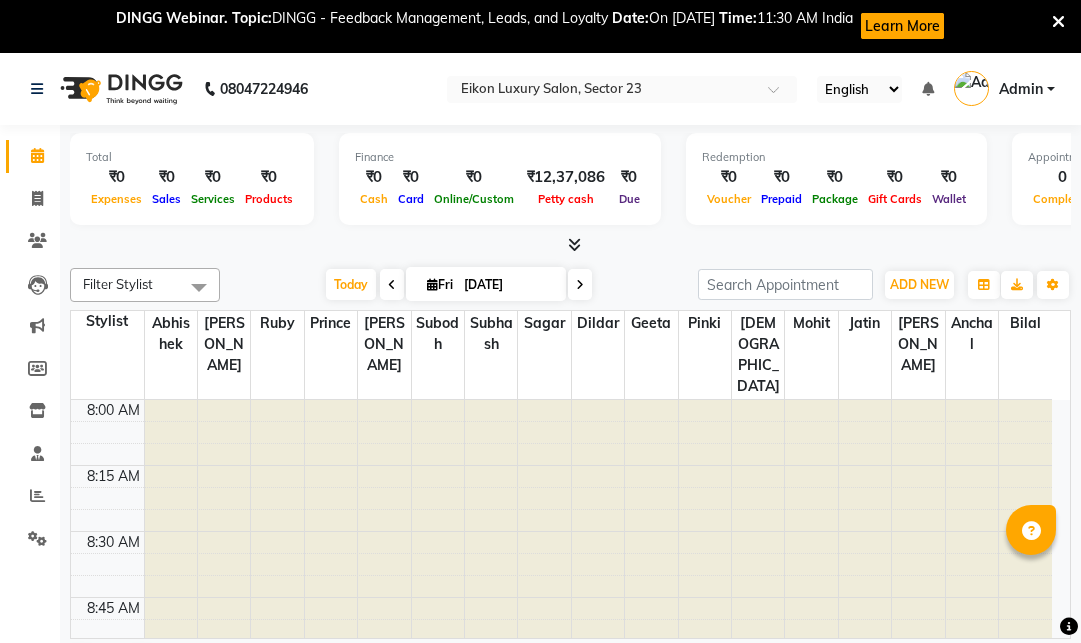 scroll, scrollTop: 0, scrollLeft: 0, axis: both 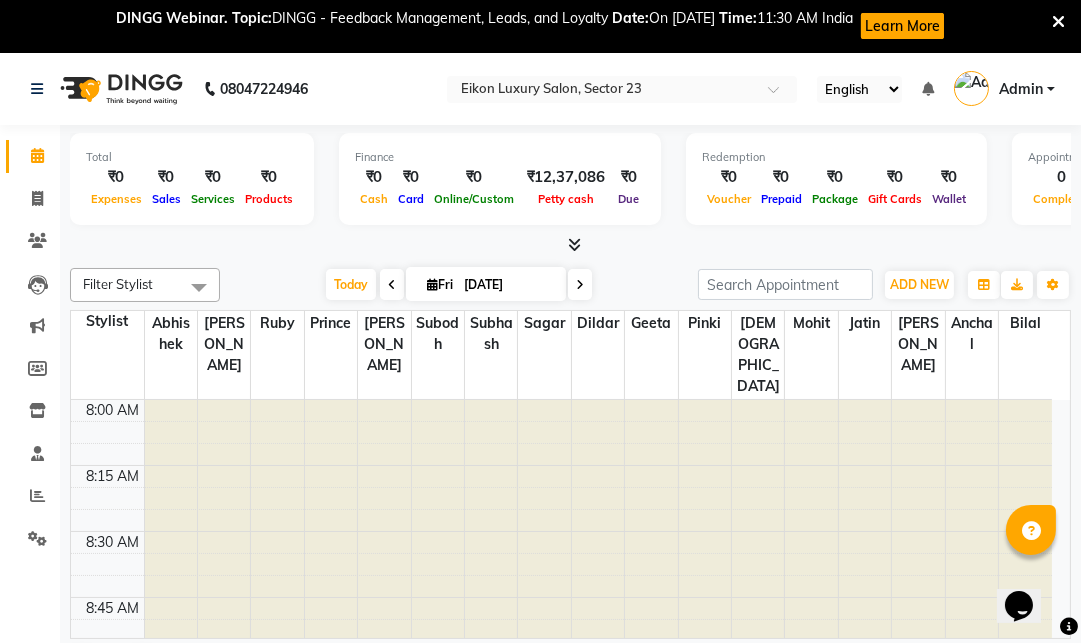 click at bounding box center [1058, 22] 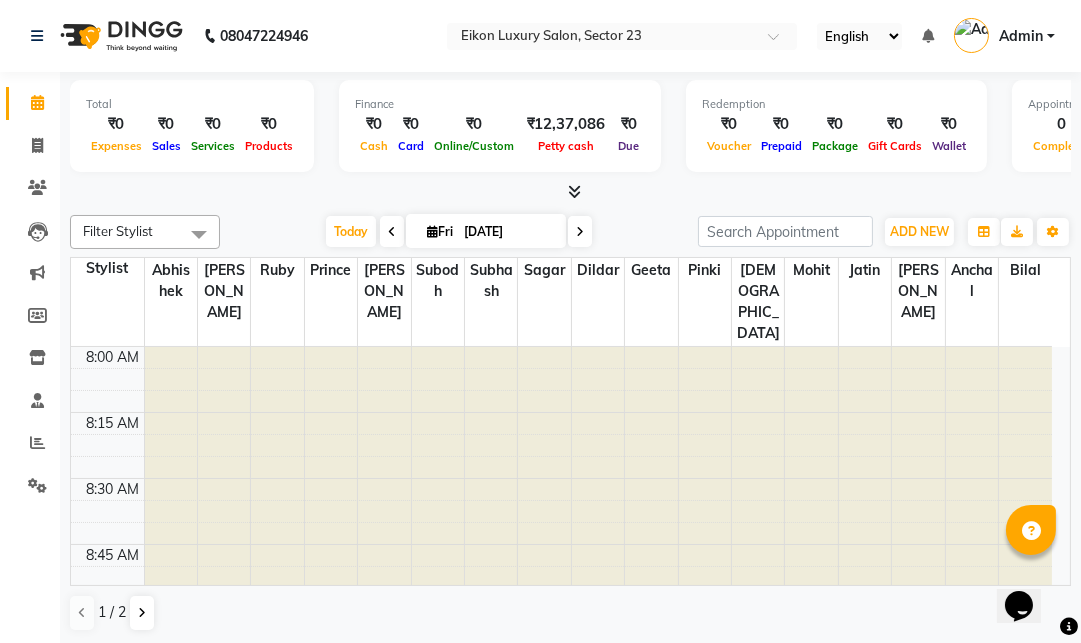 click on "English ENGLISH Español العربية मराठी हिंदी ગુજરાતી தமிழ் 中文 Notifications nothing to show Admin Manage Profile Change Password Sign out  Version:3.15.4" at bounding box center (622, 36) 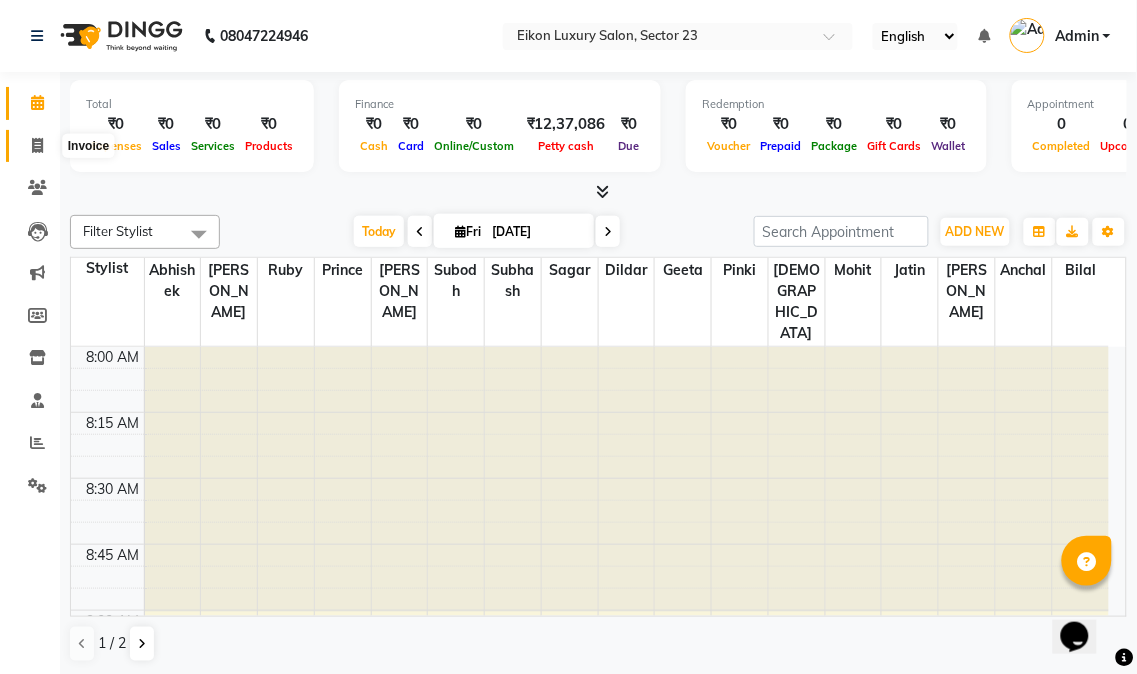 click 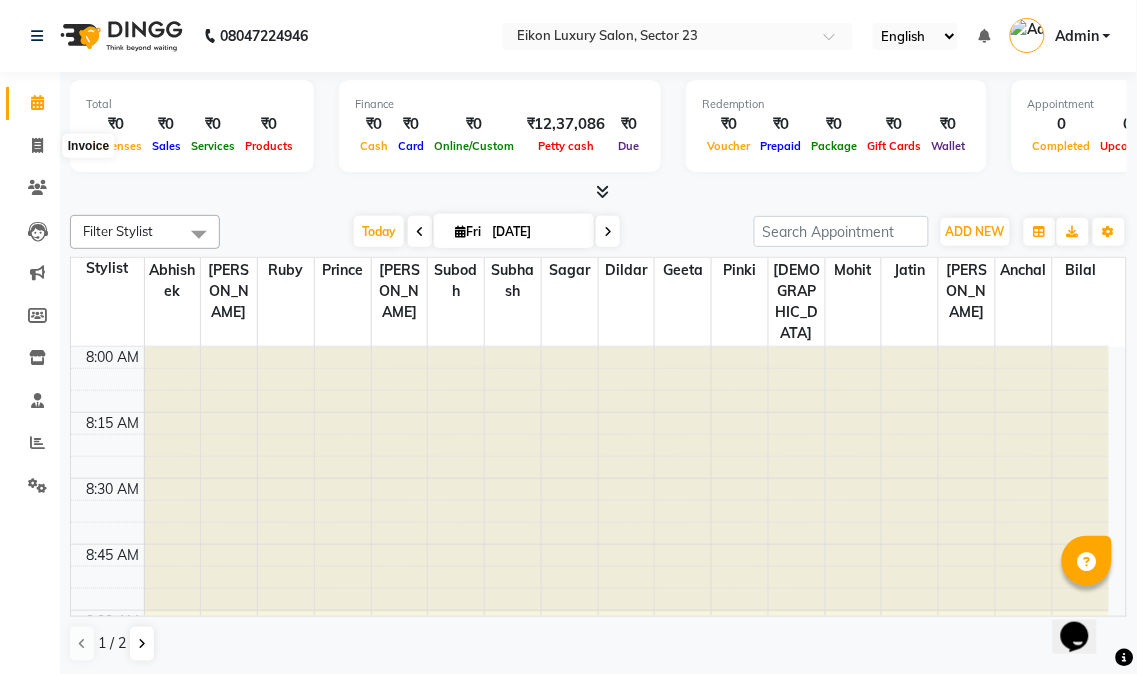 select on "service" 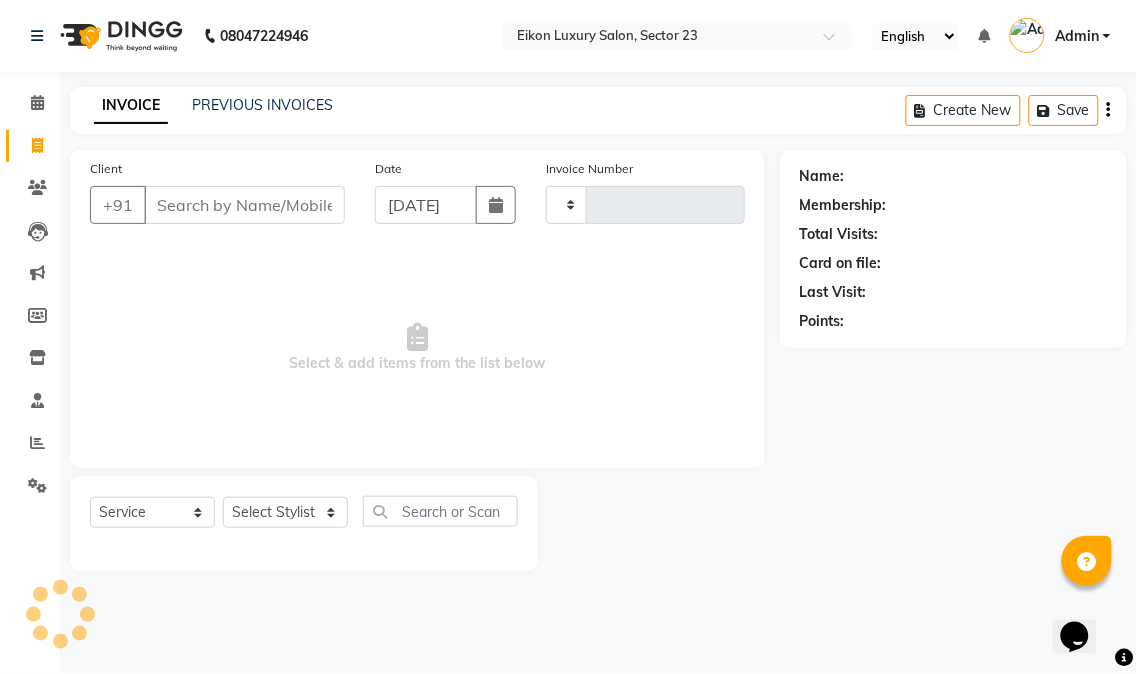type on "2138" 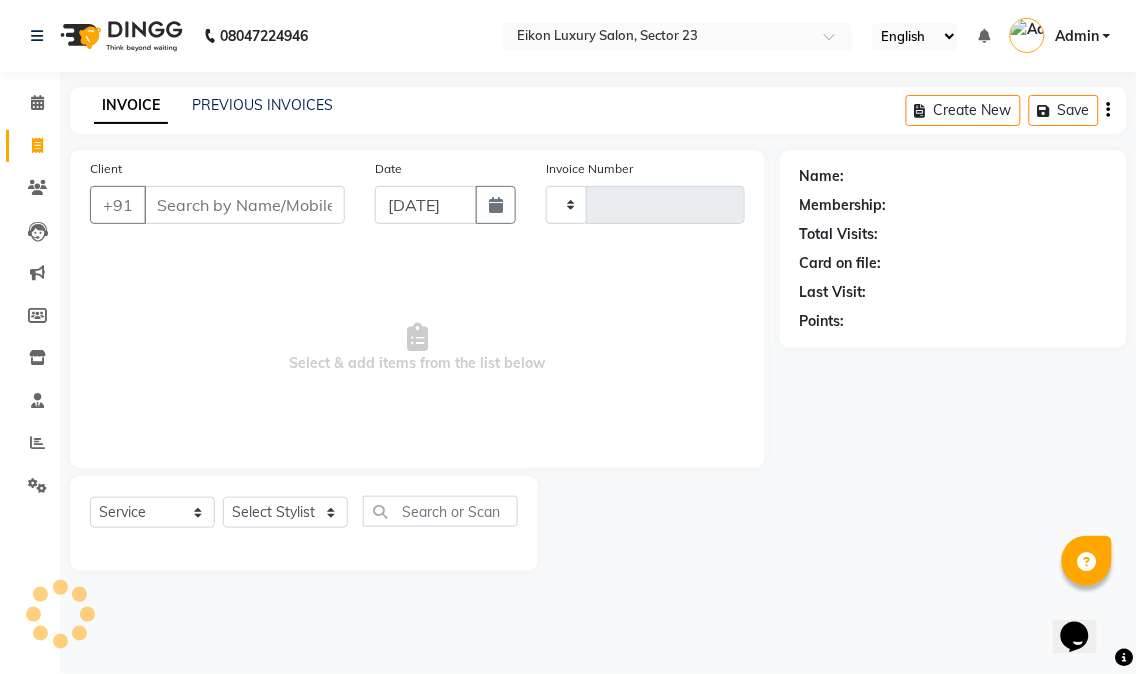 select on "7080" 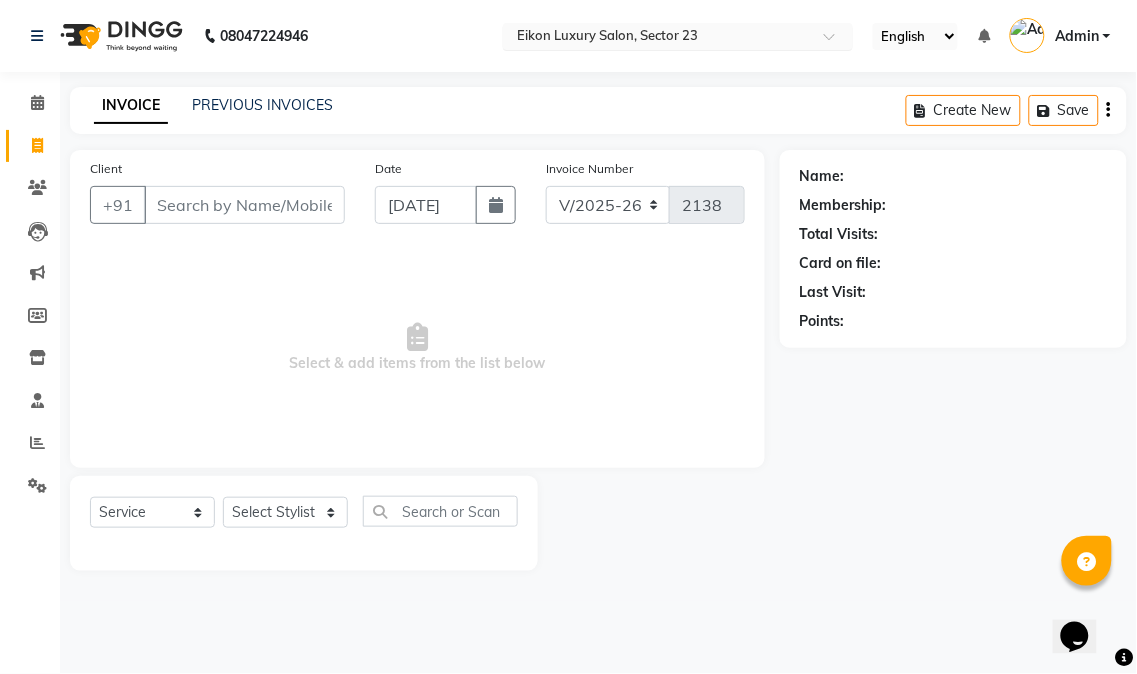 click on "INVOICE PREVIOUS INVOICES Create New   Save  Client +91 Date 11-07-2025 Invoice Number V/2025 V/2025-26 2138  Select & add items from the list below  Select  Service  Product  Membership  Package Voucher Prepaid Gift Card  Select Stylist Abhishek amit anchal Ashu Bilal Dildar Geeta Hritik Jatin Manav Mohit Pinki Prince Ruby Sagar Subhash Subodh Uday Name: Membership: Total Visits: Card on file: Last Visit:  Points:" 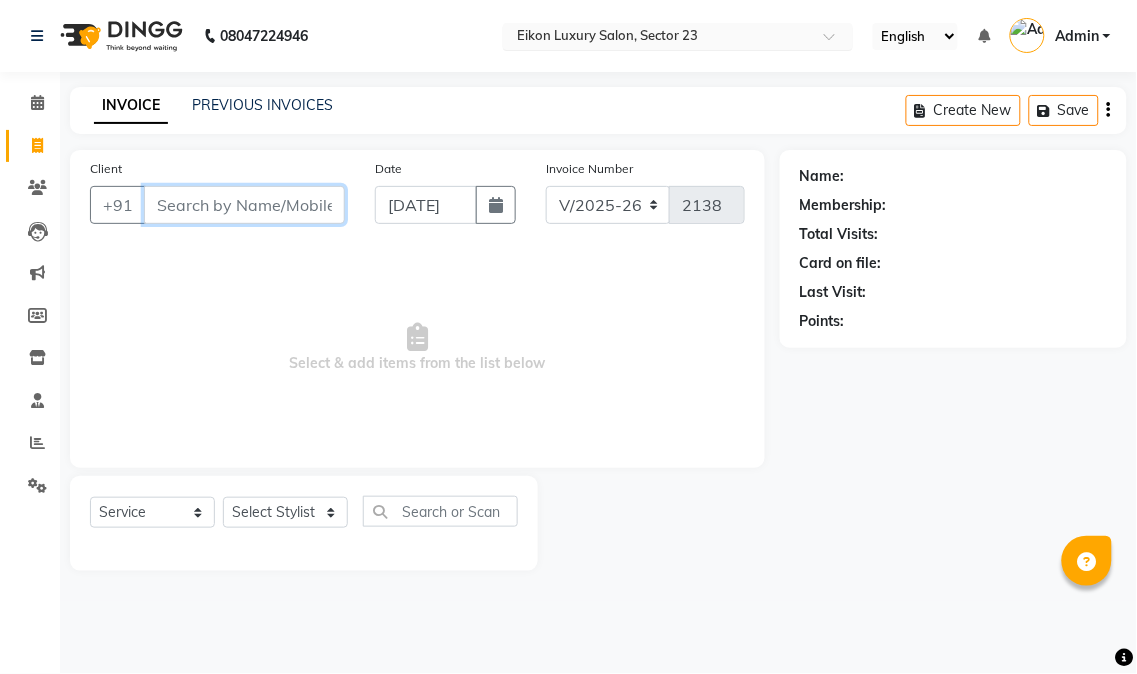 click on "Client" at bounding box center (244, 205) 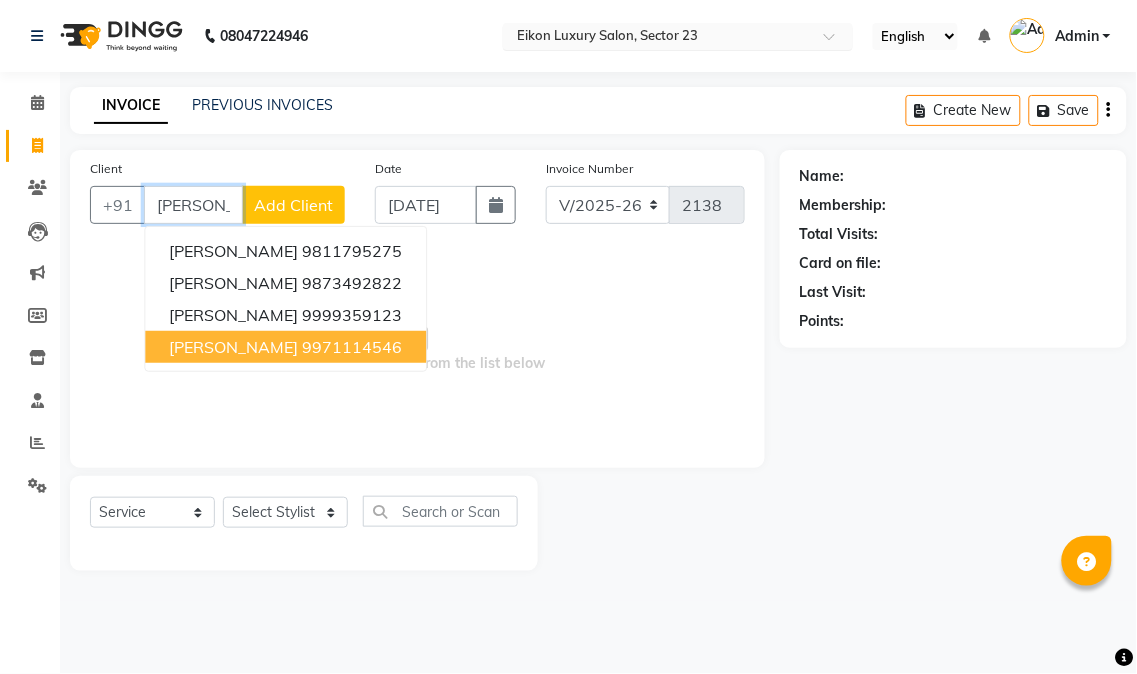 click on "9971114546" at bounding box center [352, 347] 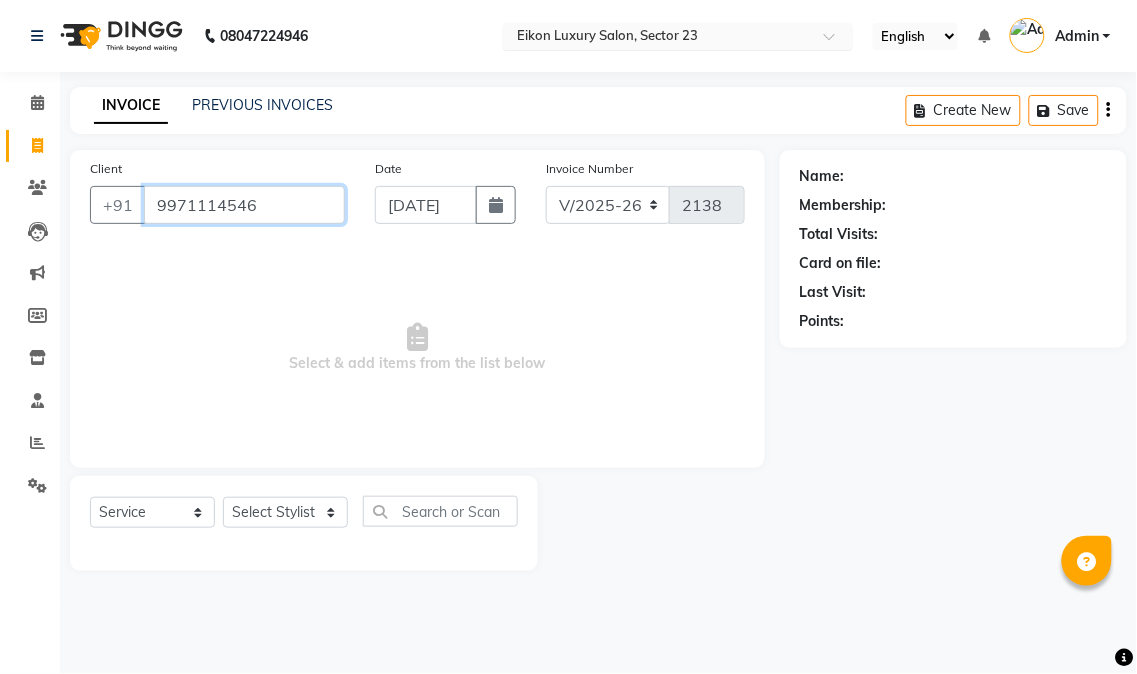type on "9971114546" 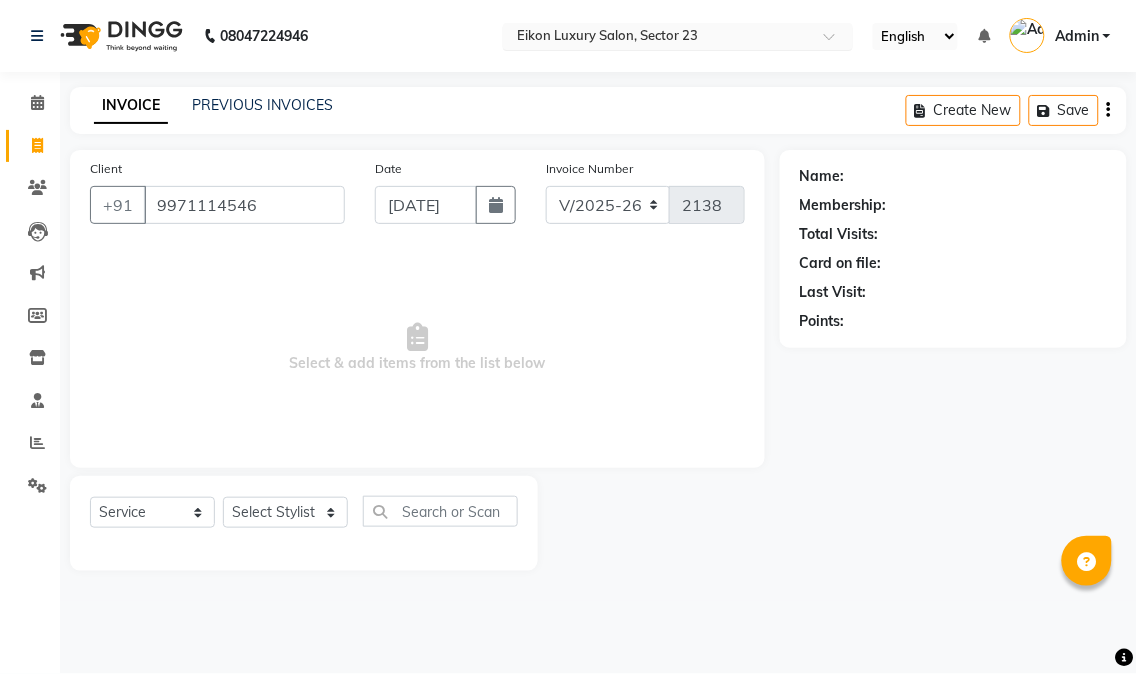 select on "1: Object" 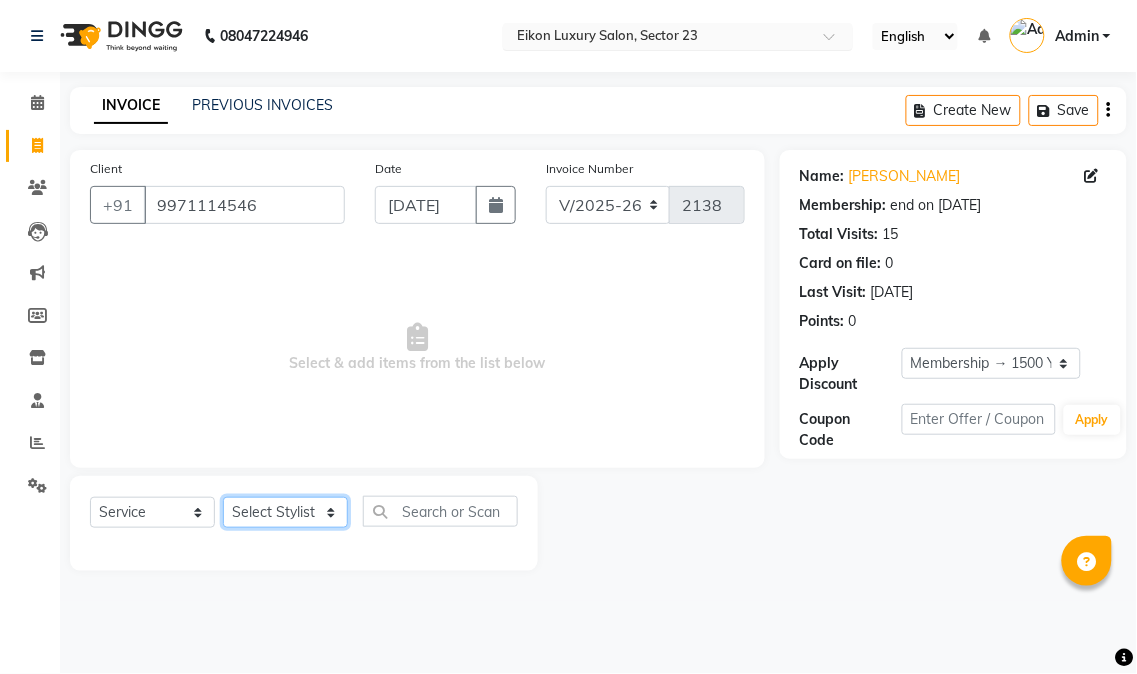 click on "Select Stylist Abhishek amit anchal Ashu Bilal Dildar Geeta Hritik Jatin Manav Mohit Pinki Prince Ruby Sagar Subhash Subodh Uday" 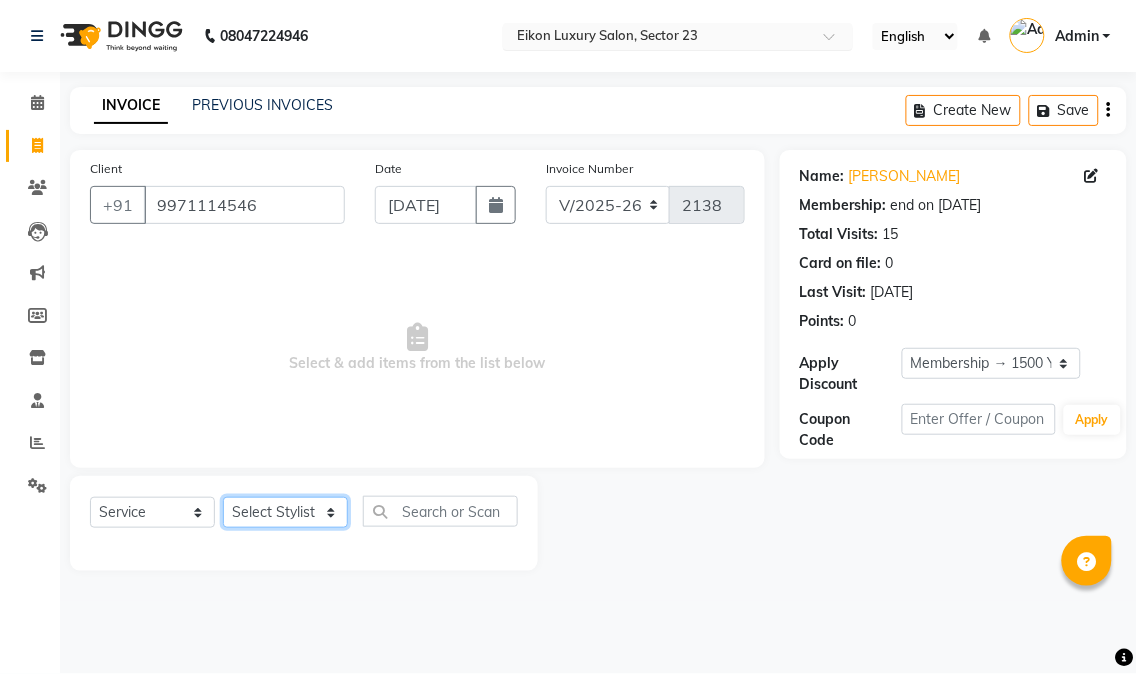 select on "58954" 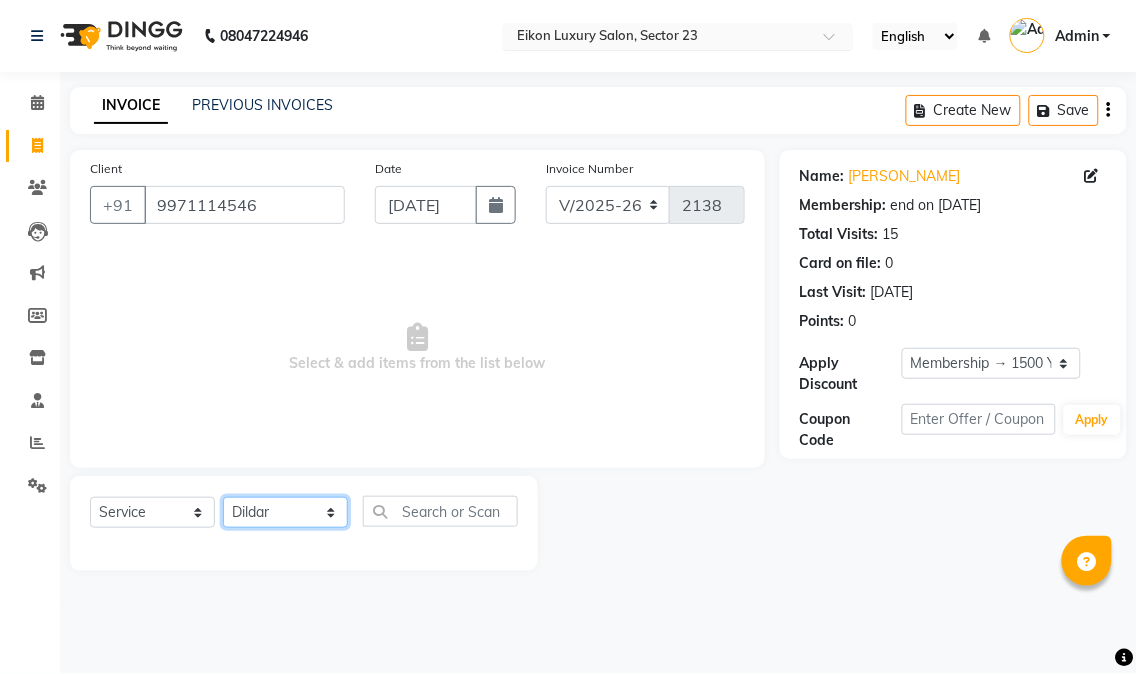 click on "Select Stylist Abhishek amit anchal Ashu Bilal Dildar Geeta Hritik Jatin Manav Mohit Pinki Prince Ruby Sagar Subhash Subodh Uday" 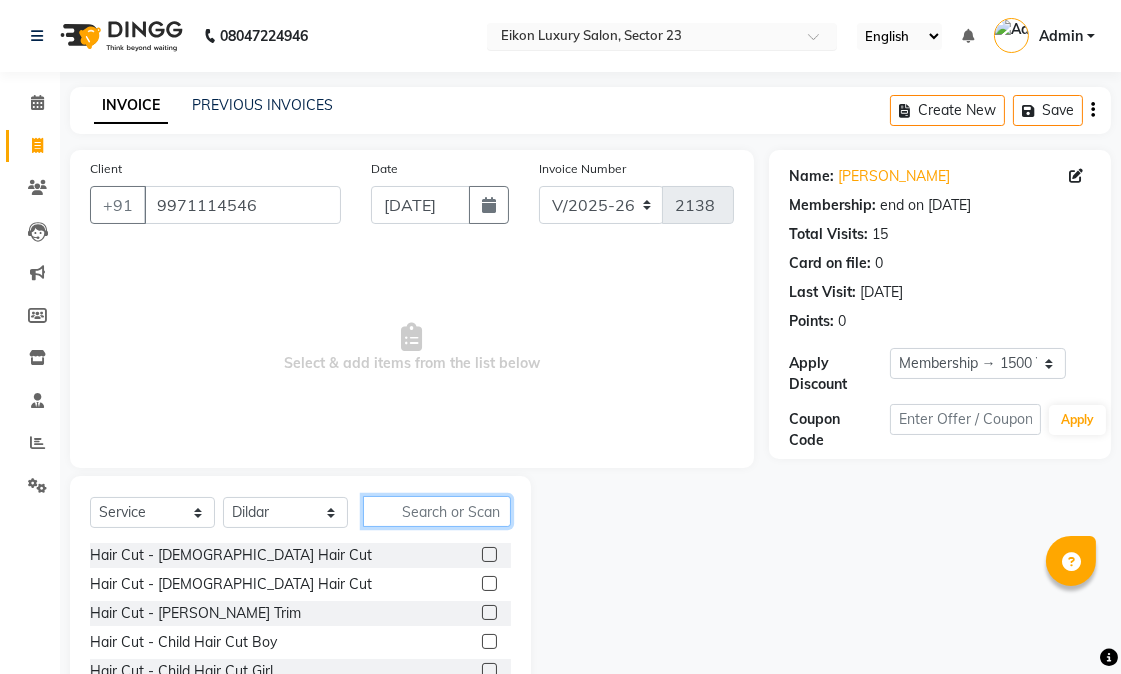 click 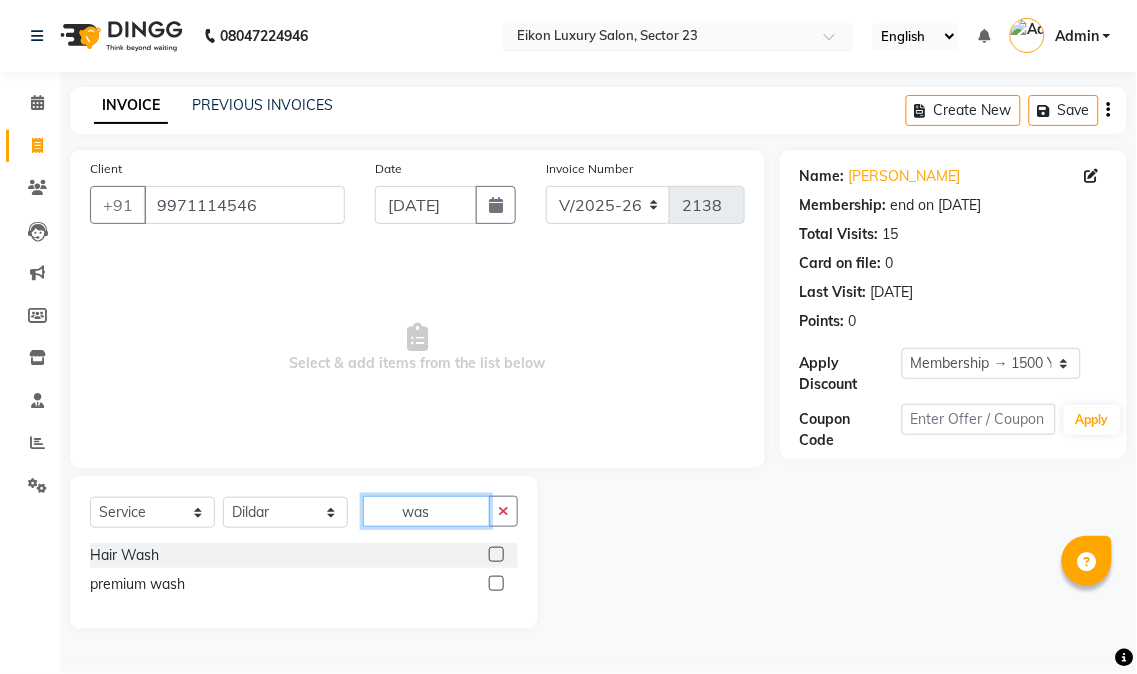 type on "was" 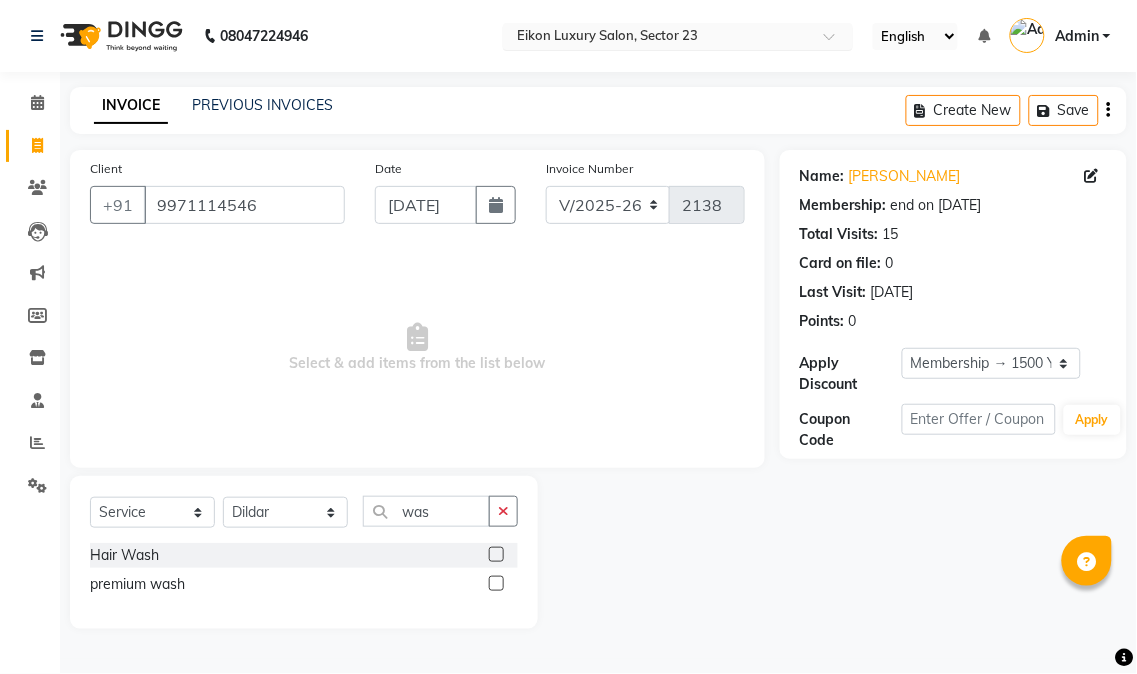 drag, startPoint x: 495, startPoint y: 553, endPoint x: 497, endPoint y: 587, distance: 34.058773 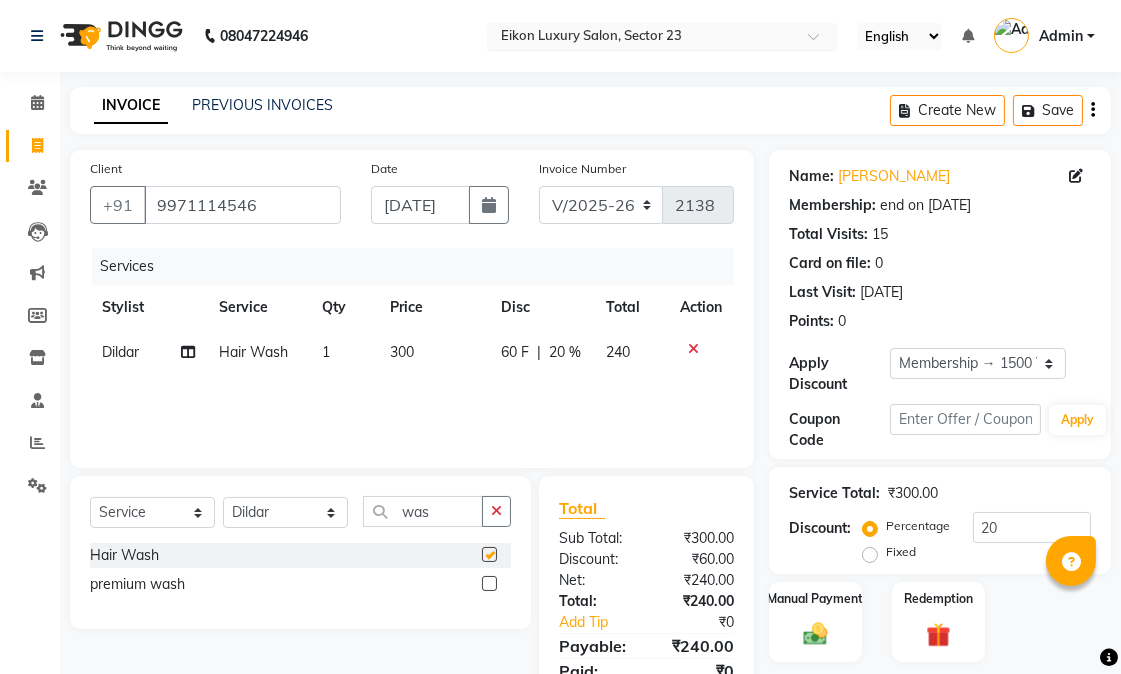 checkbox on "false" 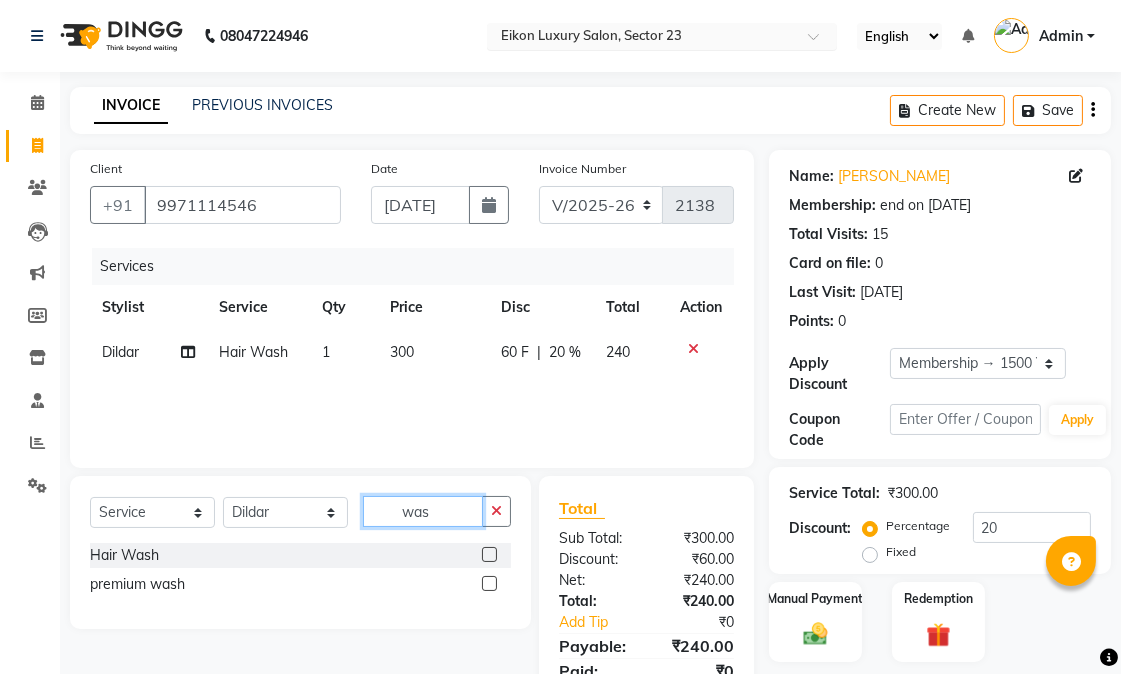 drag, startPoint x: 433, startPoint y: 523, endPoint x: 384, endPoint y: 516, distance: 49.497475 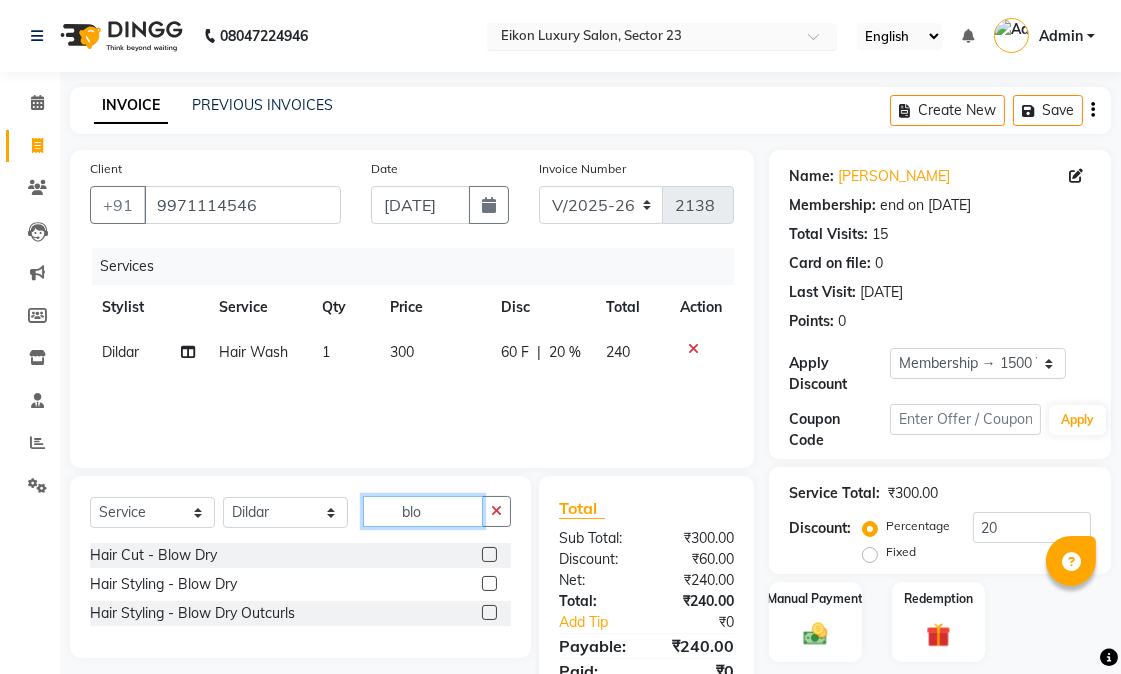 type on "blo" 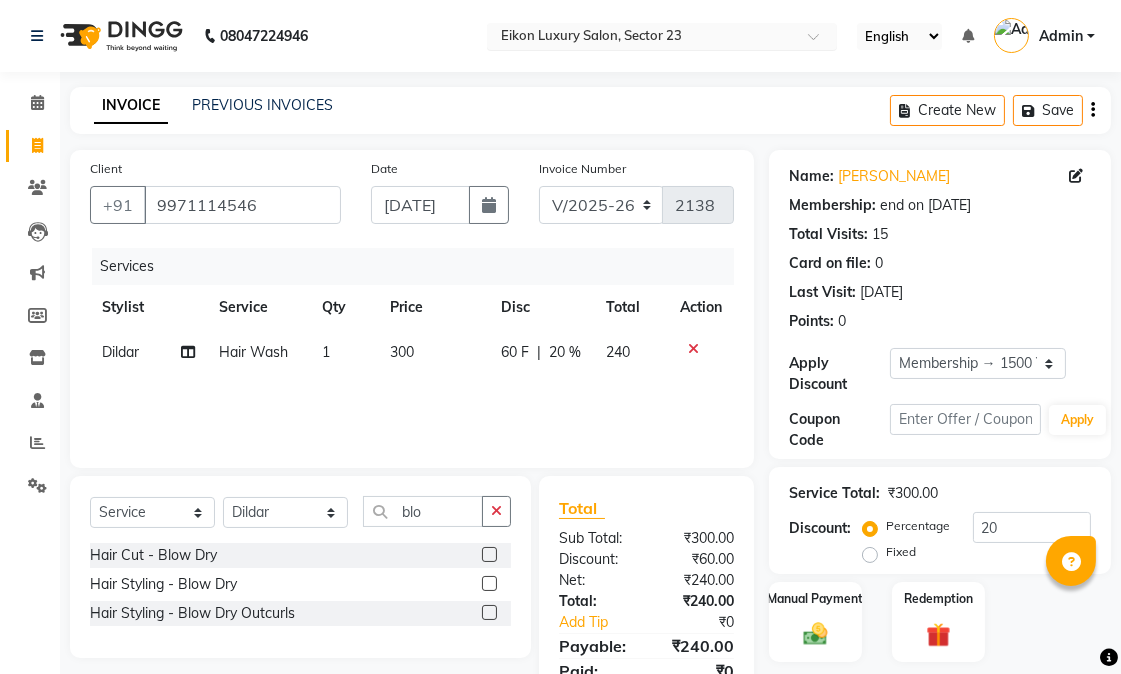 click 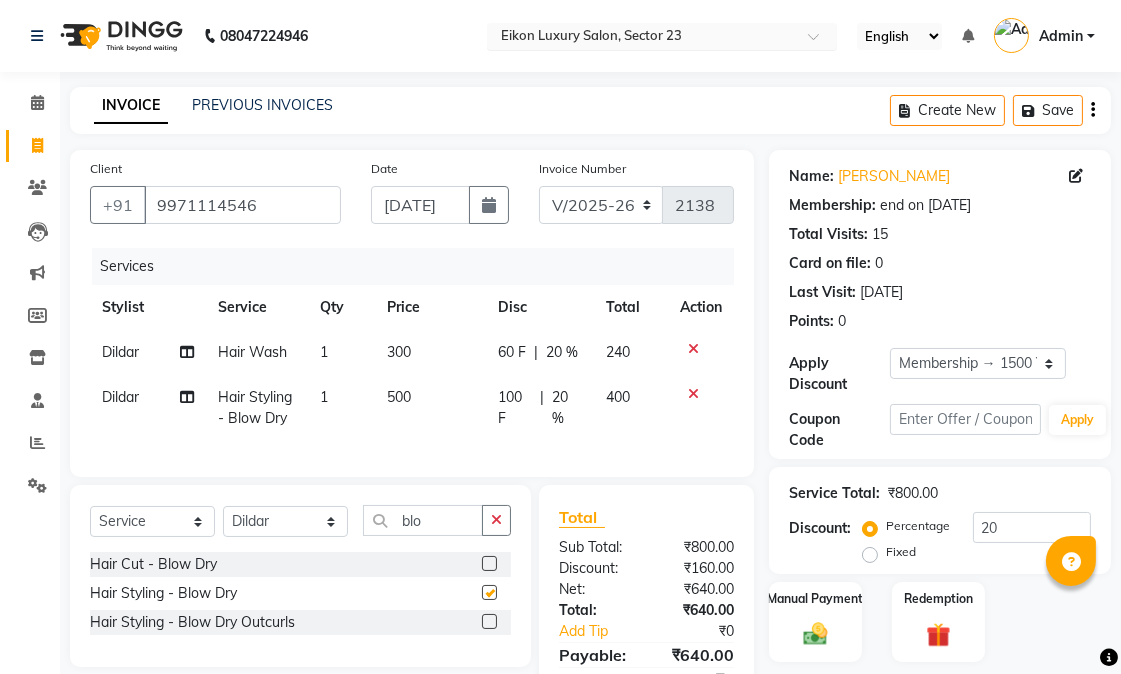checkbox on "false" 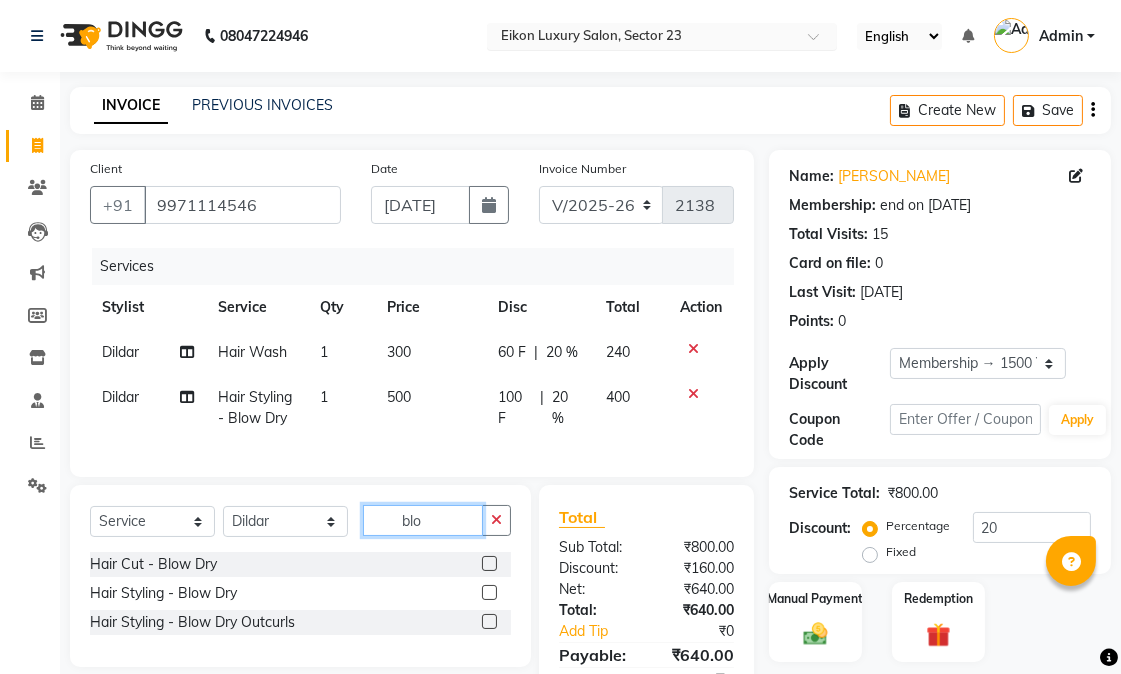 drag, startPoint x: 453, startPoint y: 543, endPoint x: 391, endPoint y: 534, distance: 62.649822 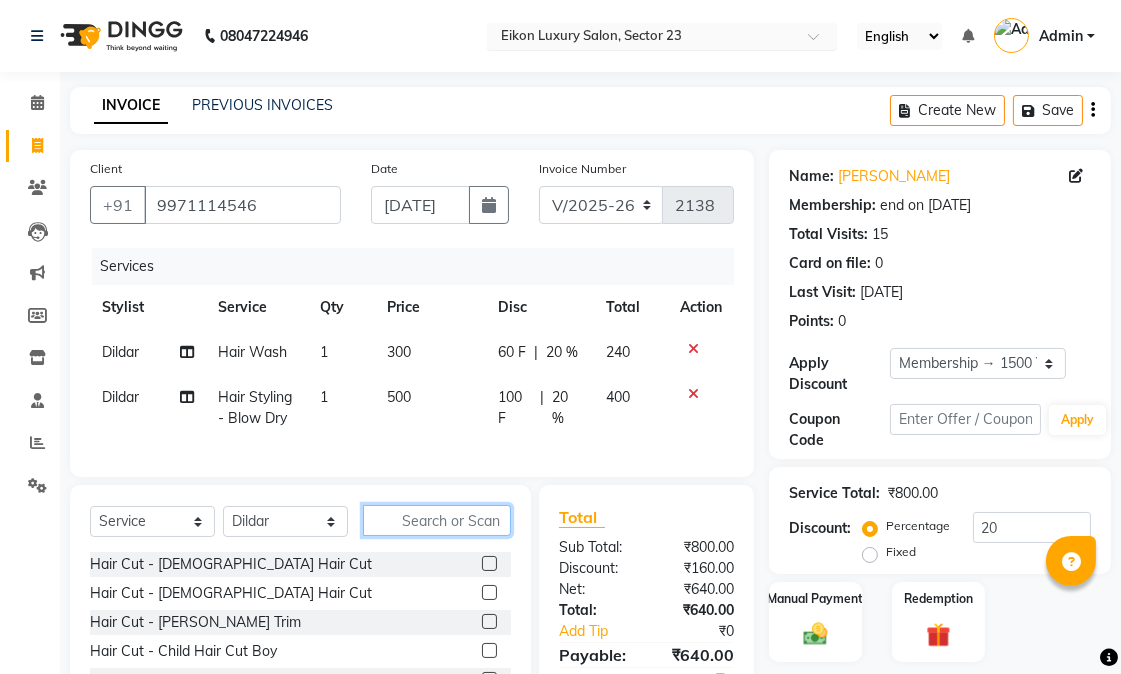 type 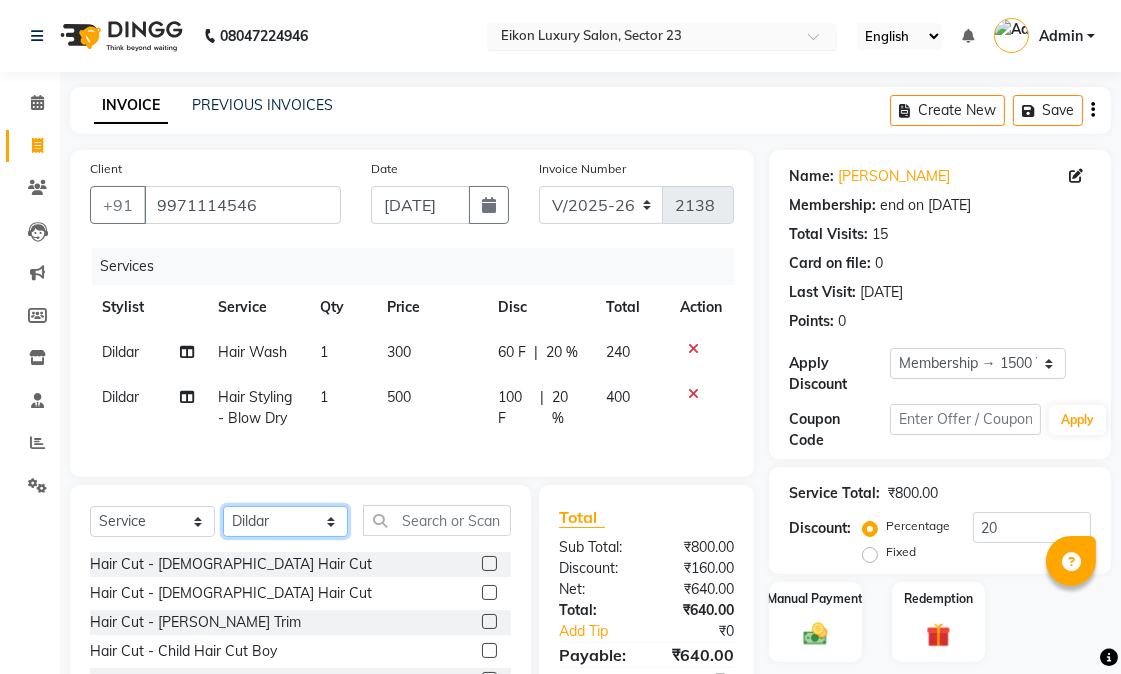 click on "Select Stylist Abhishek amit anchal Ashu Bilal Dildar Geeta Hritik Jatin Manav Mohit Pinki Prince Ruby Sagar Subhash Subodh Uday" 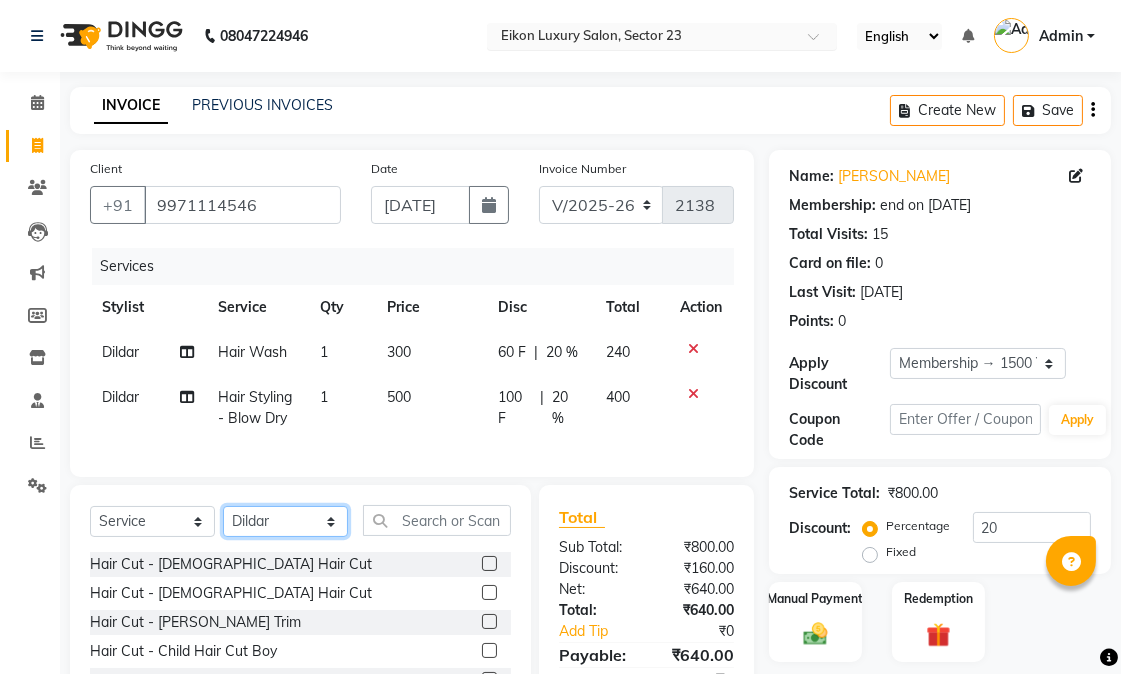 select on "58952" 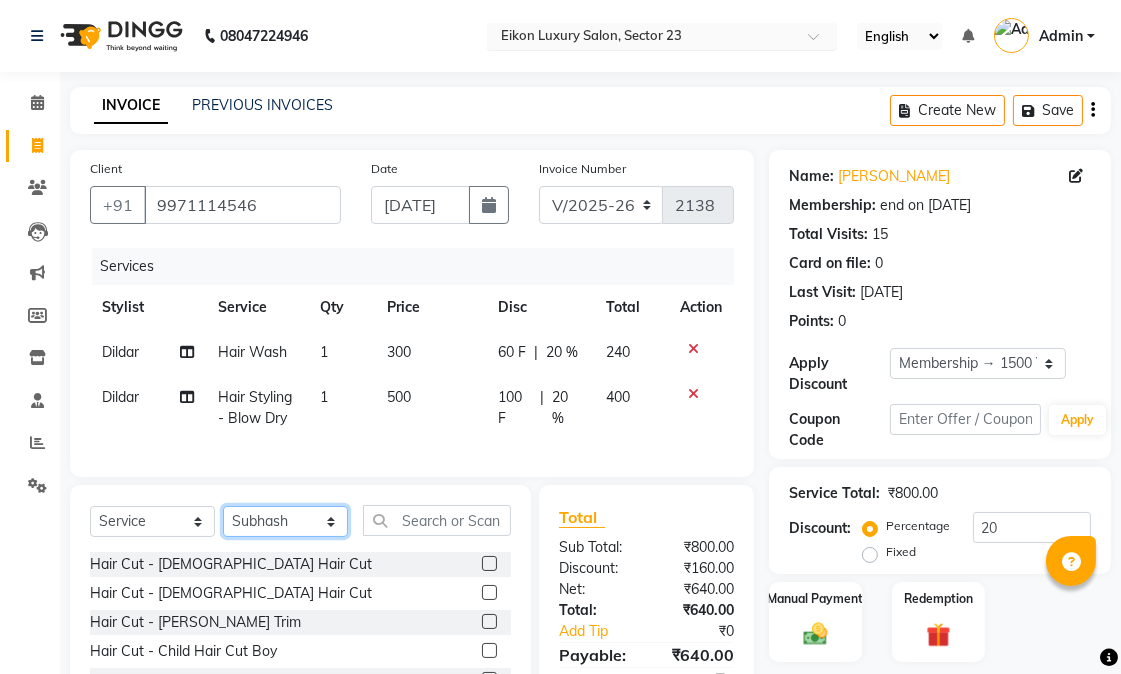 click on "Select Stylist Abhishek amit anchal Ashu Bilal Dildar Geeta Hritik Jatin Manav Mohit Pinki Prince Ruby Sagar Subhash Subodh Uday" 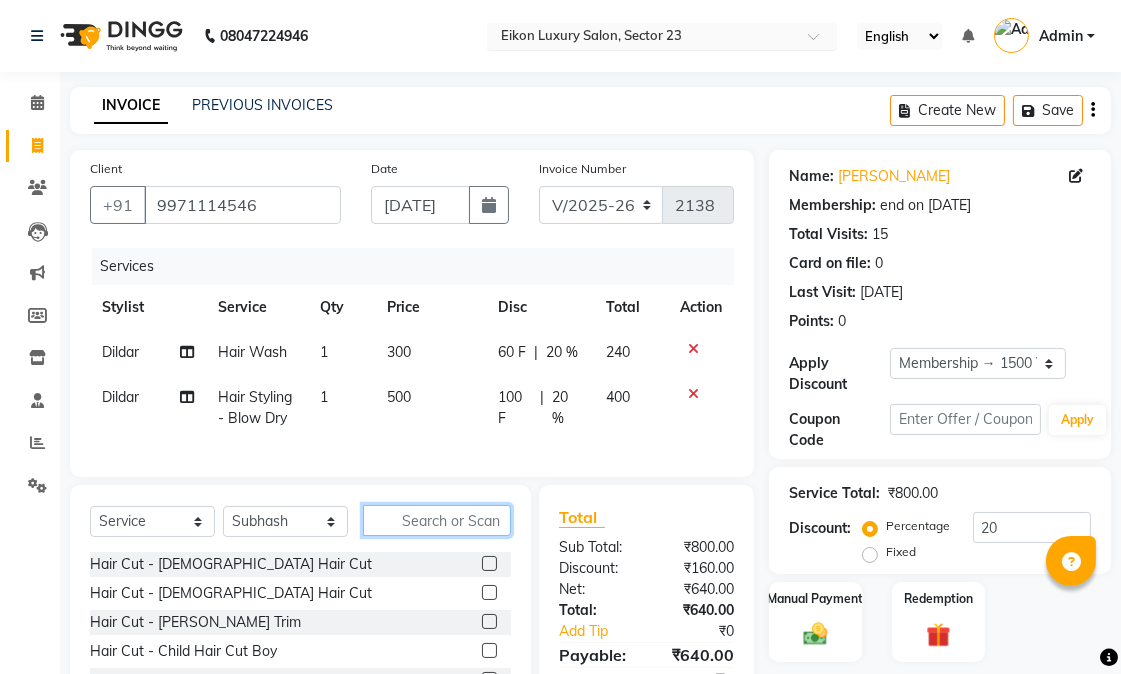 click 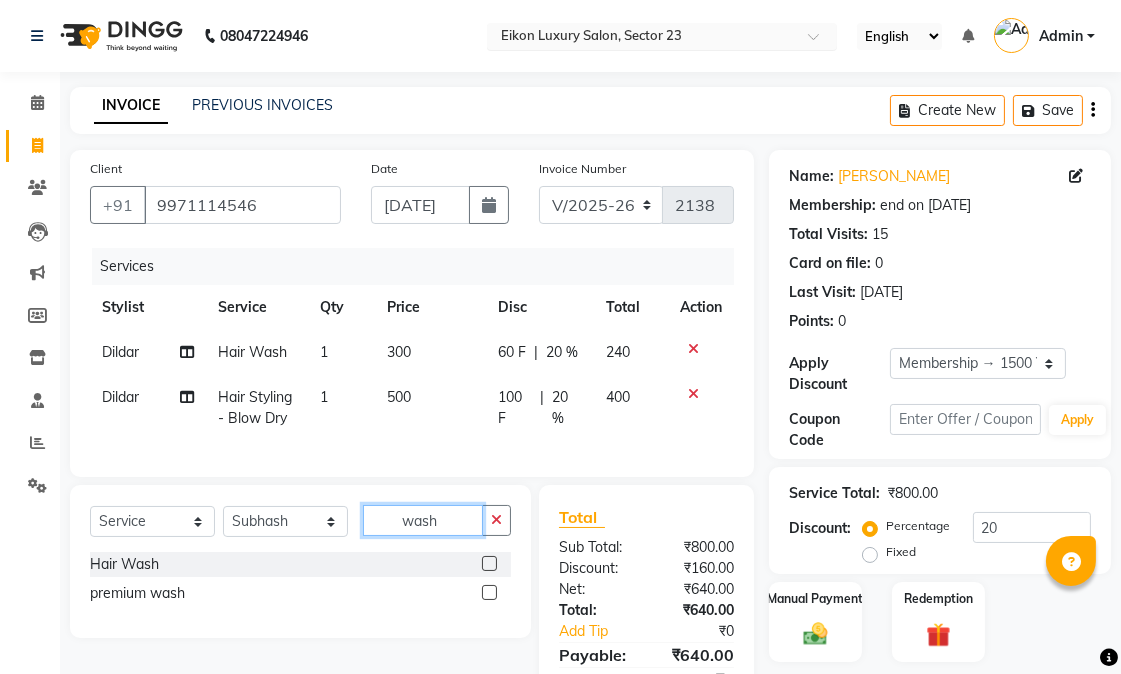 type on "wash" 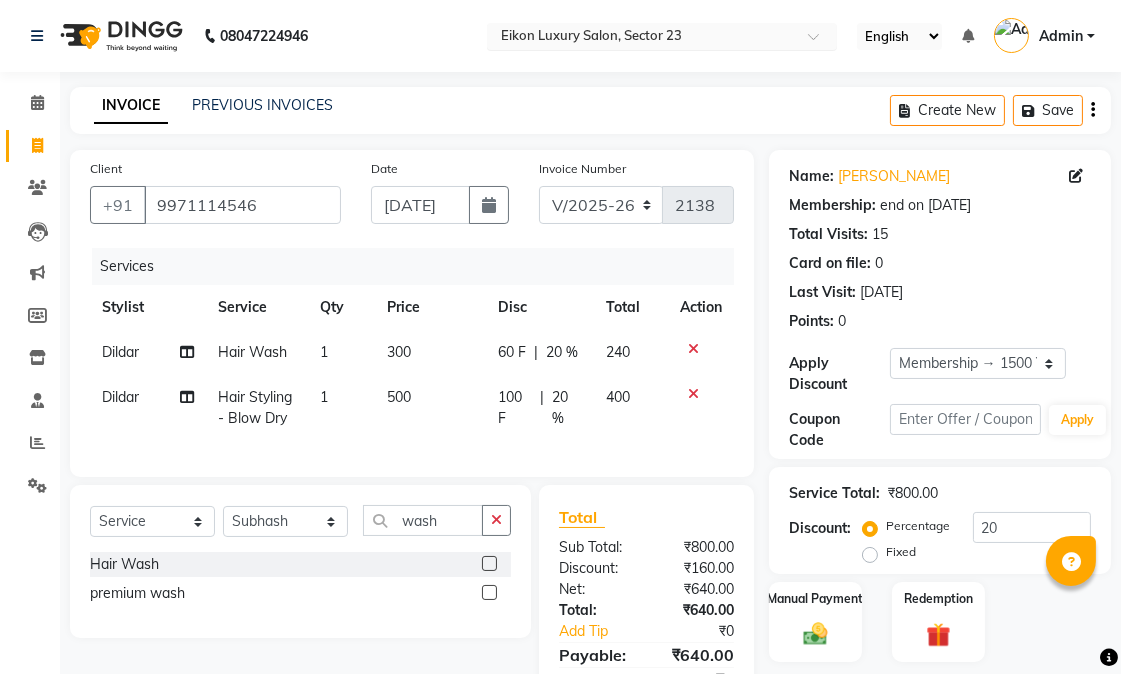 click 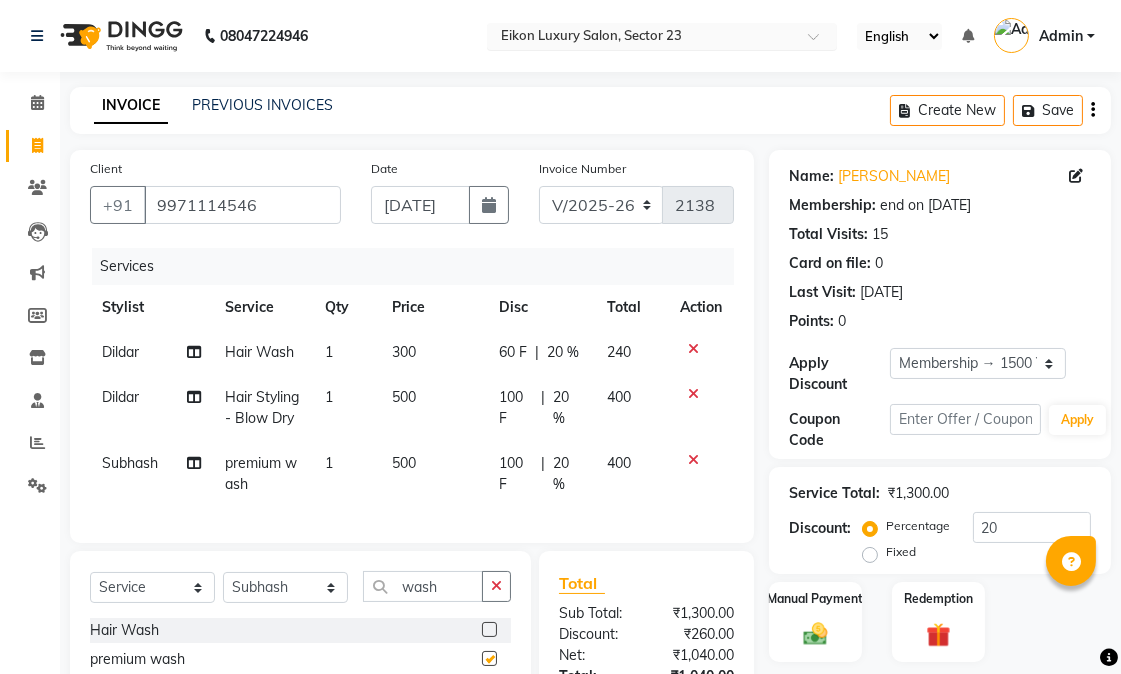 checkbox on "false" 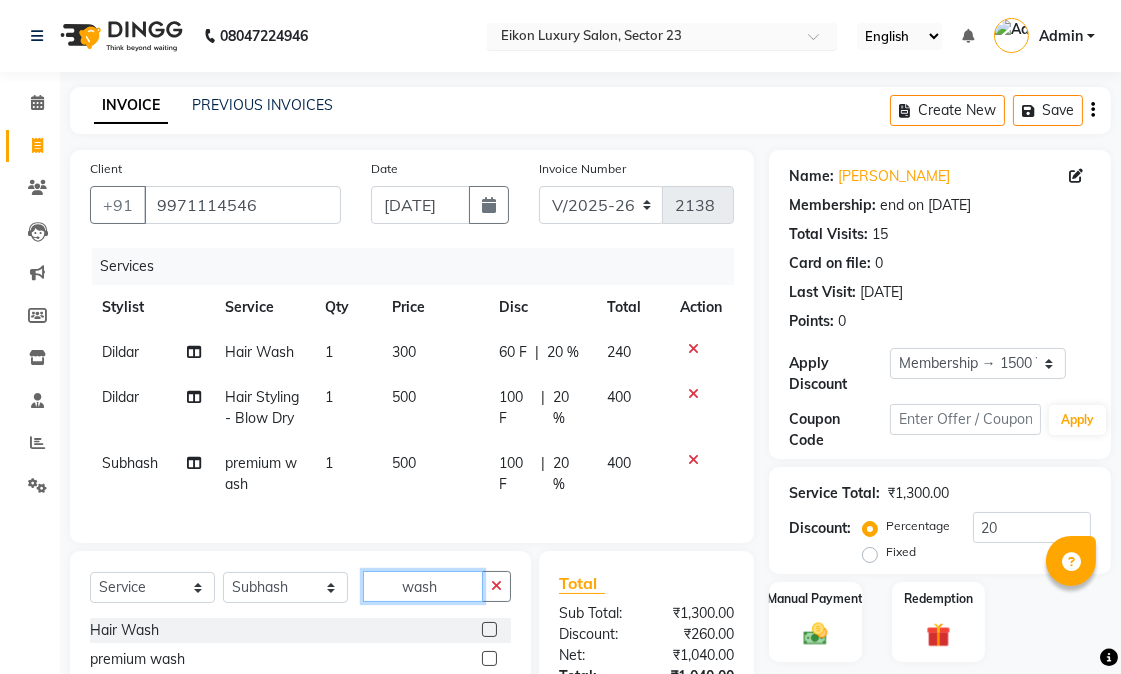 drag, startPoint x: 443, startPoint y: 636, endPoint x: 383, endPoint y: 613, distance: 64.25729 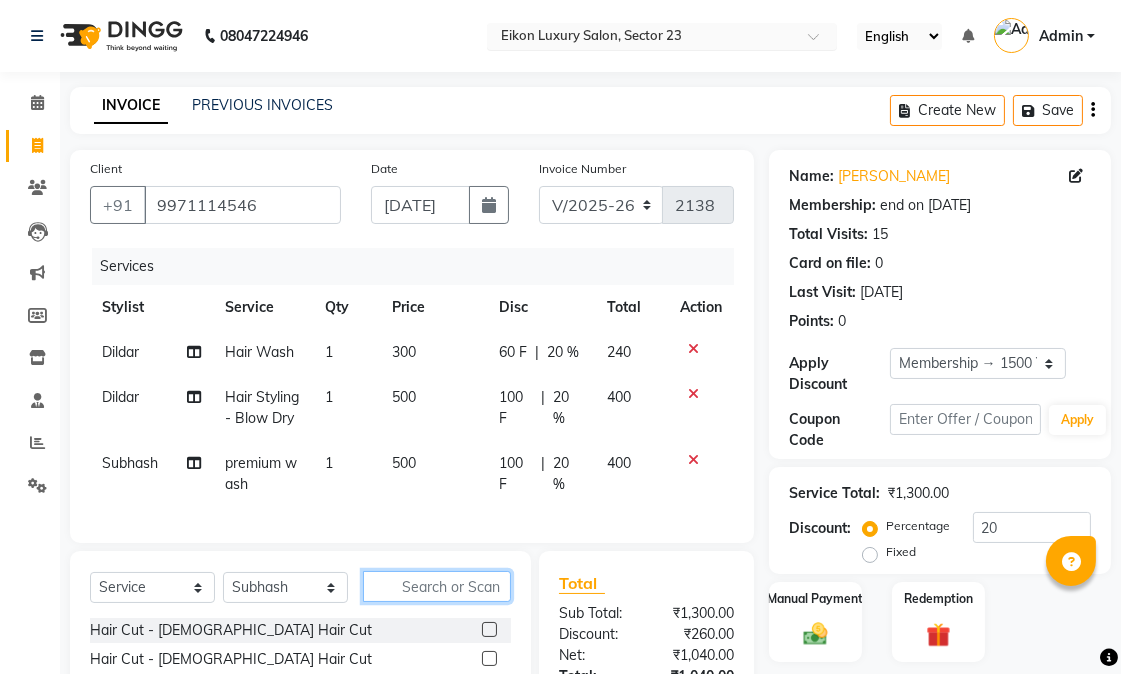 scroll, scrollTop: 238, scrollLeft: 0, axis: vertical 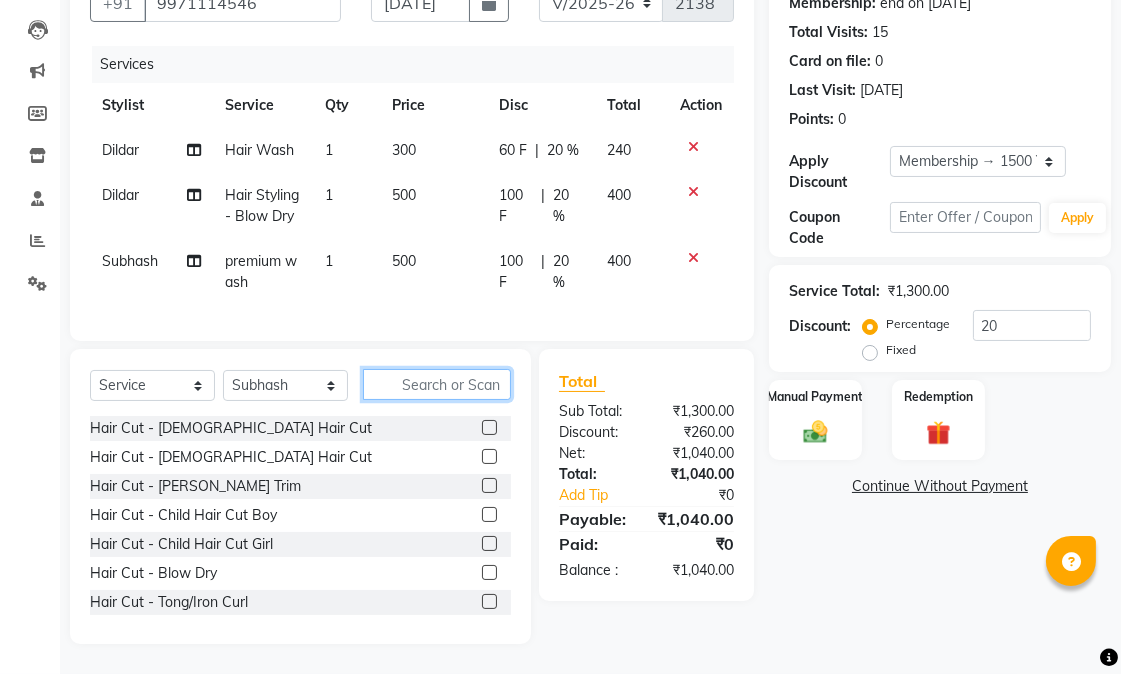 type 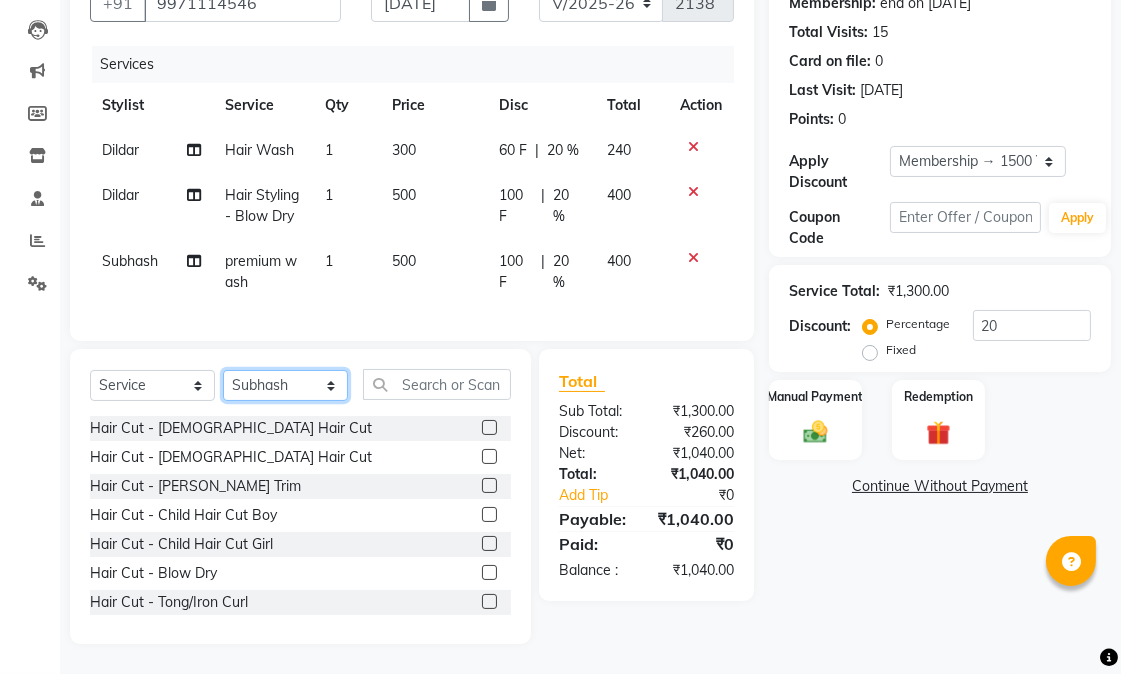 click on "Select Stylist Abhishek amit anchal Ashu Bilal Dildar Geeta Hritik Jatin Manav Mohit Pinki Prince Ruby Sagar Subhash Subodh Uday" 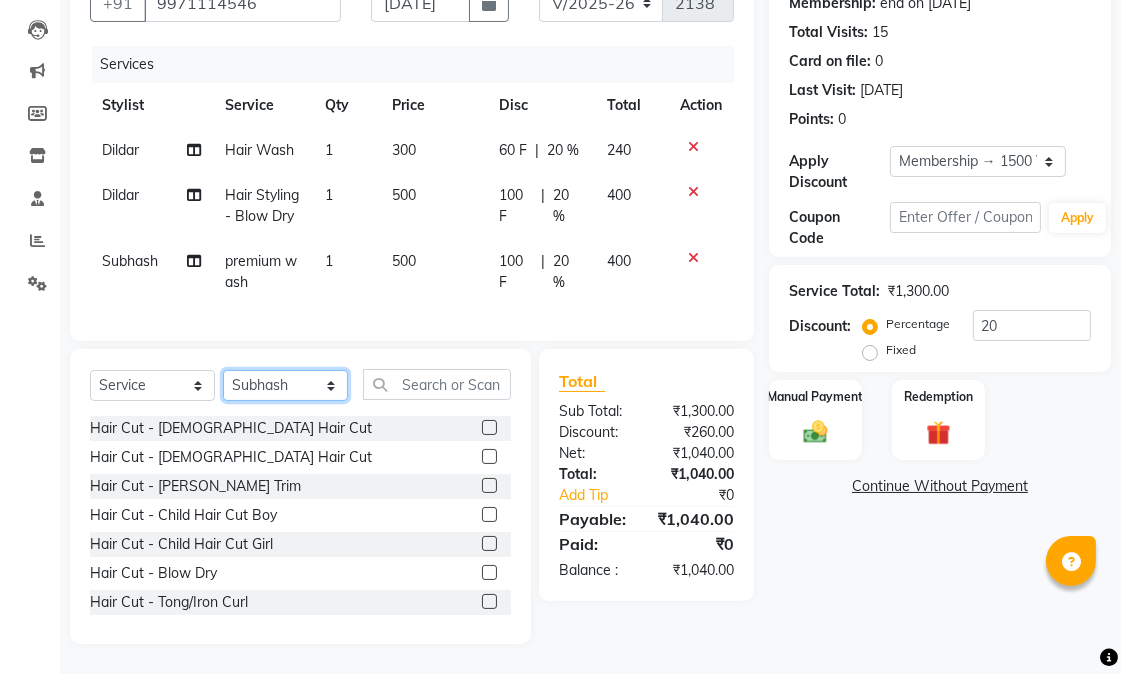select on "58948" 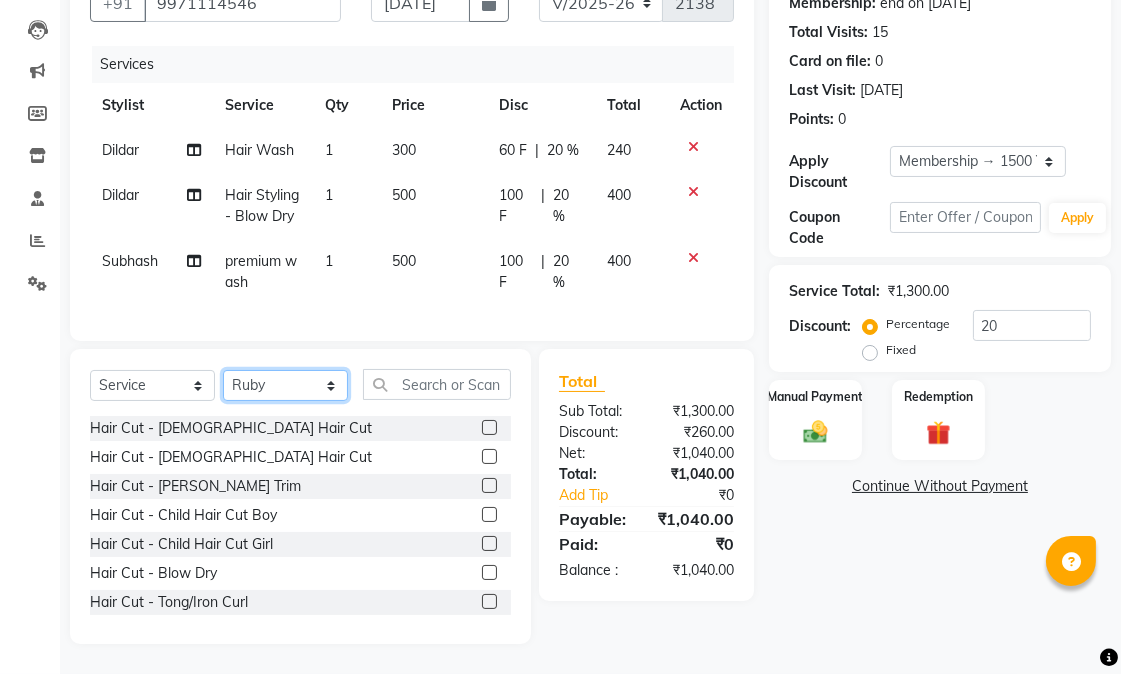 click on "Select Stylist Abhishek amit anchal Ashu Bilal Dildar Geeta Hritik Jatin Manav Mohit Pinki Prince Ruby Sagar Subhash Subodh Uday" 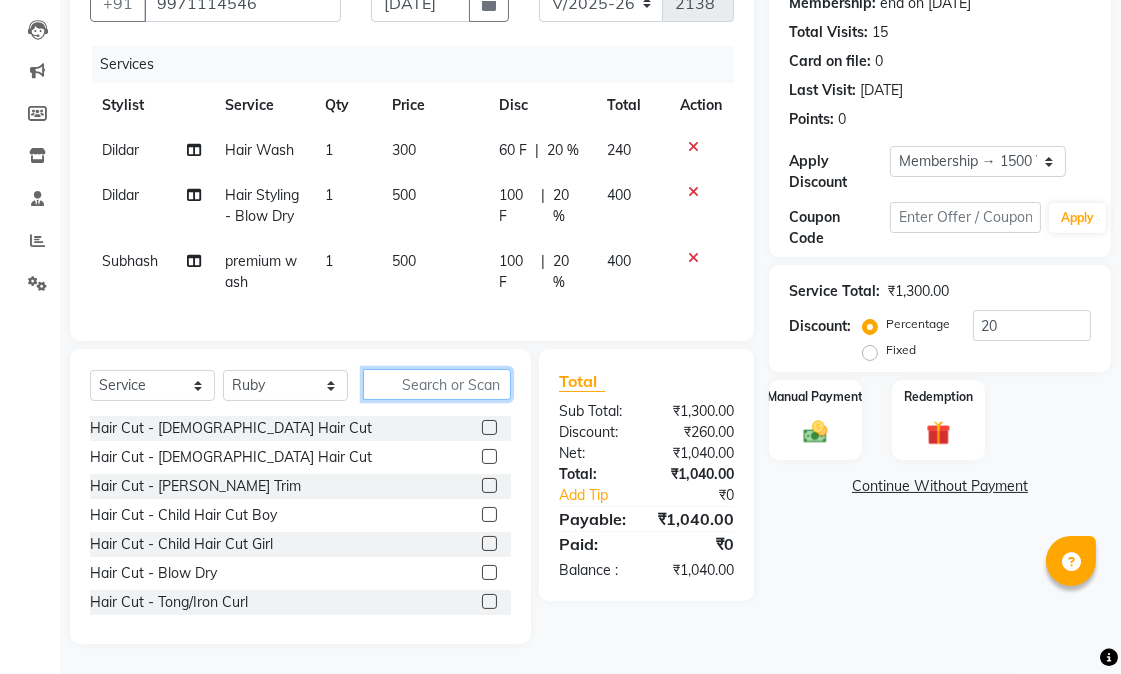 click 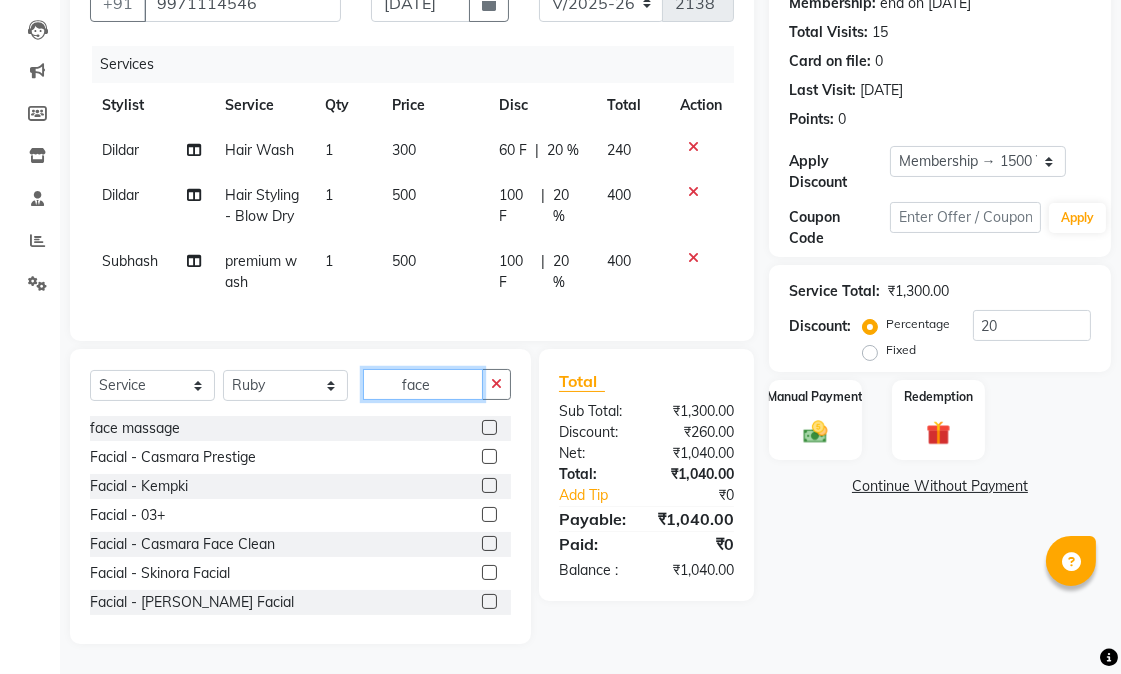 scroll, scrollTop: 220, scrollLeft: 0, axis: vertical 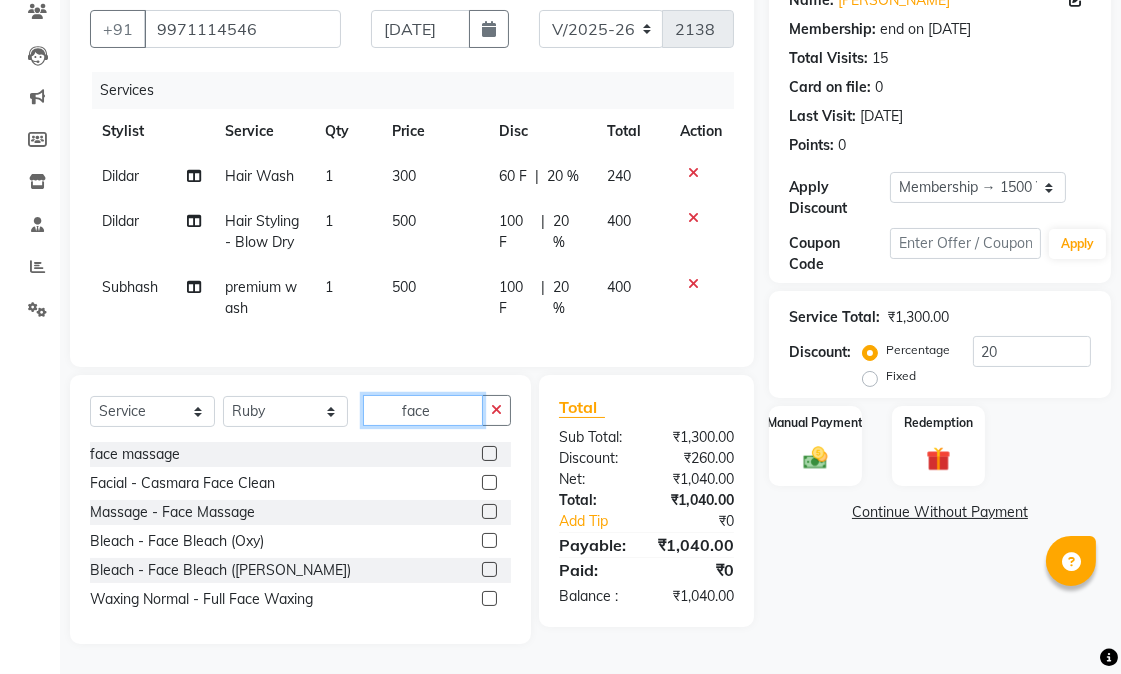 type on "face" 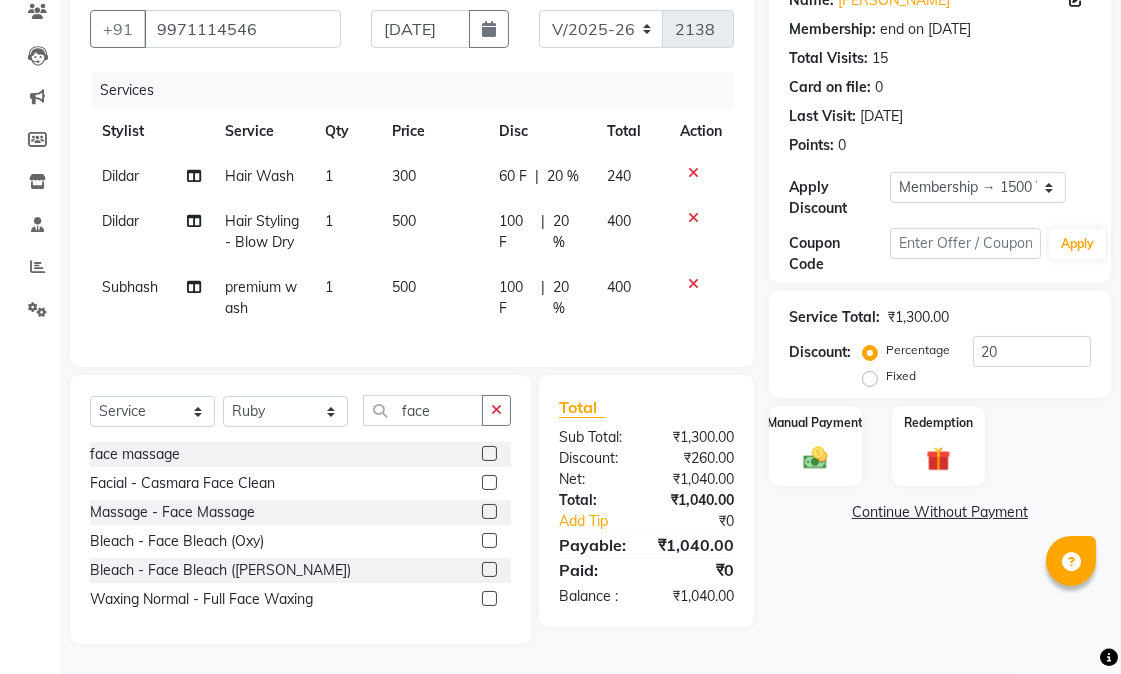 click 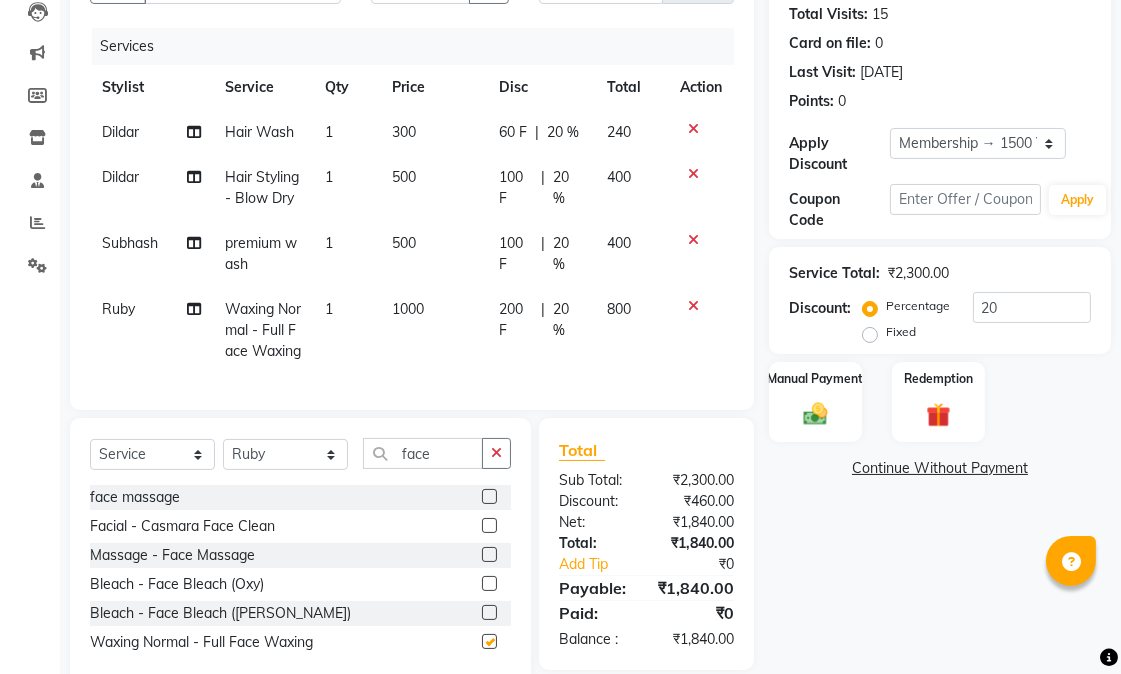 checkbox on "false" 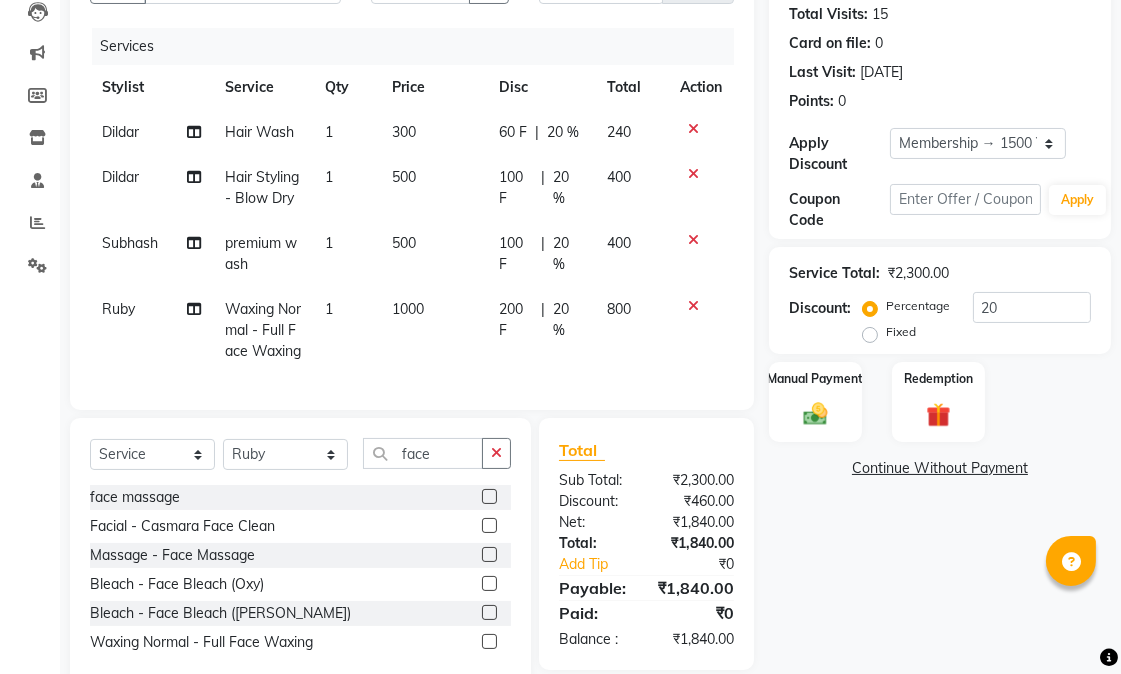 click on "1000" 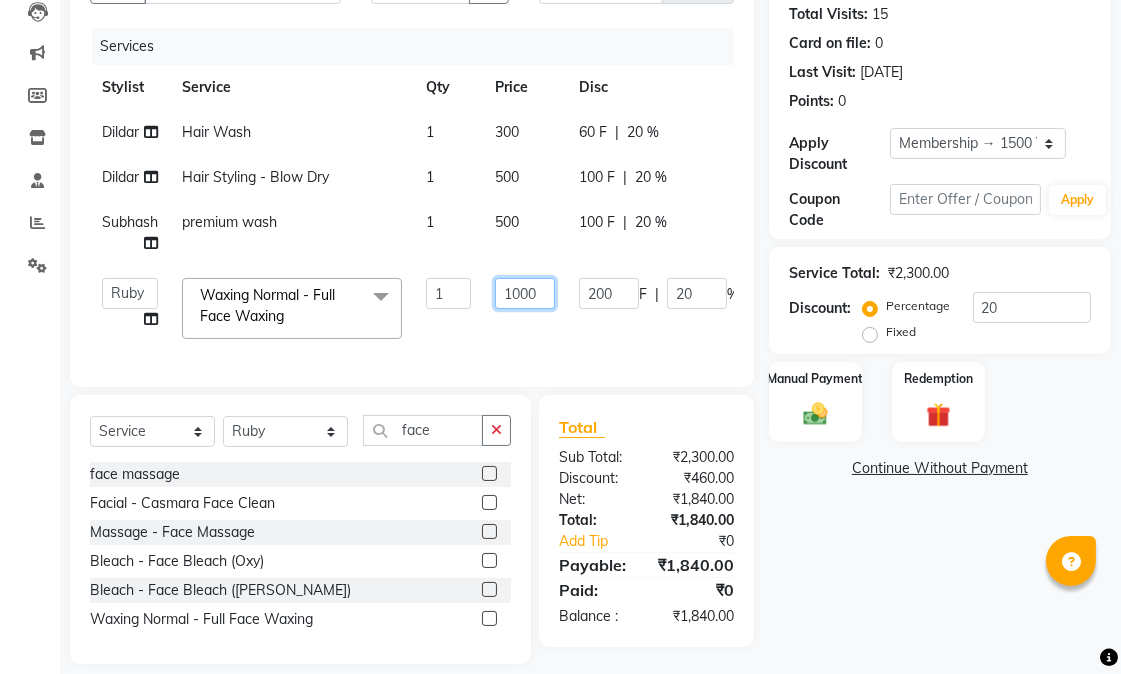 drag, startPoint x: 530, startPoint y: 296, endPoint x: 490, endPoint y: 297, distance: 40.012497 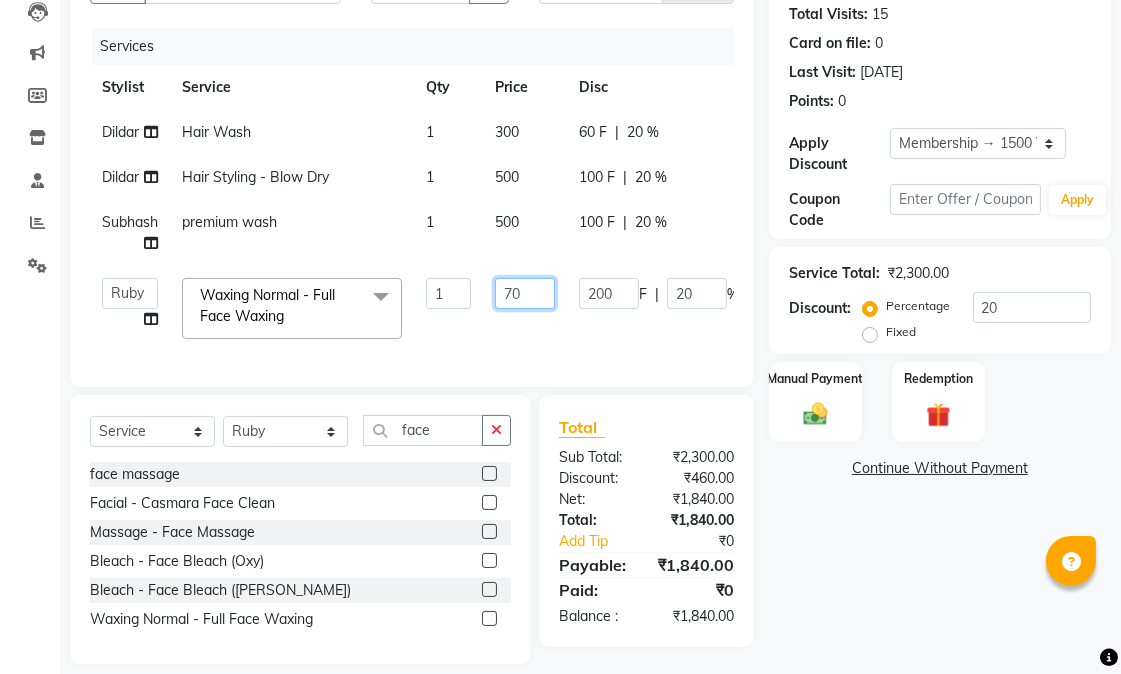 type on "700" 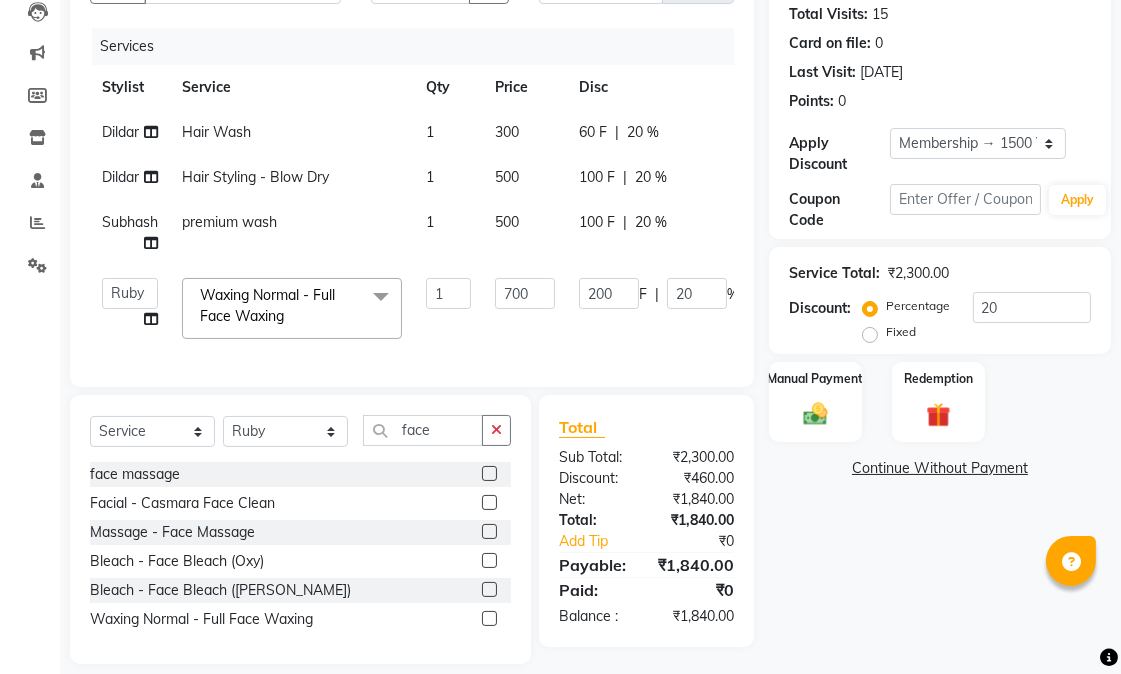 click on "Abhishek   amit   anchal   Ashu   Bilal   Dildar   Geeta   Hritik   Jatin   Manav   Mohit   Pinki   Prince   Ruby   Sagar   Subhash   Subodh   Uday  Waxing Normal - Full Face Waxing  x Hair Cut - Female Hair Cut Hair Cut - Gents Hair Cut Hair Cut - Beard Trim Hair Cut - Child Hair Cut Boy Hair Cut - Child Hair Cut Girl Hair Cut - Blow Dry Hair Cut - Tong/Iron Curl Hair Cut - Iron Hair Wash premium wash eyebrow eyebrow upperlip gel paint nail cut file mask biotin Hair Styling - Blow Dry Hair Styling - Blow Dry Outcurls Hair Styling - Curls Hair Styling - Hair Do Hair Styling - Pressing deep conditioning bob cut Treatment - Repair Rituals Treatment - Moisture Rituals Treatment - Scalp and Length Treatment Treatment - Dandruff Treatment with Rituals Treatment - Hair Fall Treatment with Rituals Treatment - One Step Repair Treatment Treatment - Keratin Treatment Treatment - Smoothening Treatment - Ola Plex Treatment - Goji Treatment - Purifying Treatment - Ocean Miracle Treatment - Rgnerin blanch kenpiki RGEN 1" 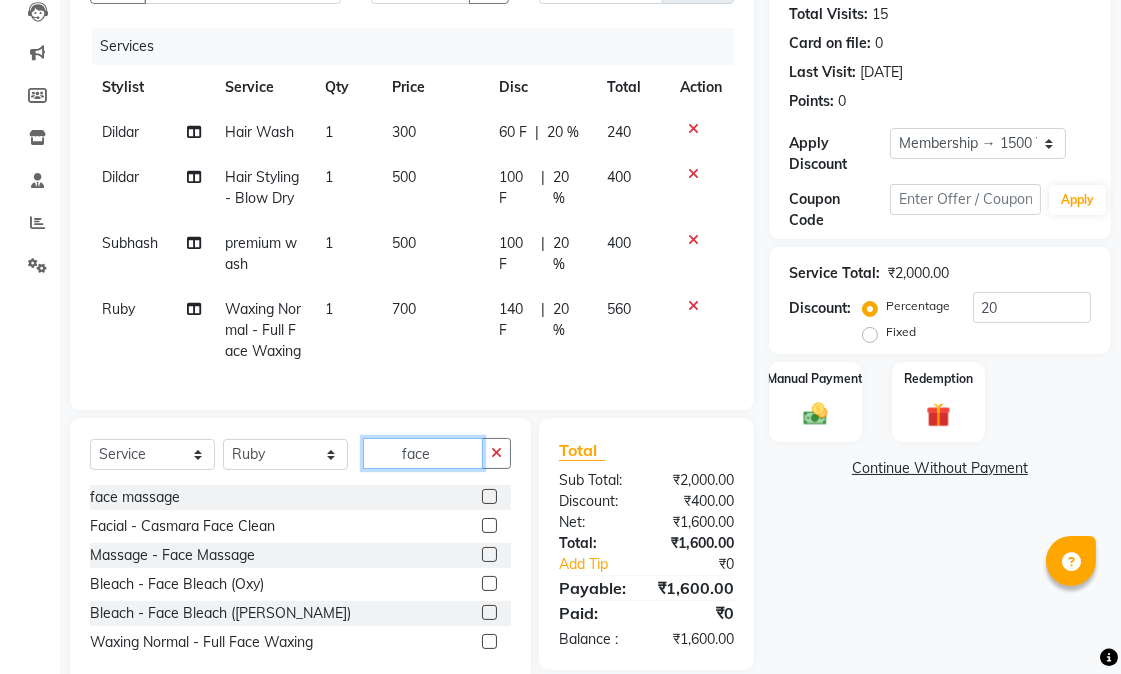 drag, startPoint x: 438, startPoint y: 511, endPoint x: 380, endPoint y: 511, distance: 58 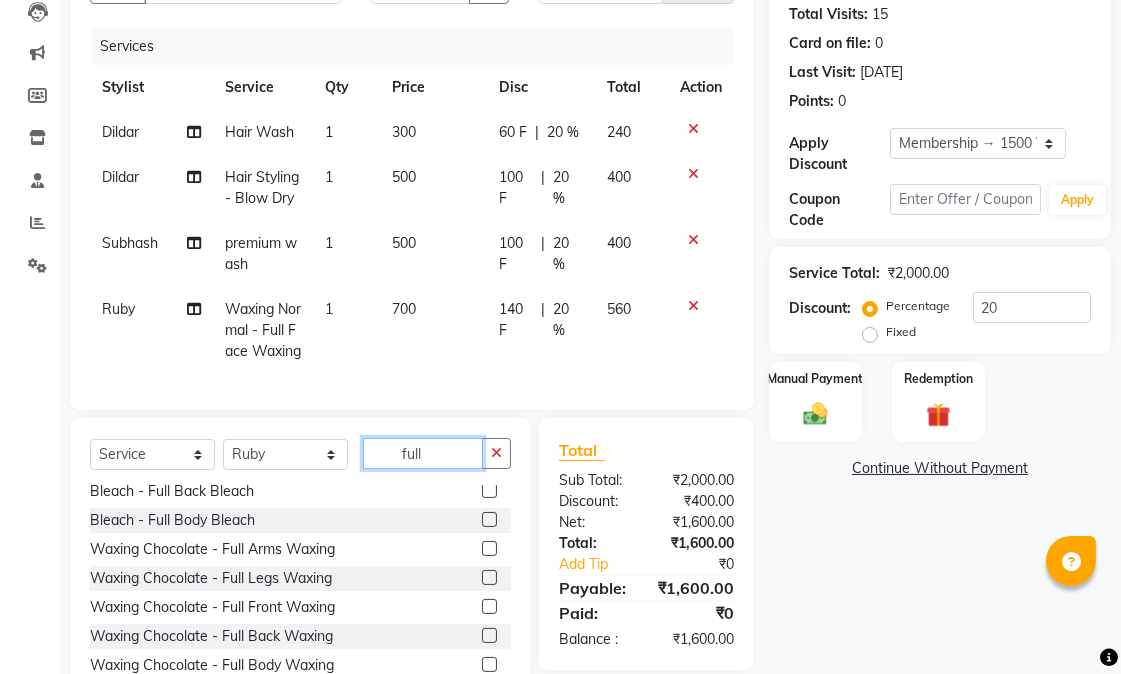 scroll, scrollTop: 96, scrollLeft: 0, axis: vertical 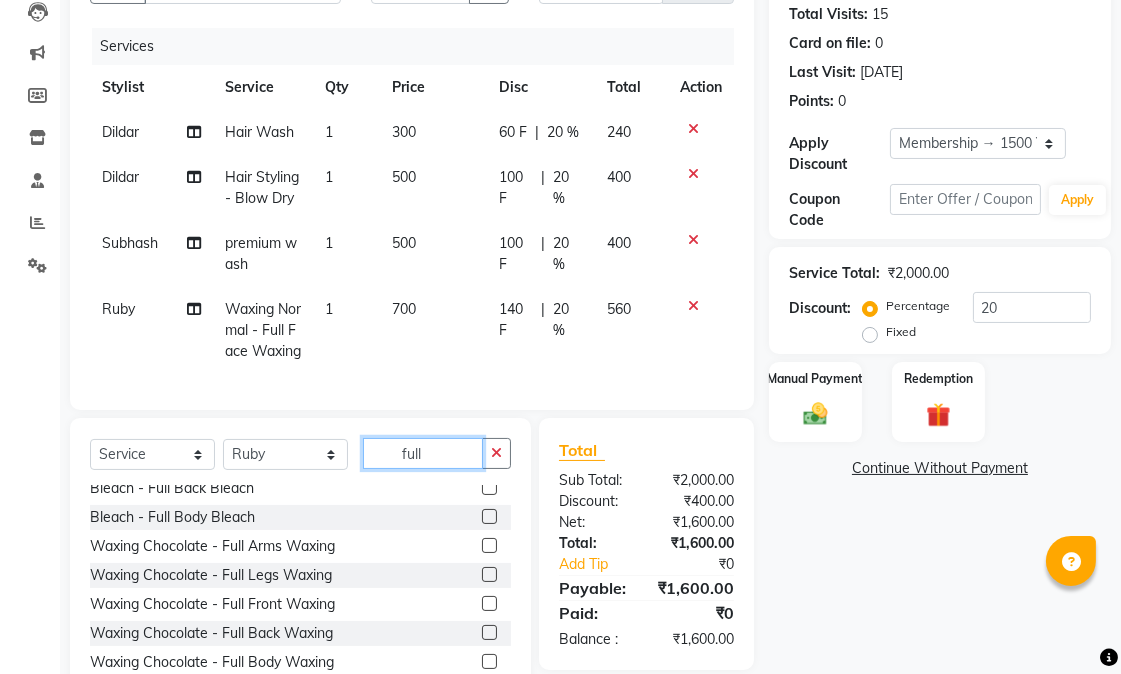 type on "full" 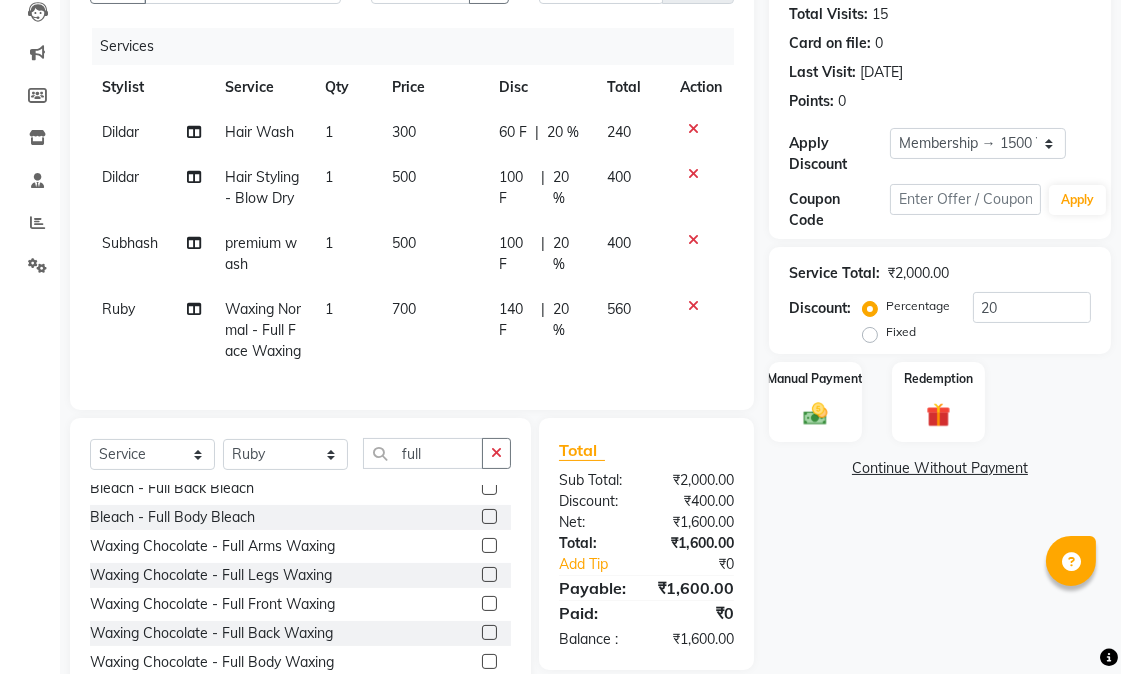 click 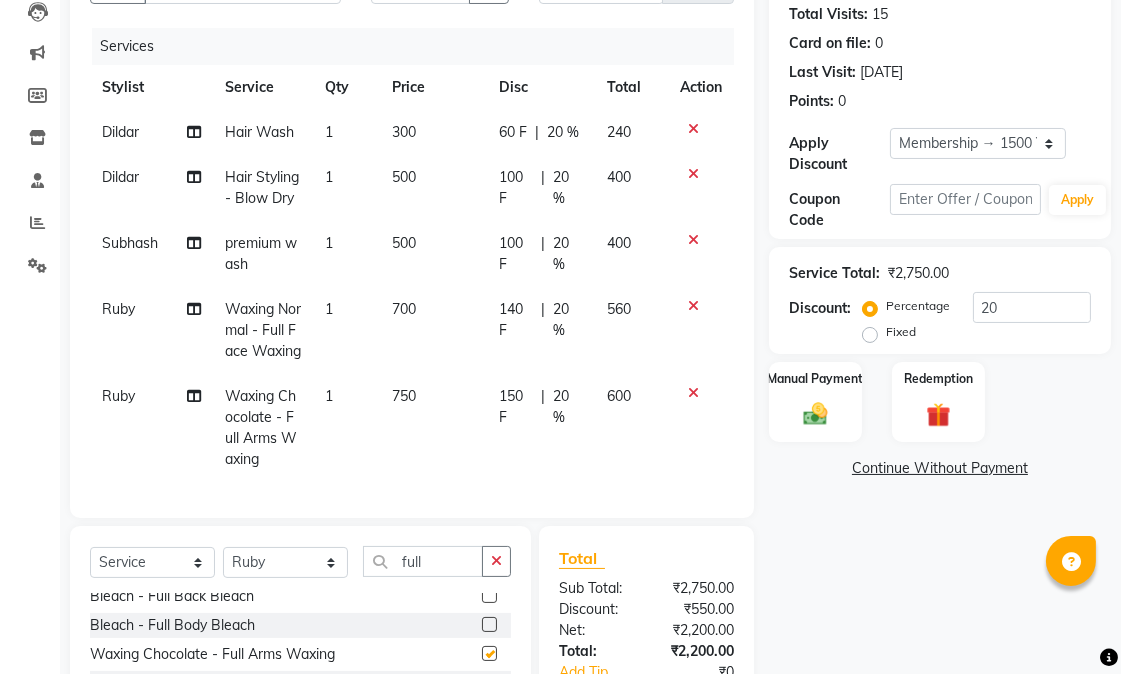 checkbox on "false" 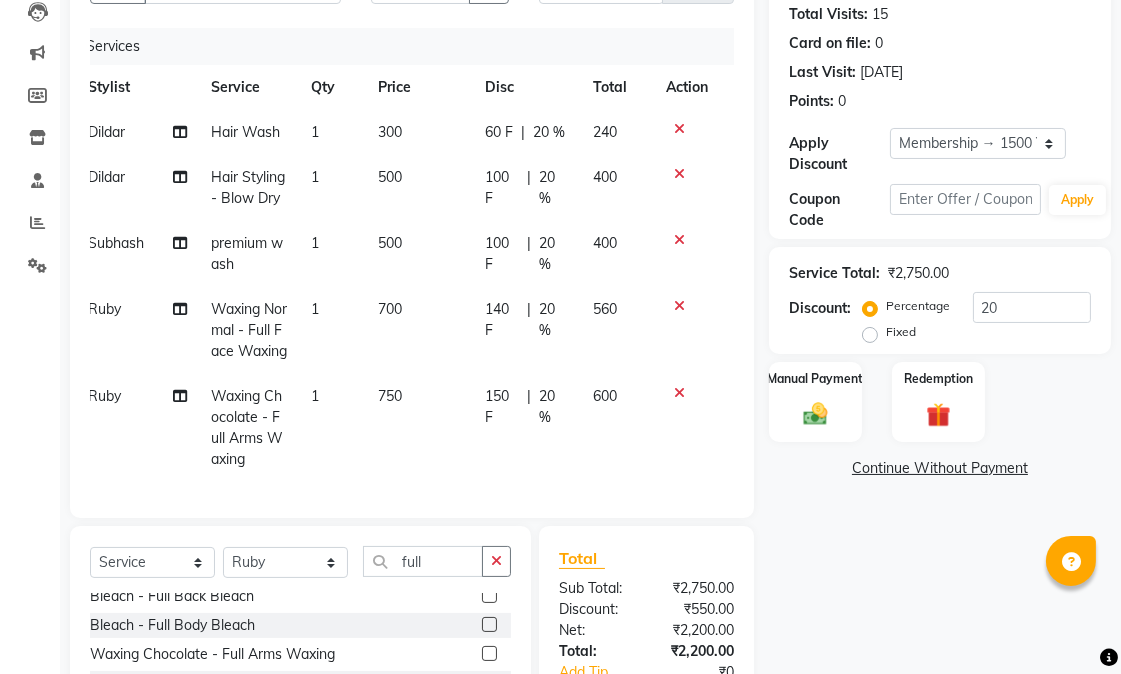 scroll, scrollTop: 0, scrollLeft: 0, axis: both 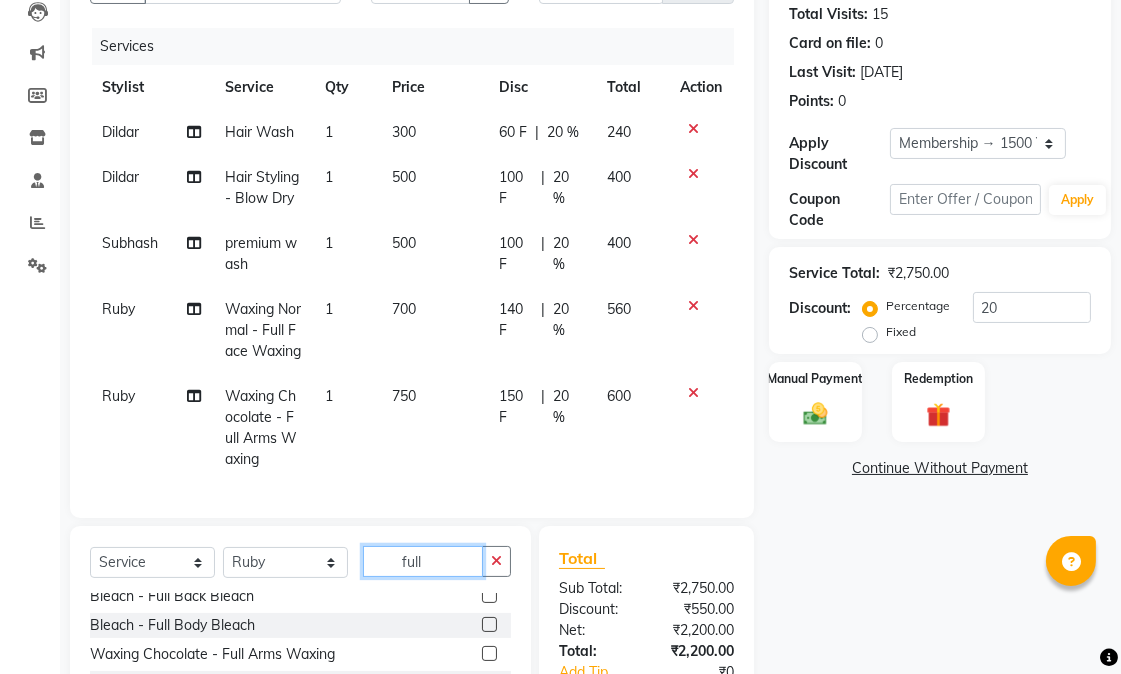 drag, startPoint x: 444, startPoint y: 601, endPoint x: 390, endPoint y: 596, distance: 54.230988 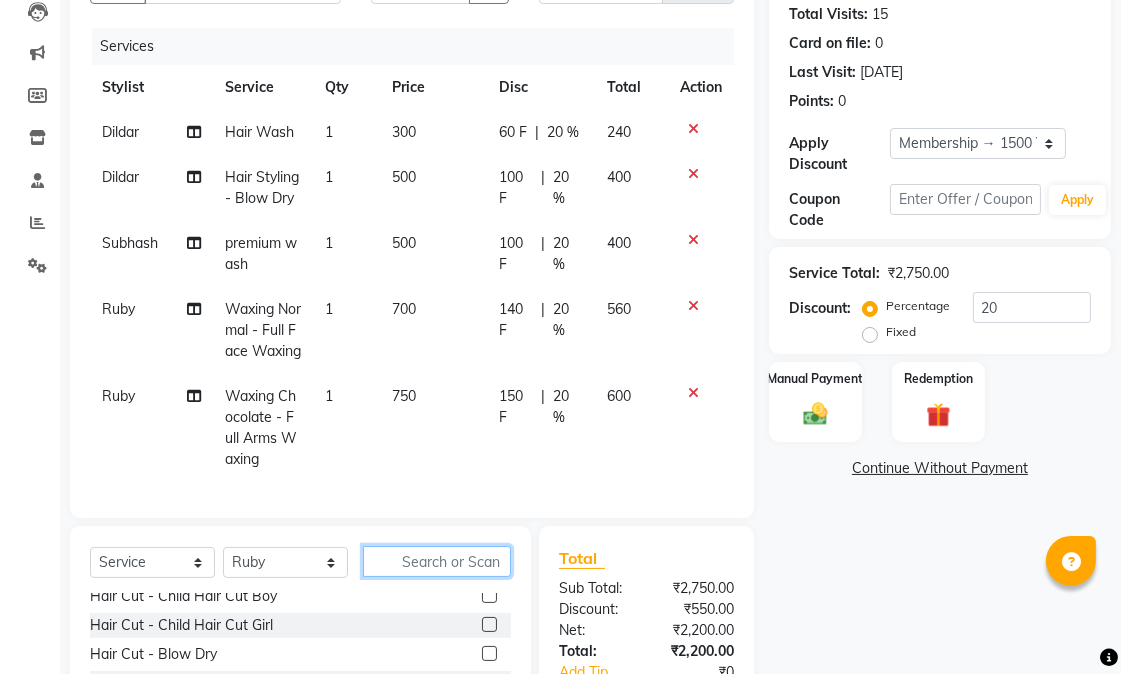 scroll, scrollTop: 28, scrollLeft: 0, axis: vertical 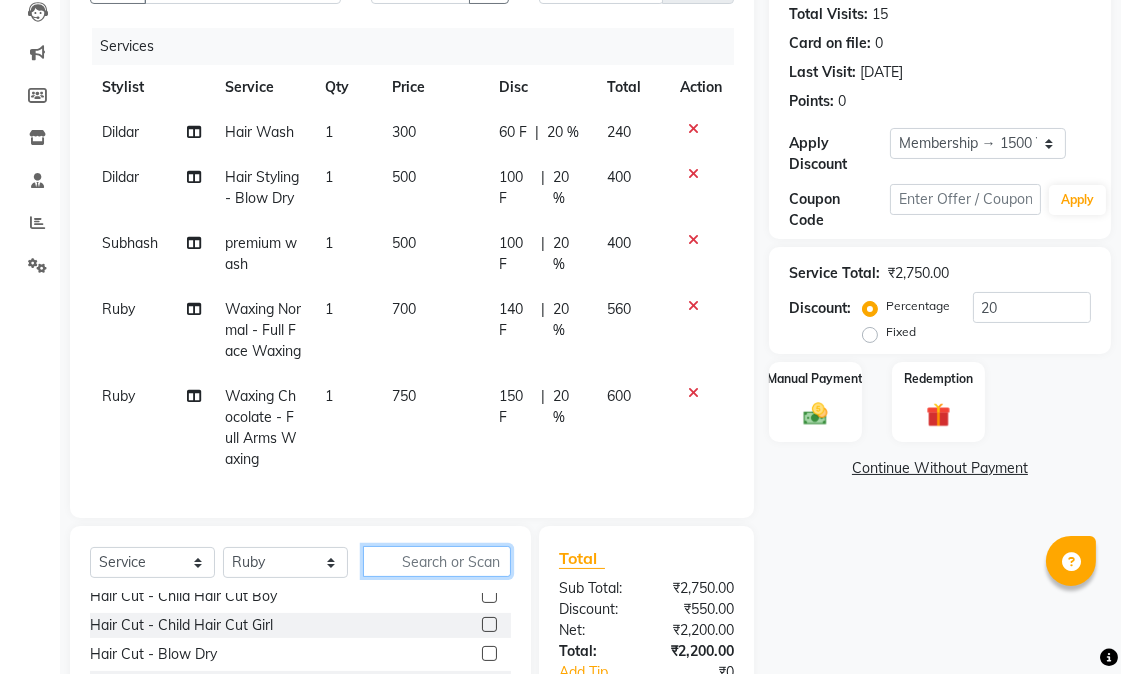 type 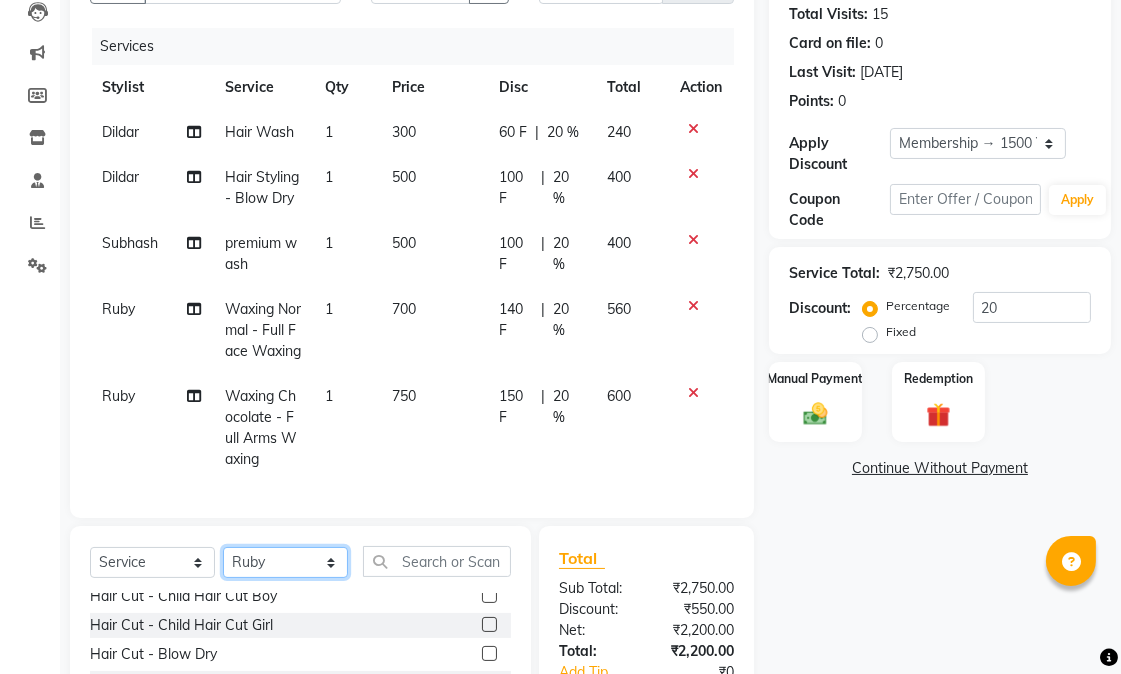 click on "Select Stylist Abhishek amit anchal Ashu Bilal Dildar Geeta Hritik Jatin Manav Mohit Pinki Prince Ruby Sagar Subhash Subodh Uday" 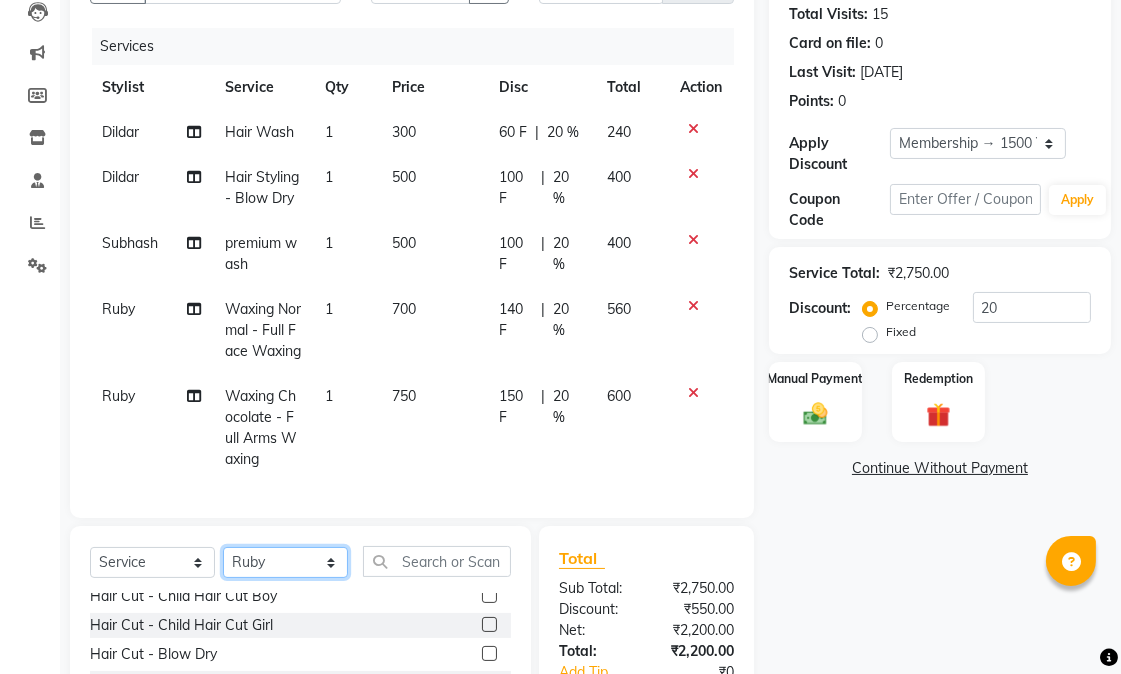 select on "58954" 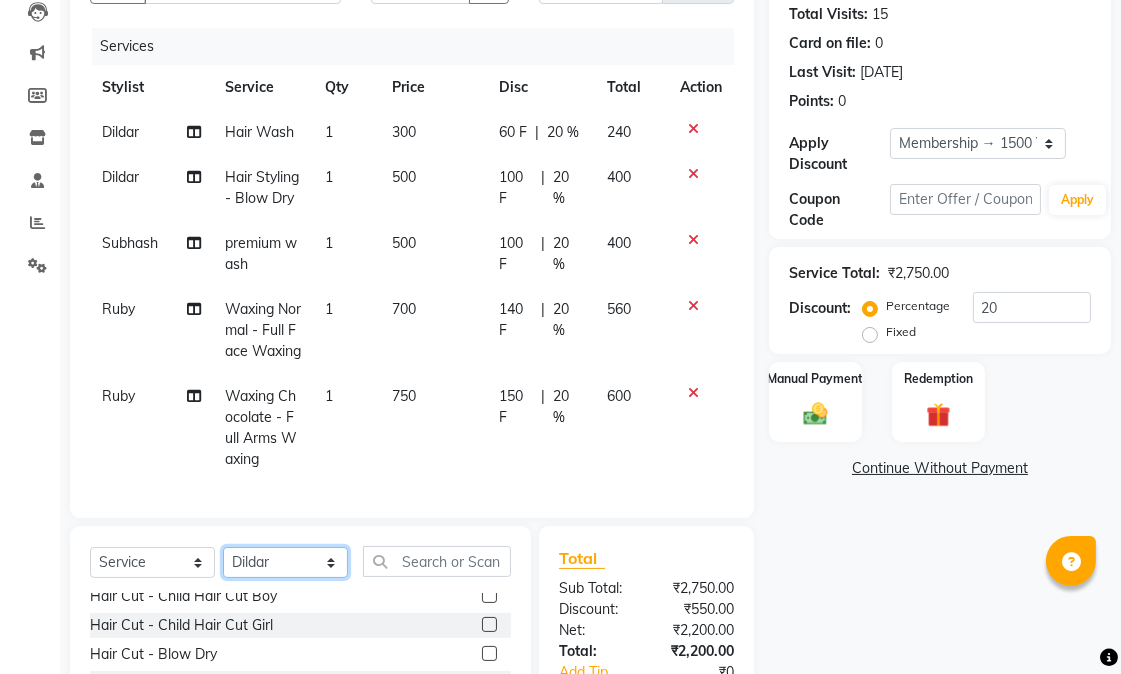 click on "Select Stylist Abhishek amit anchal Ashu Bilal Dildar Geeta Hritik Jatin Manav Mohit Pinki Prince Ruby Sagar Subhash Subodh Uday" 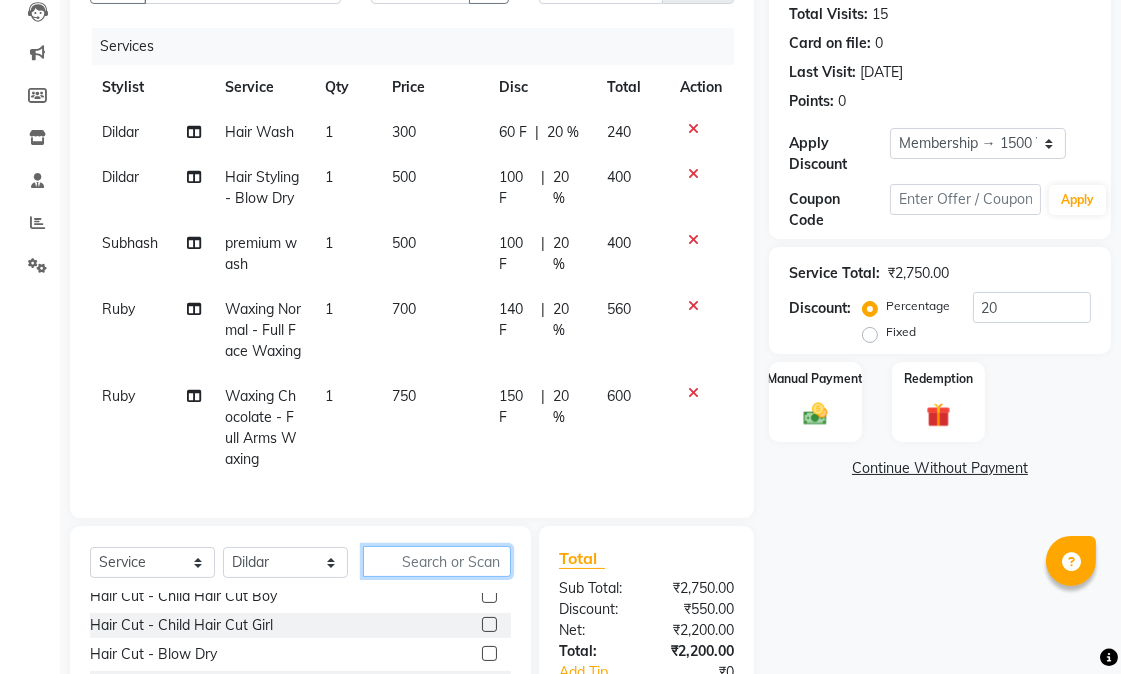 click 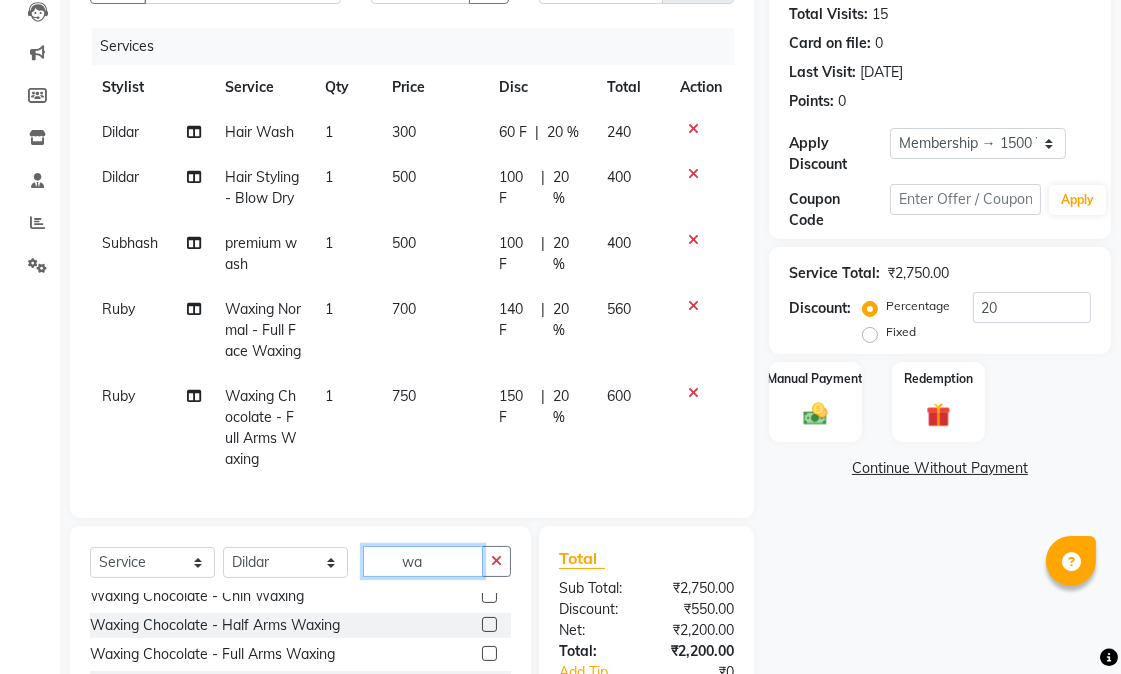 scroll, scrollTop: 0, scrollLeft: 0, axis: both 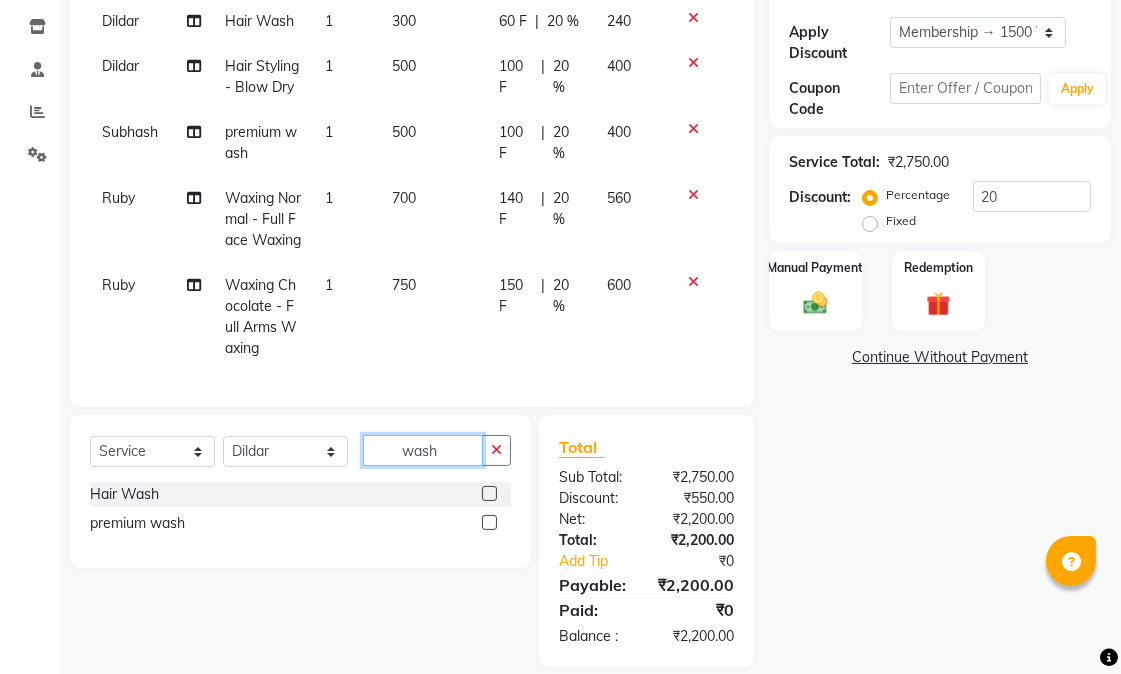 type on "wash" 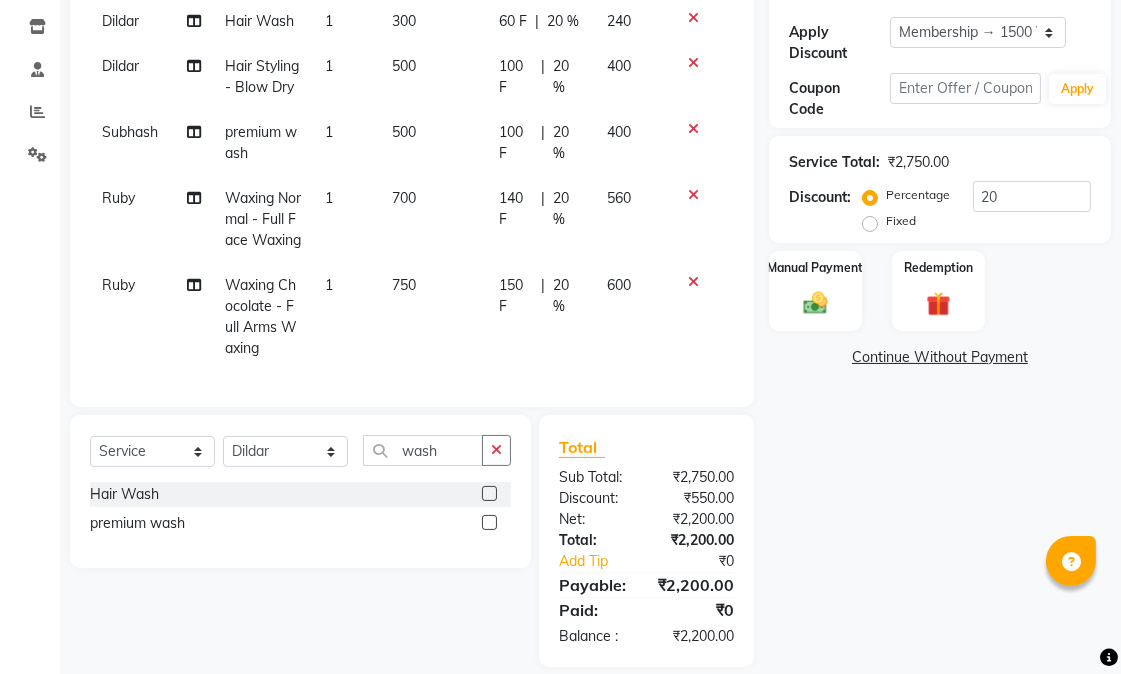 click 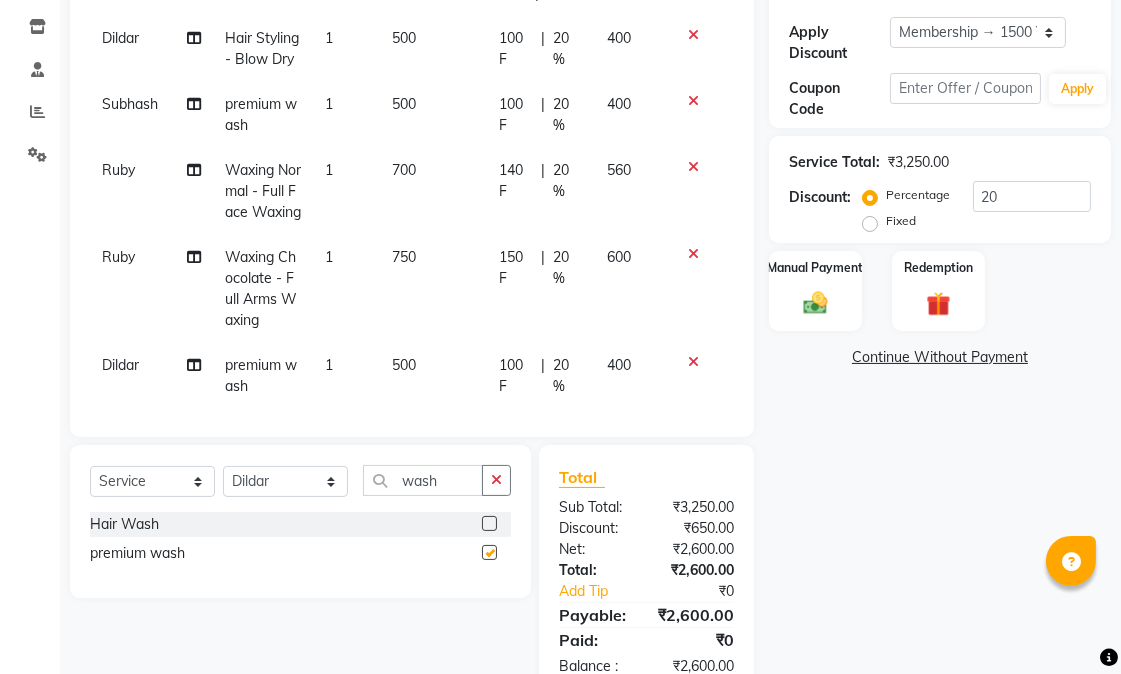 checkbox on "false" 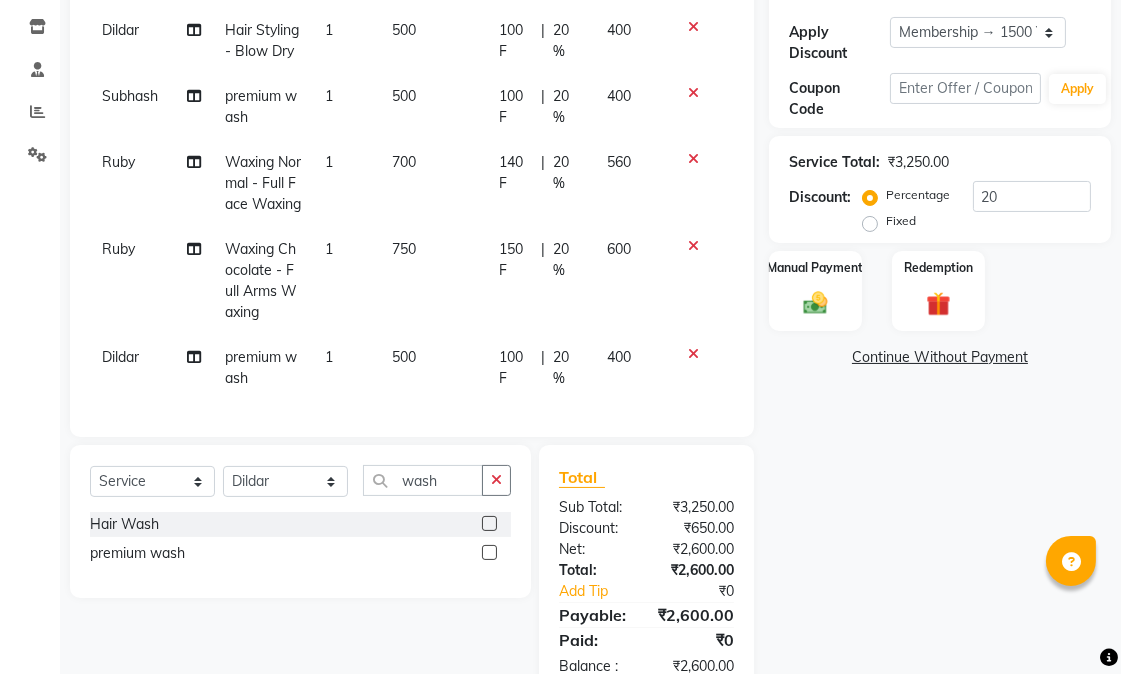 scroll, scrollTop: 94, scrollLeft: 0, axis: vertical 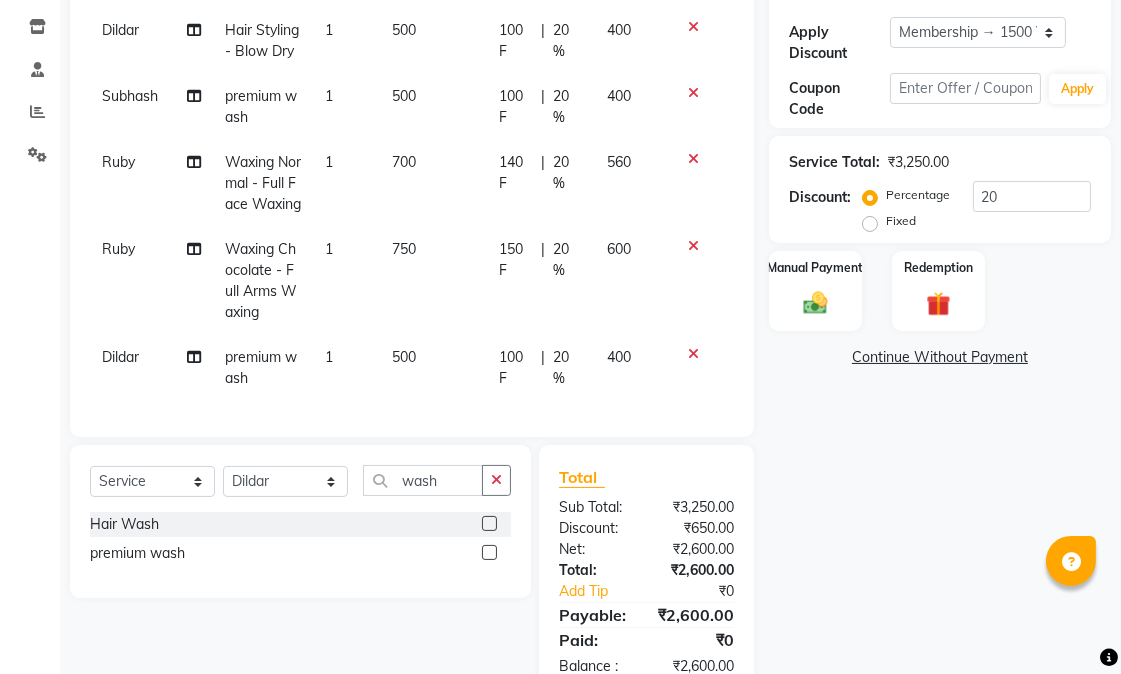 click on "Name: Charu Taneja Membership: end on 16-06-2026 Total Visits:  15 Card on file:  0 Last Visit:   06-07-2025 Points:   0  Apply Discount Select Membership → 1500 Yearly Membership Coupon Code Apply Service Total:  ₹3,250.00  Discount:  Percentage   Fixed  20 Manual Payment Redemption  Continue Without Payment" 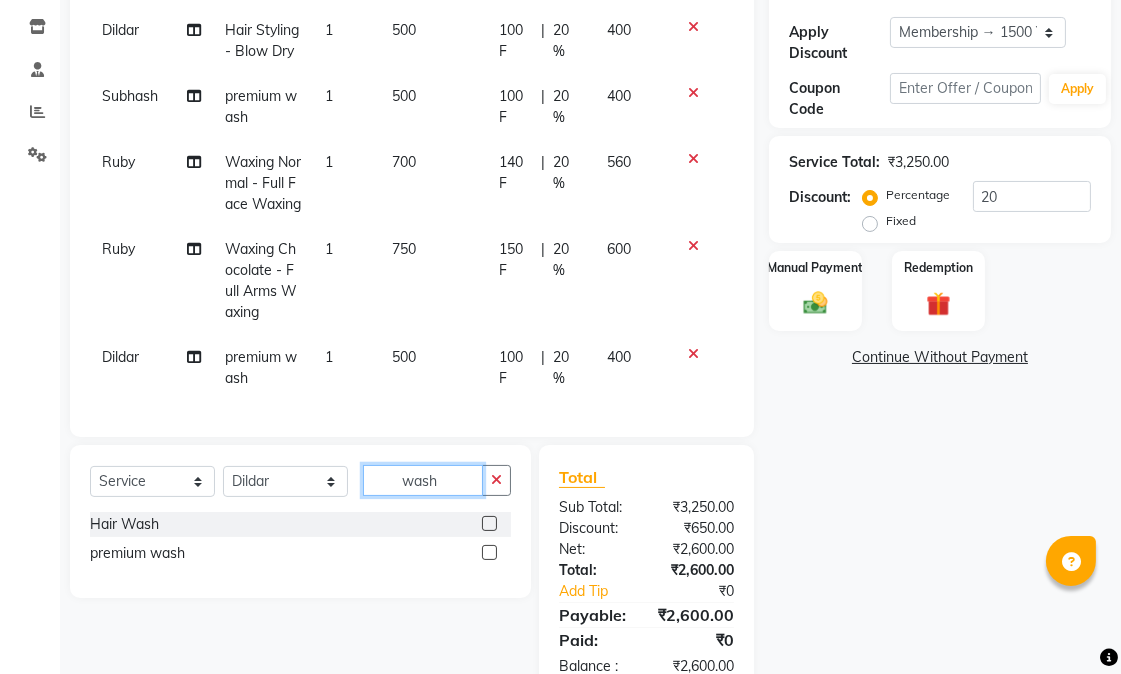 drag, startPoint x: 432, startPoint y: 486, endPoint x: 386, endPoint y: 472, distance: 48.08326 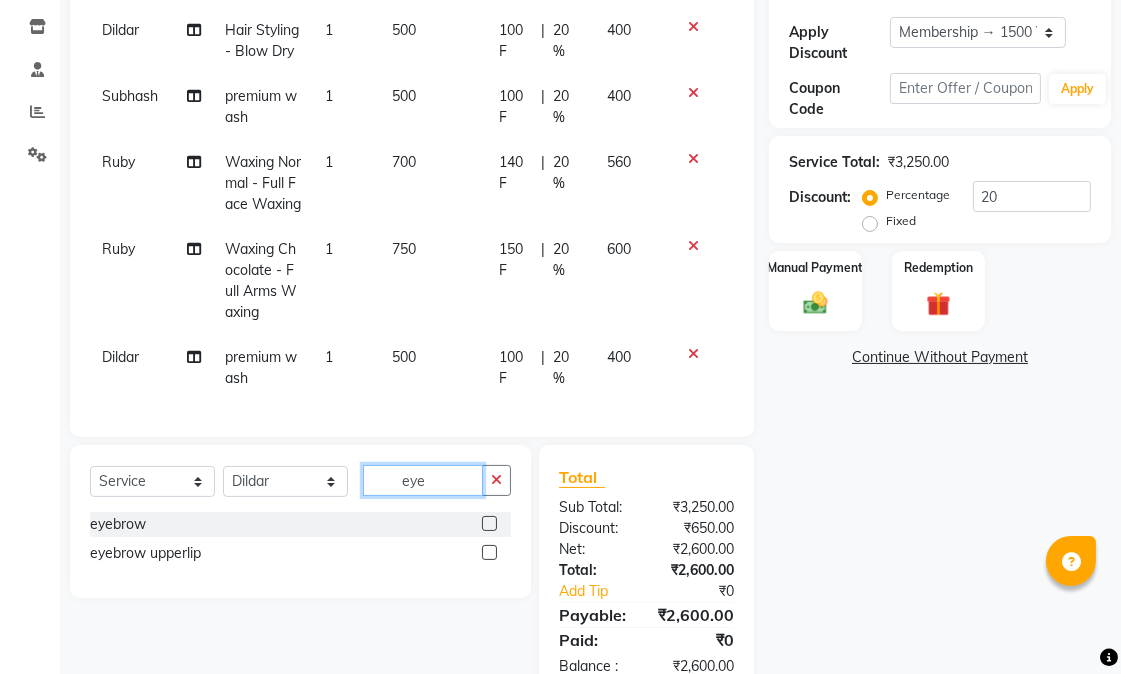 type on "eye" 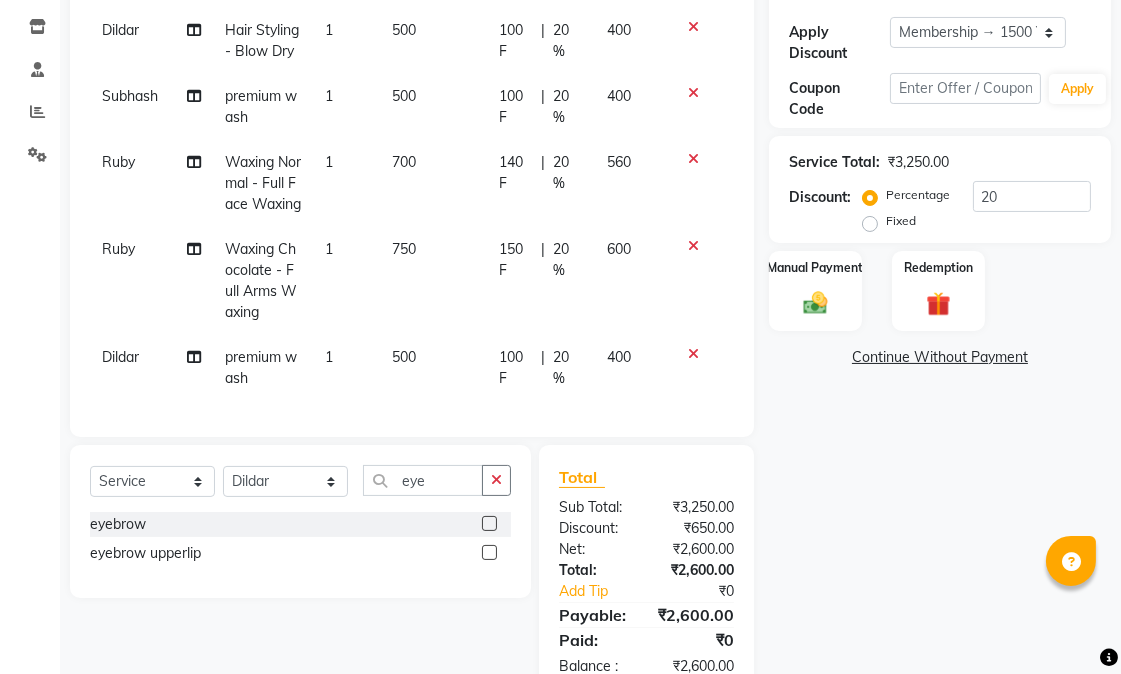 click 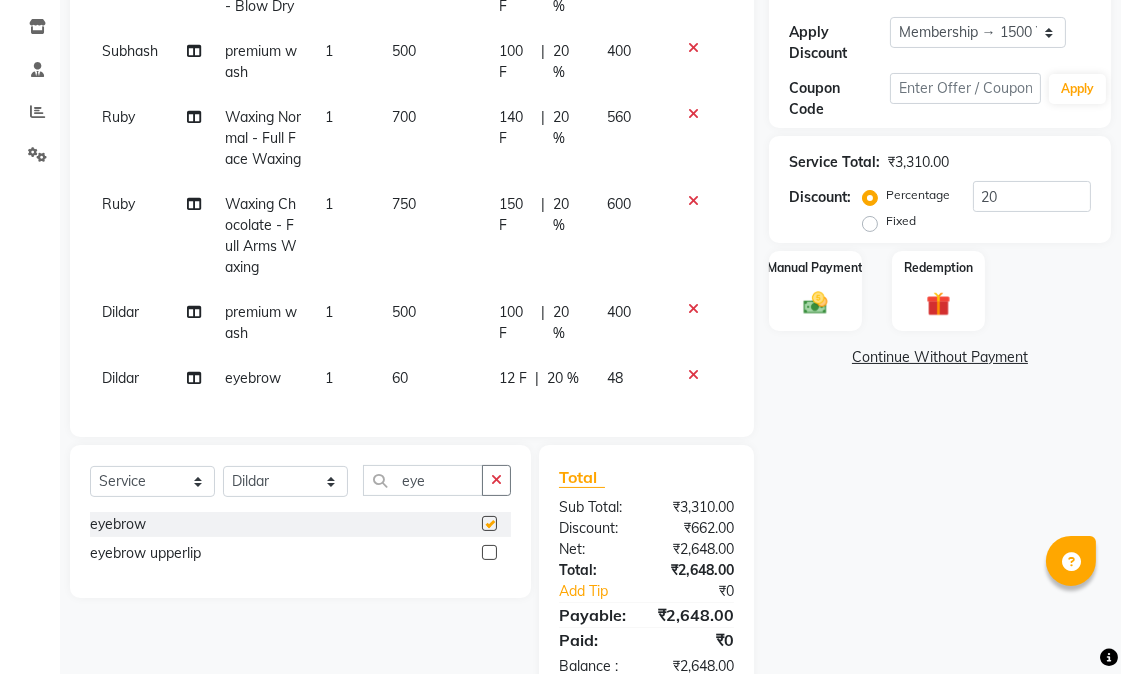 checkbox on "false" 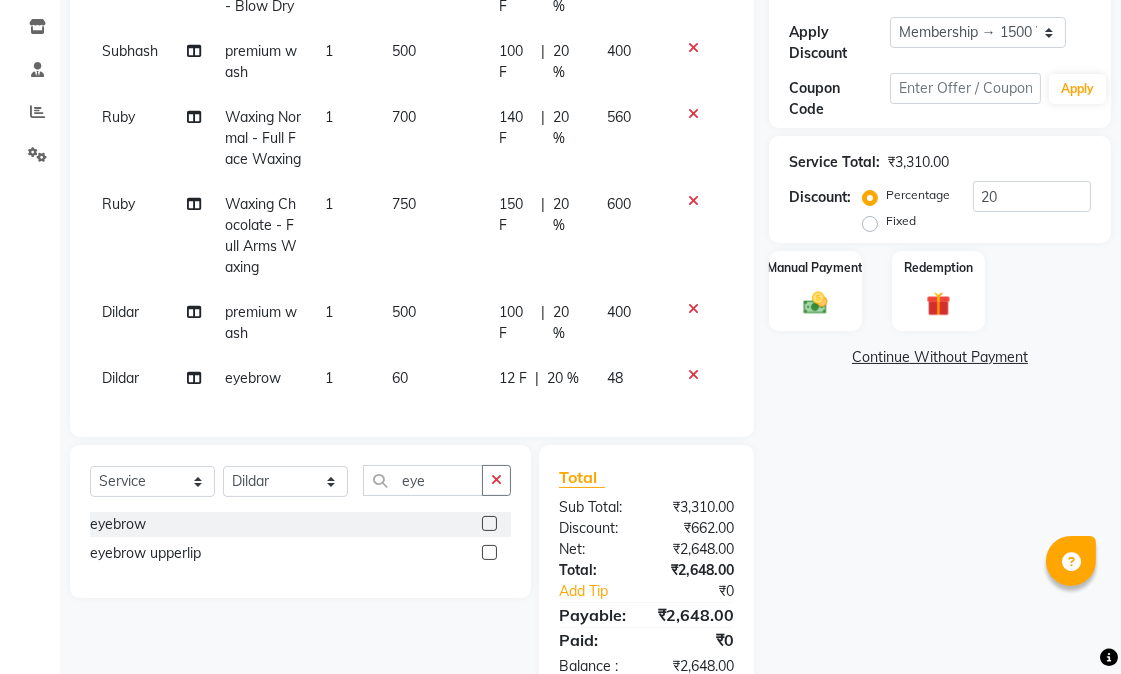 scroll, scrollTop: 138, scrollLeft: 0, axis: vertical 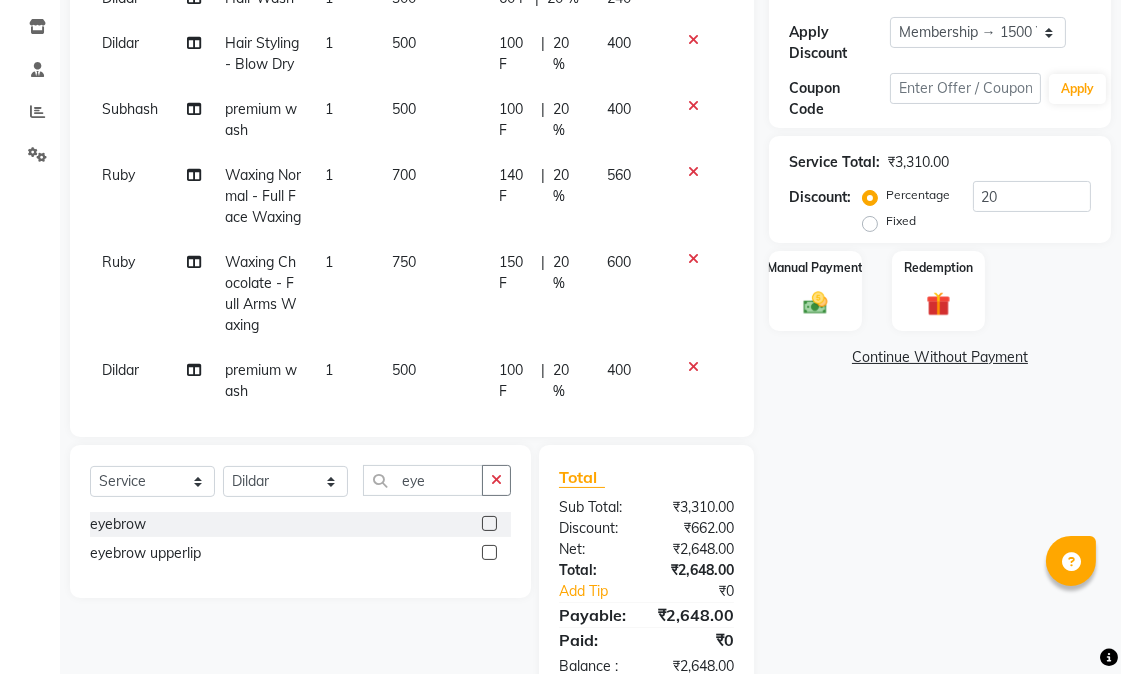 select on "58954" 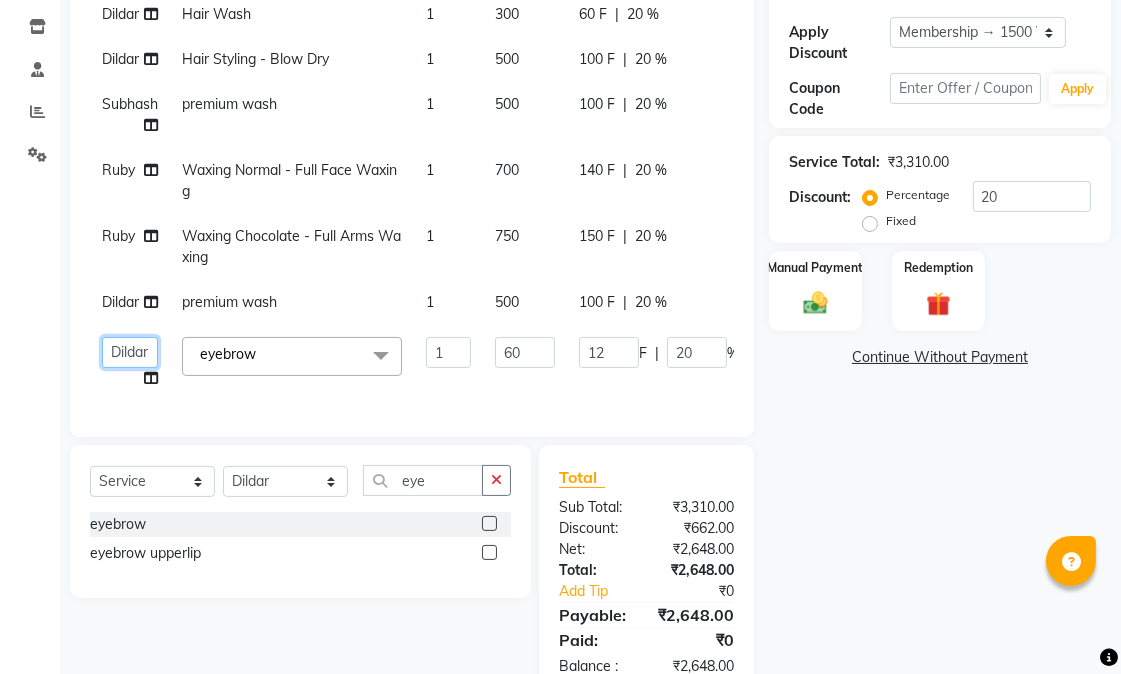 click on "Abhishek   amit   anchal   Ashu   Bilal   Dildar   Geeta   Hritik   Jatin   Manav   Mohit   Pinki   Prince   Ruby   Sagar   Subhash   Subodh   Uday" 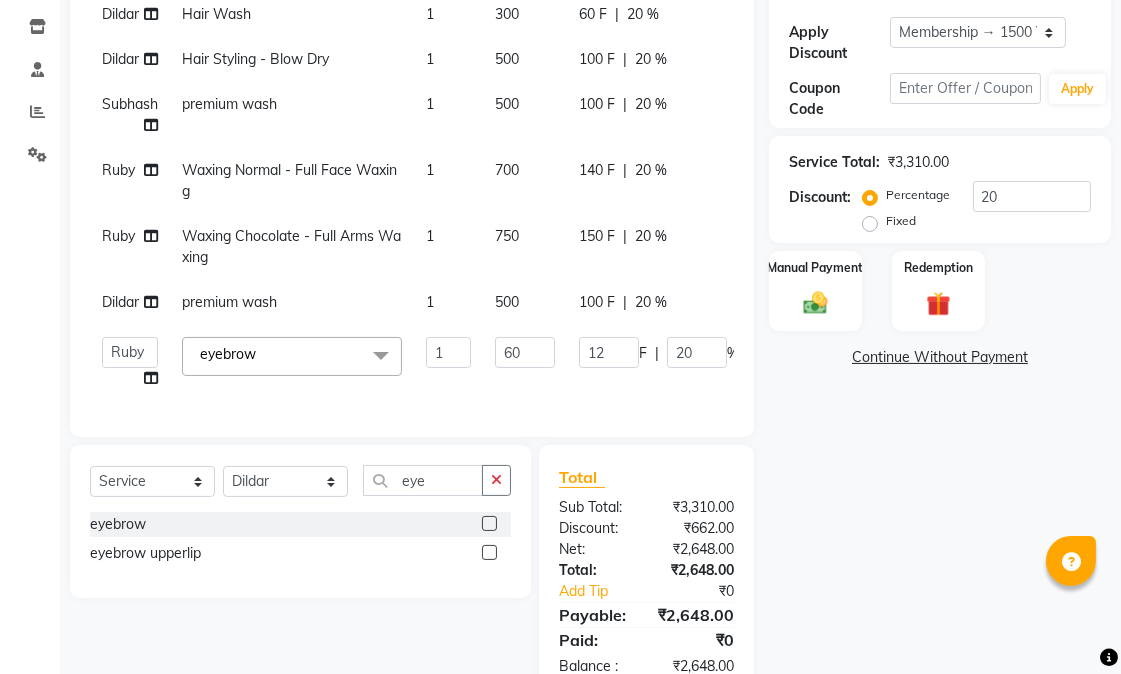 select on "58948" 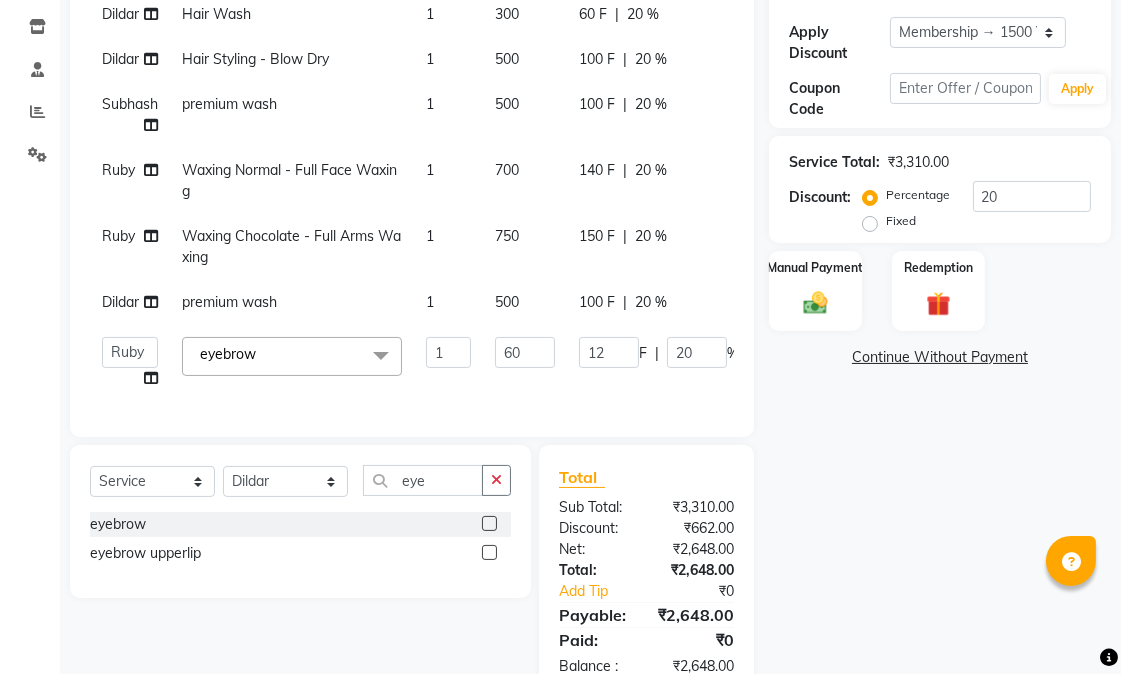 click on "Name: Charu Taneja Membership: end on 16-06-2026 Total Visits:  15 Card on file:  0 Last Visit:   06-07-2025 Points:   0  Apply Discount Select Membership → 1500 Yearly Membership Coupon Code Apply Service Total:  ₹3,310.00  Discount:  Percentage   Fixed  20 Manual Payment Redemption  Continue Without Payment" 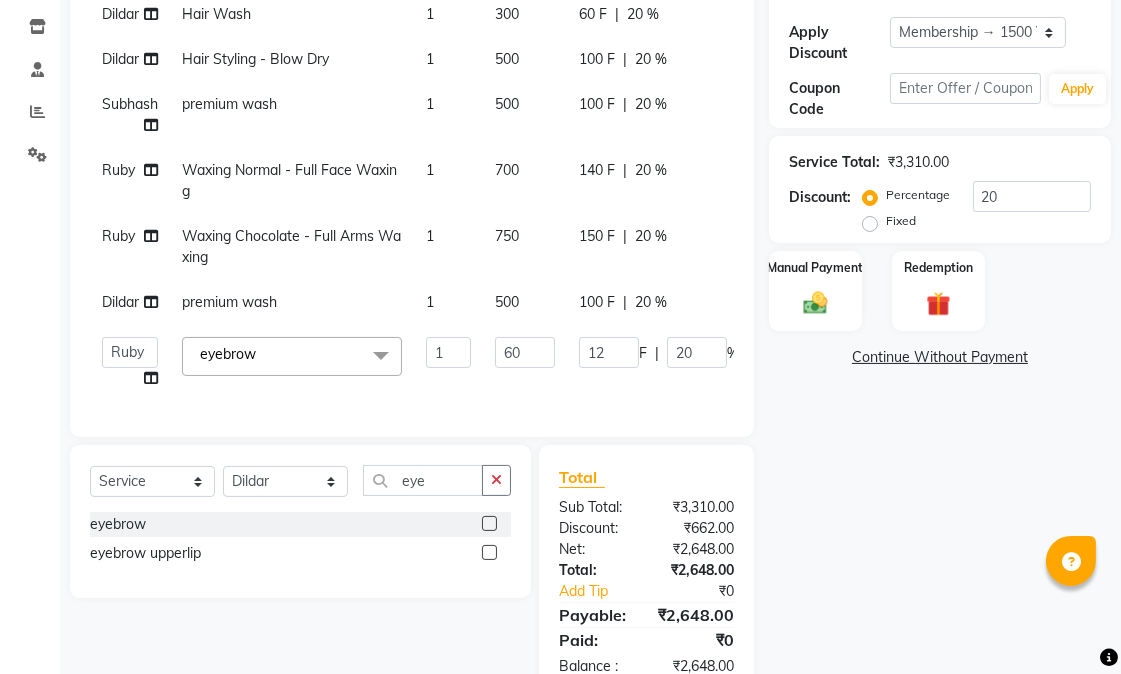 scroll, scrollTop: 407, scrollLeft: 0, axis: vertical 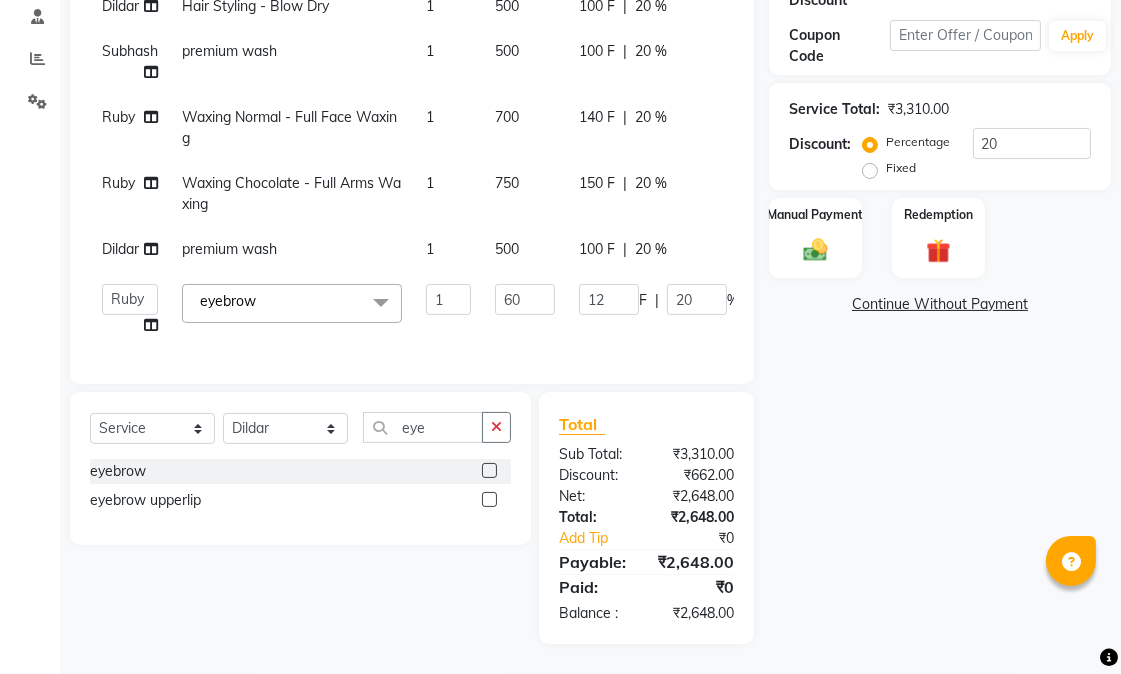 click on "Name: Charu Taneja Membership: end on 16-06-2026 Total Visits:  15 Card on file:  0 Last Visit:   06-07-2025 Points:   0  Apply Discount Select Membership → 1500 Yearly Membership Coupon Code Apply Service Total:  ₹3,310.00  Discount:  Percentage   Fixed  20 Manual Payment Redemption  Continue Without Payment" 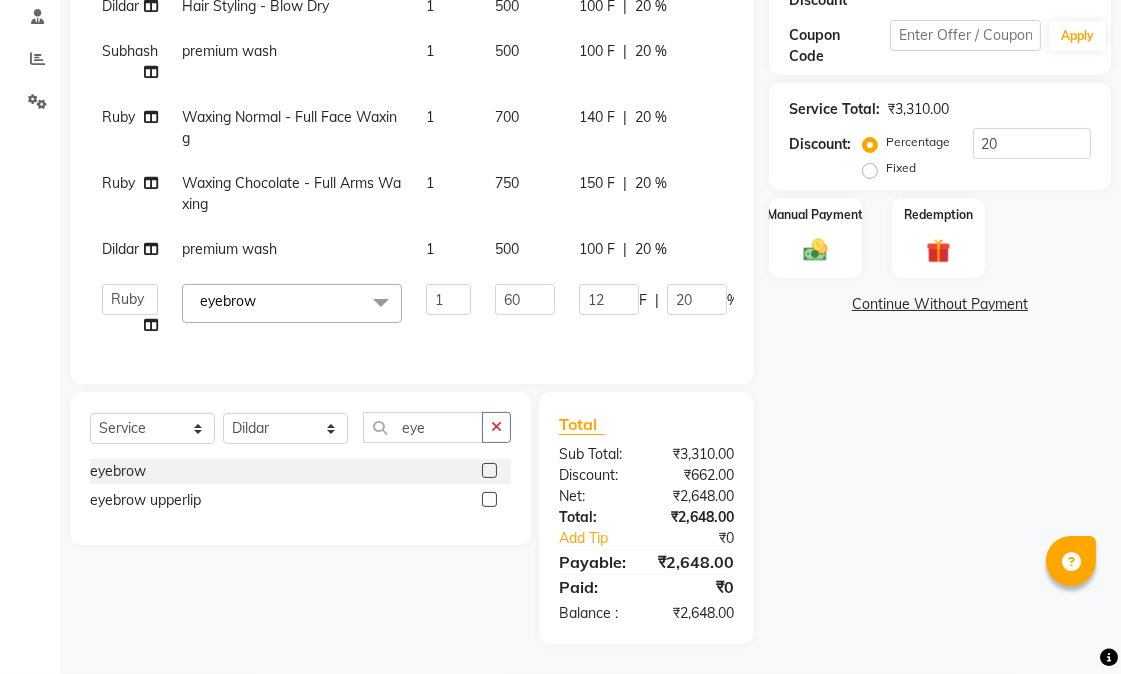 scroll, scrollTop: 0, scrollLeft: 0, axis: both 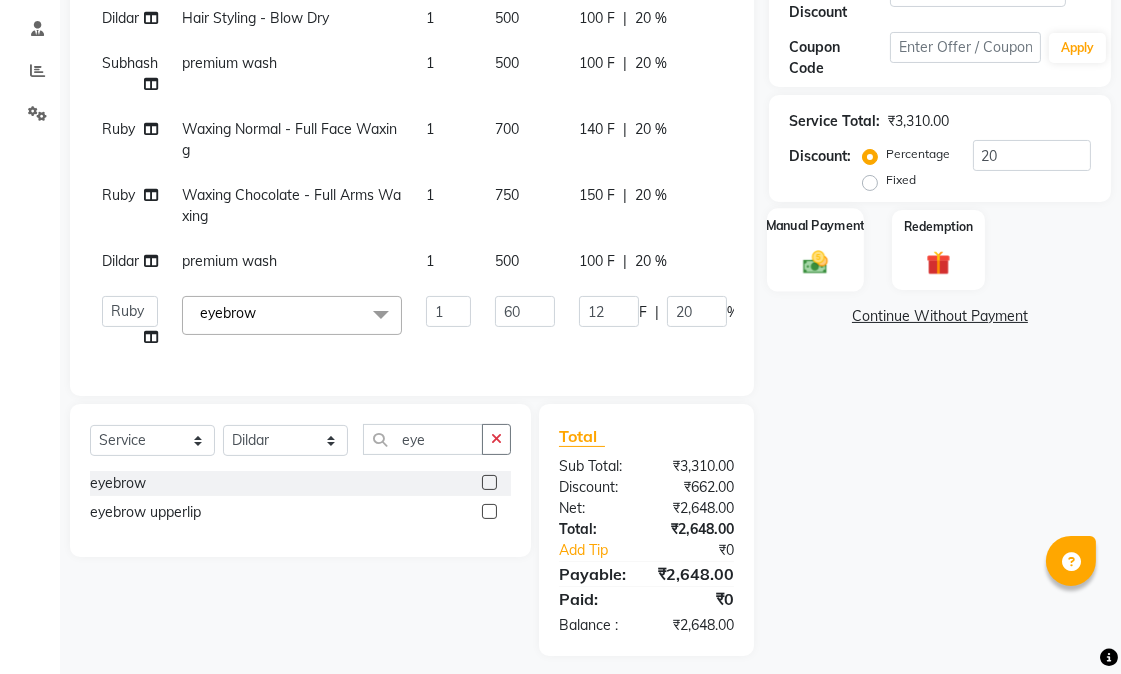 click on "Manual Payment" 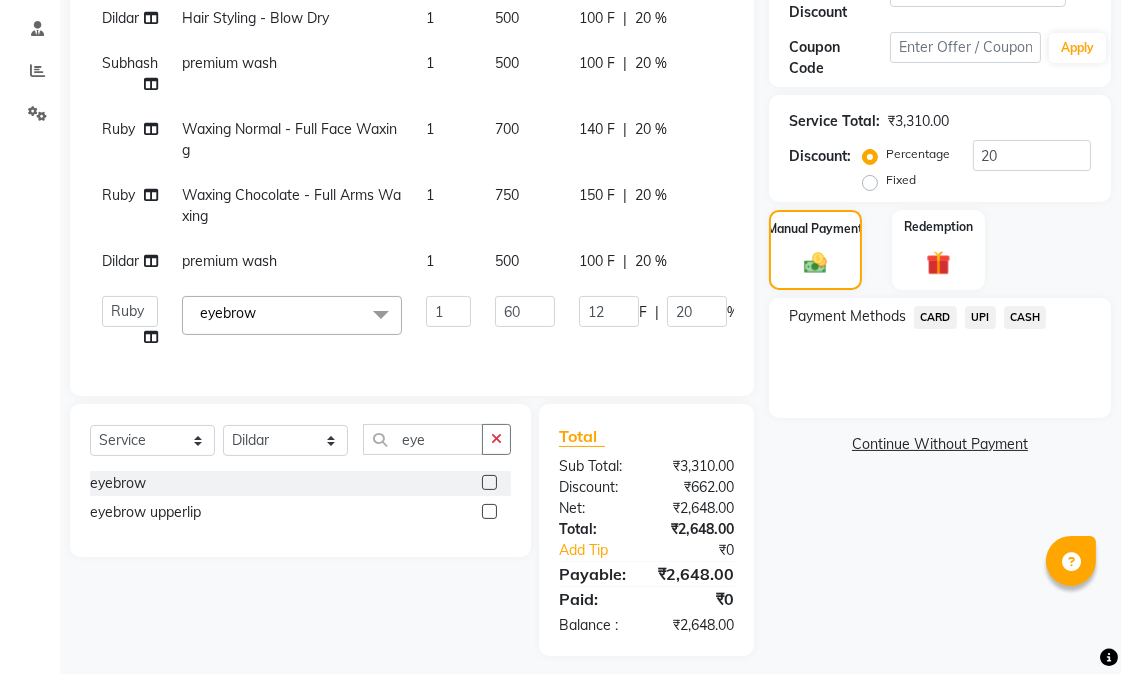 click on "CARD" 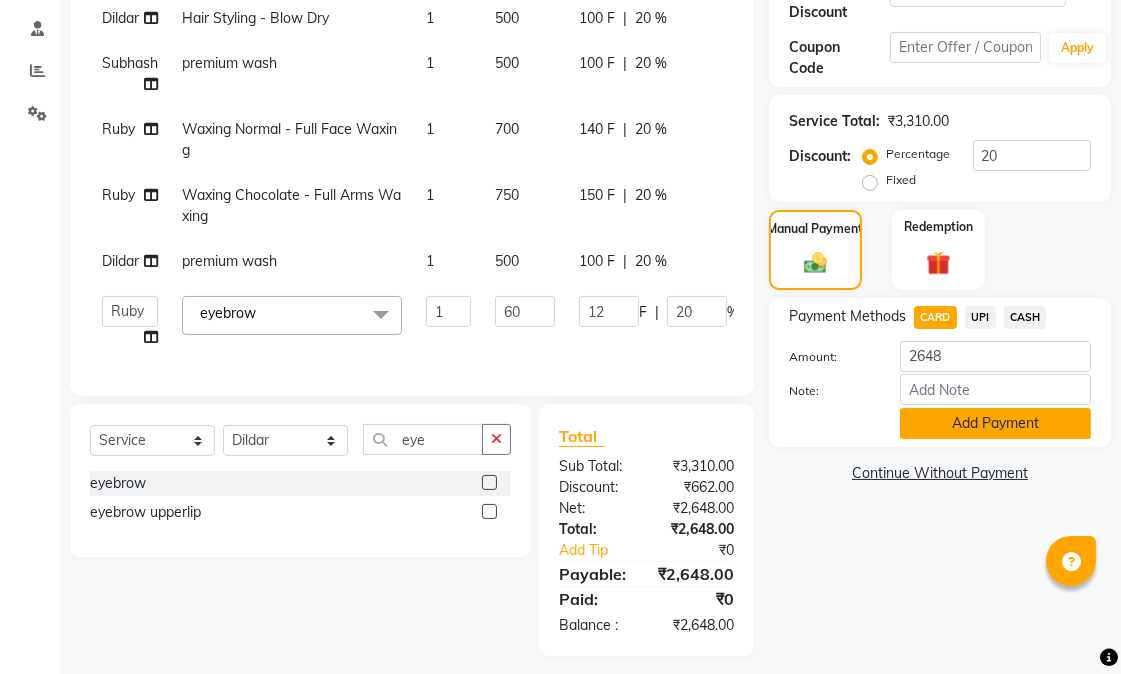 click on "Add Payment" 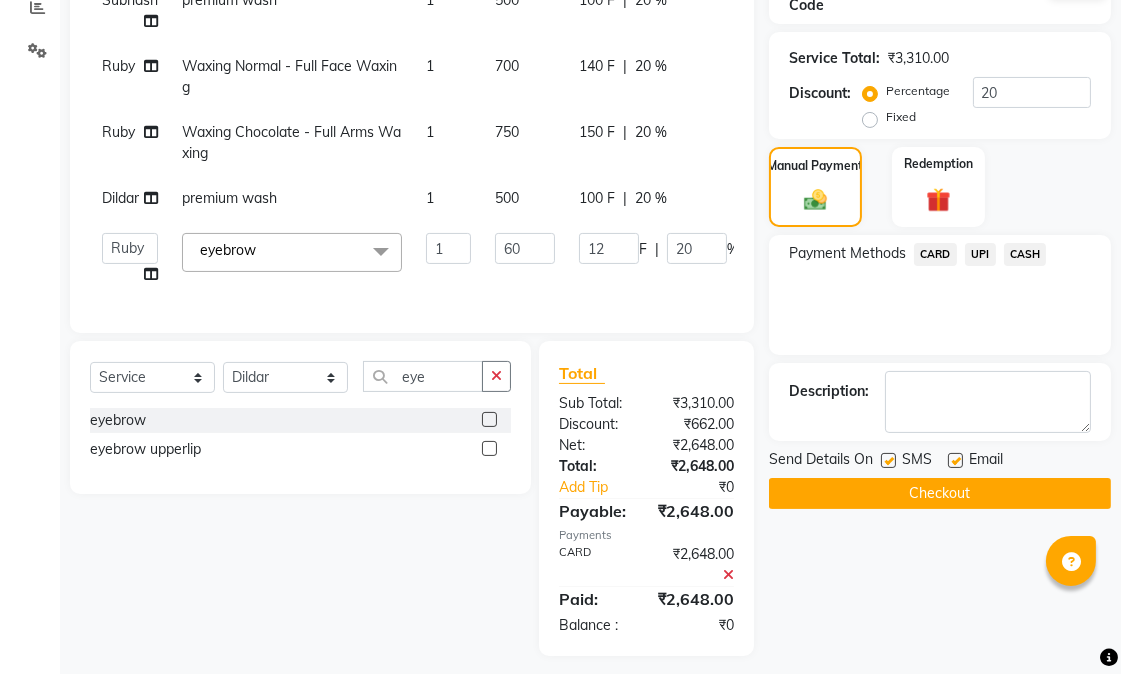 scroll, scrollTop: 471, scrollLeft: 0, axis: vertical 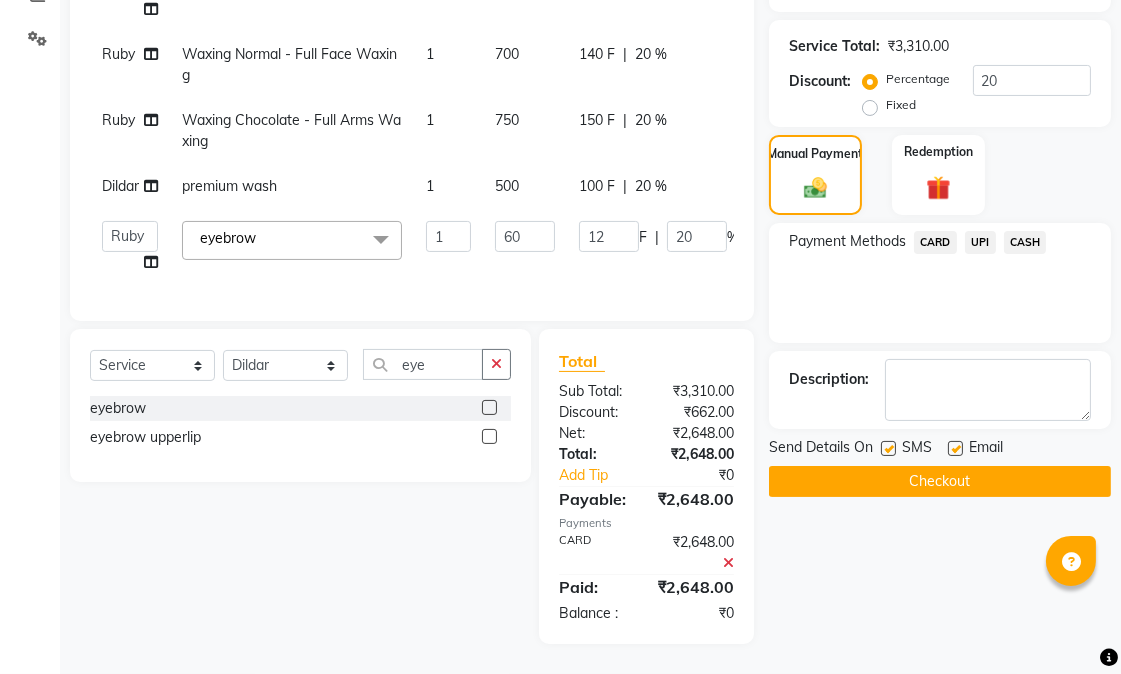 click 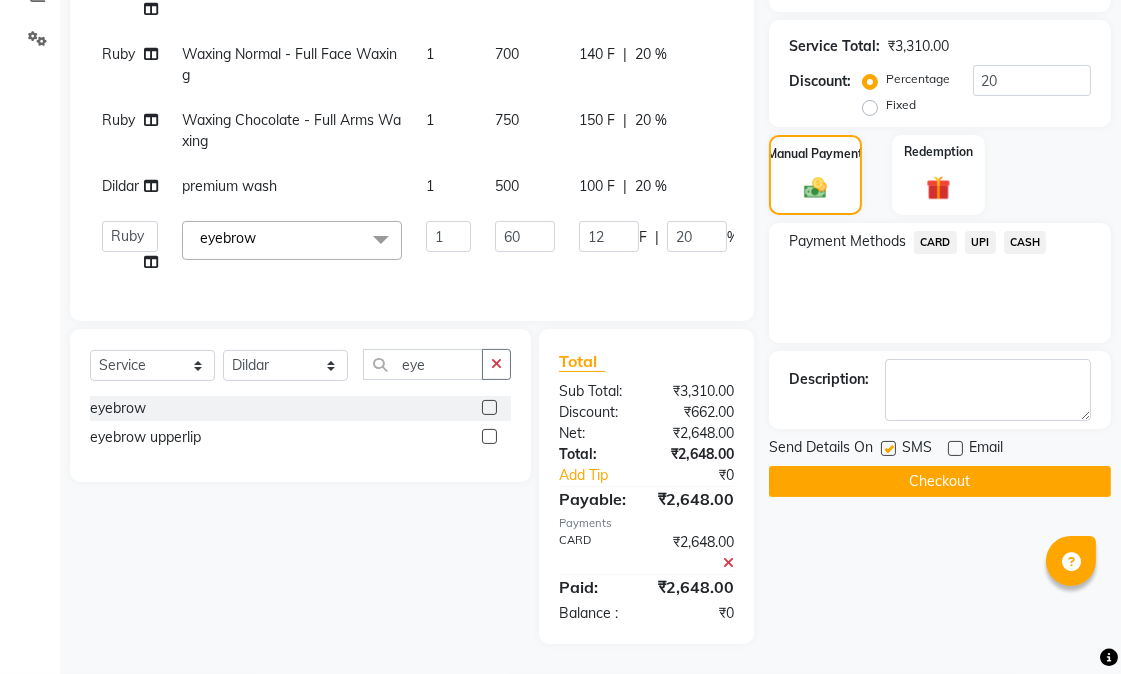 click 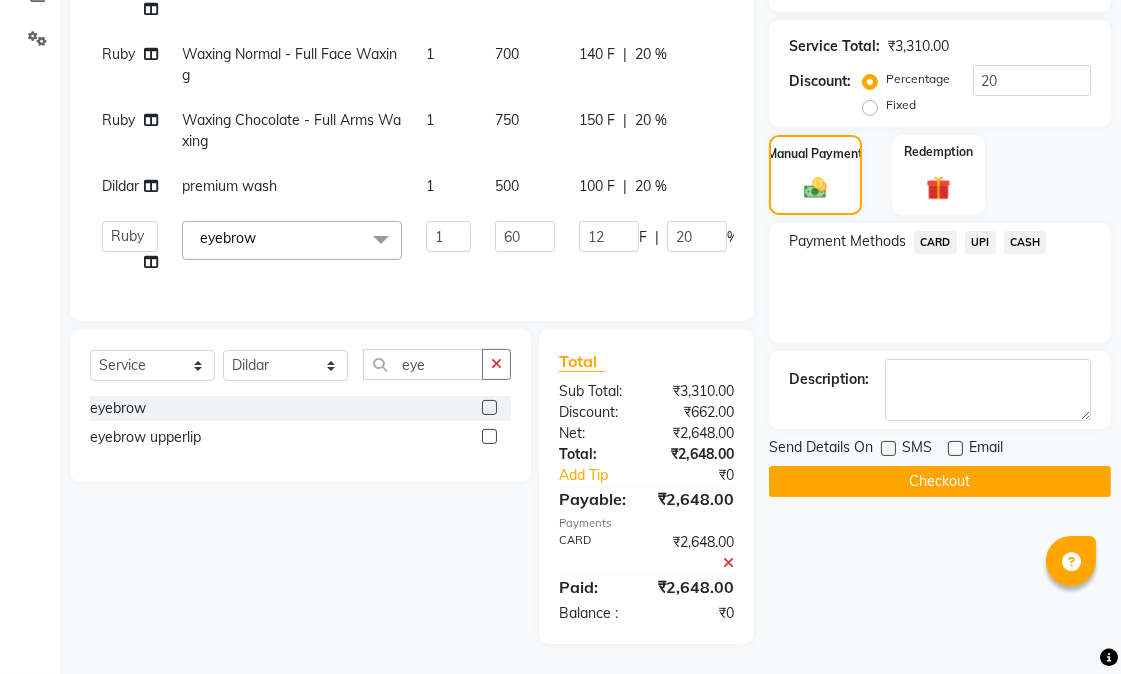 click on "Checkout" 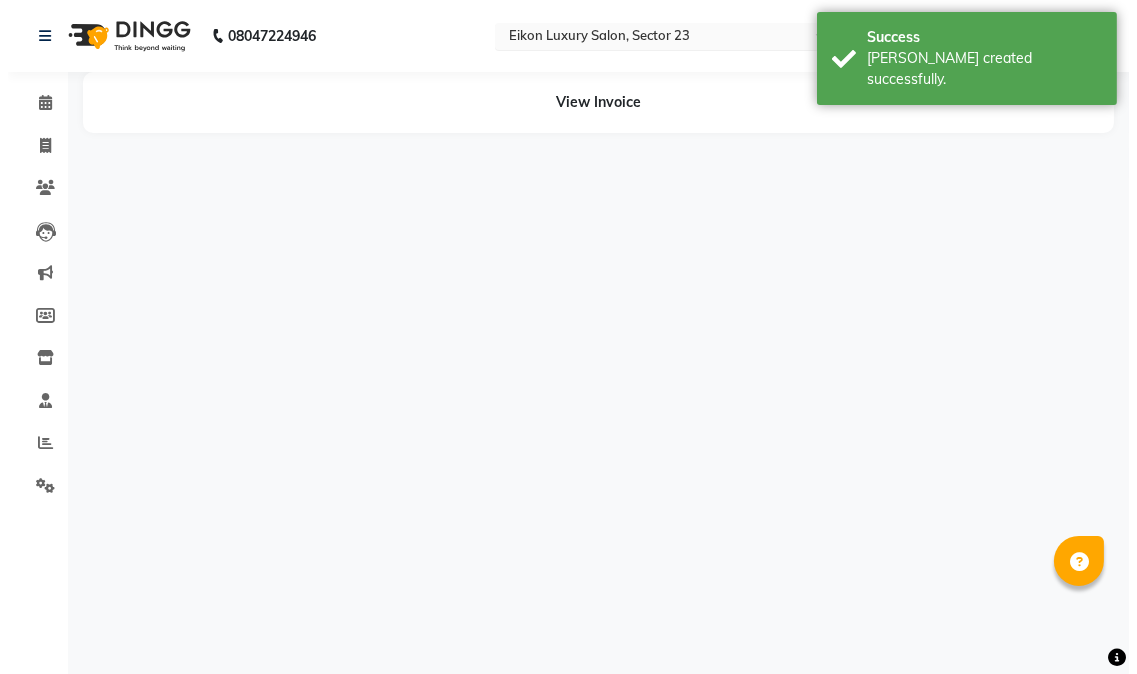 scroll, scrollTop: 0, scrollLeft: 0, axis: both 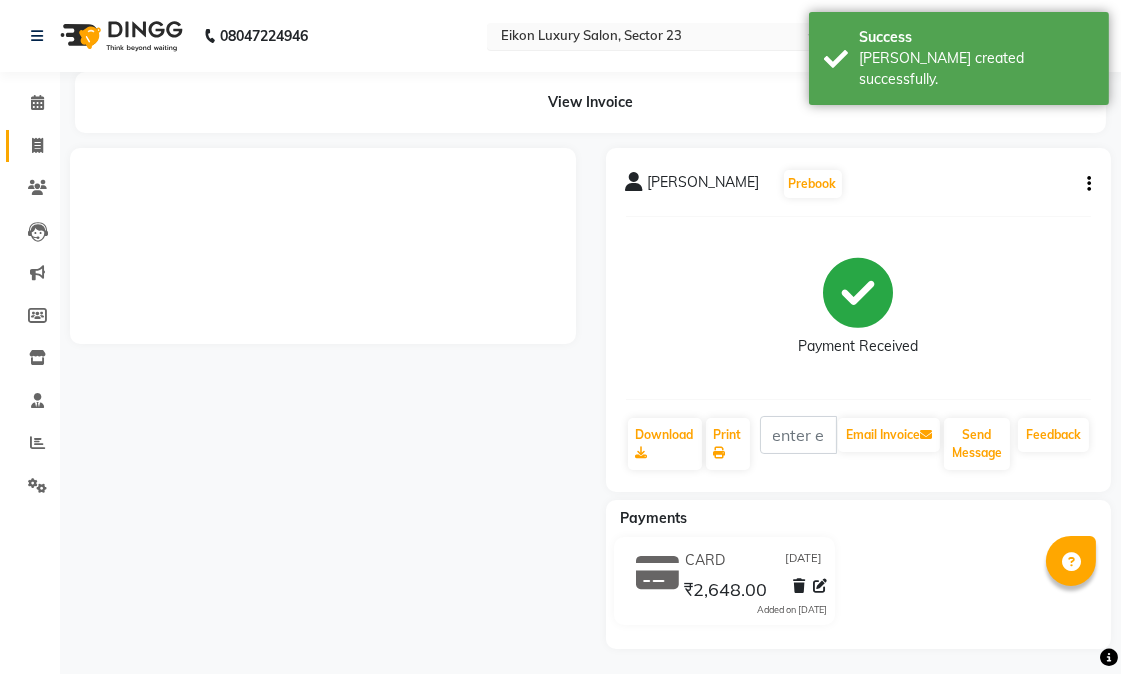 click 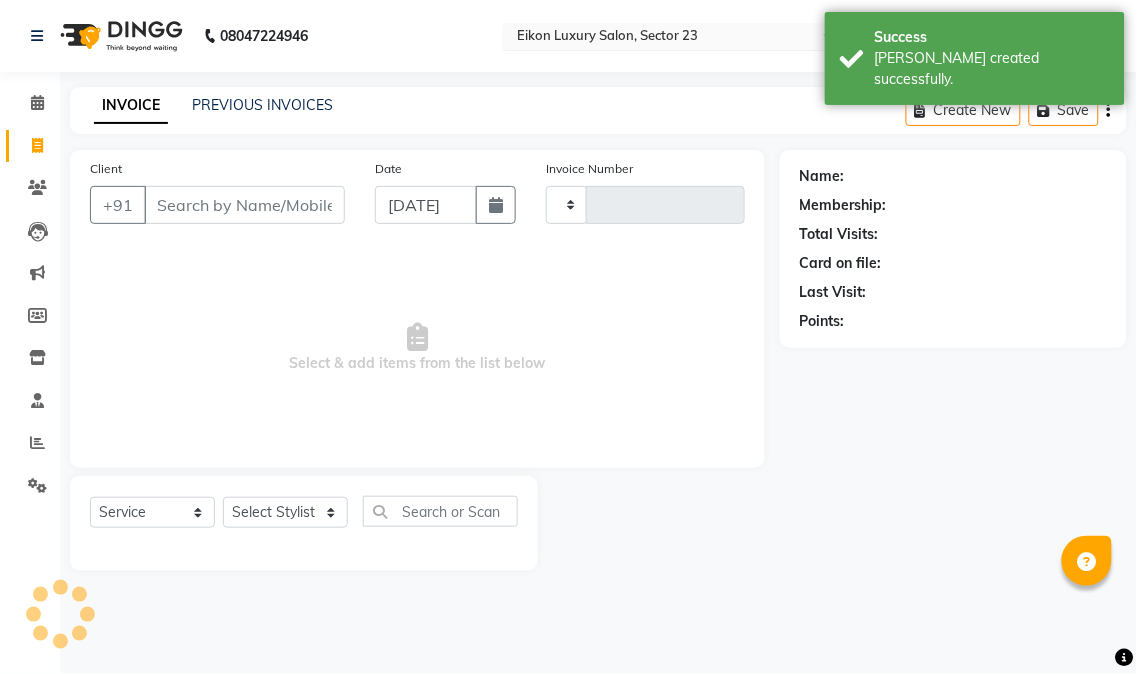 type on "2139" 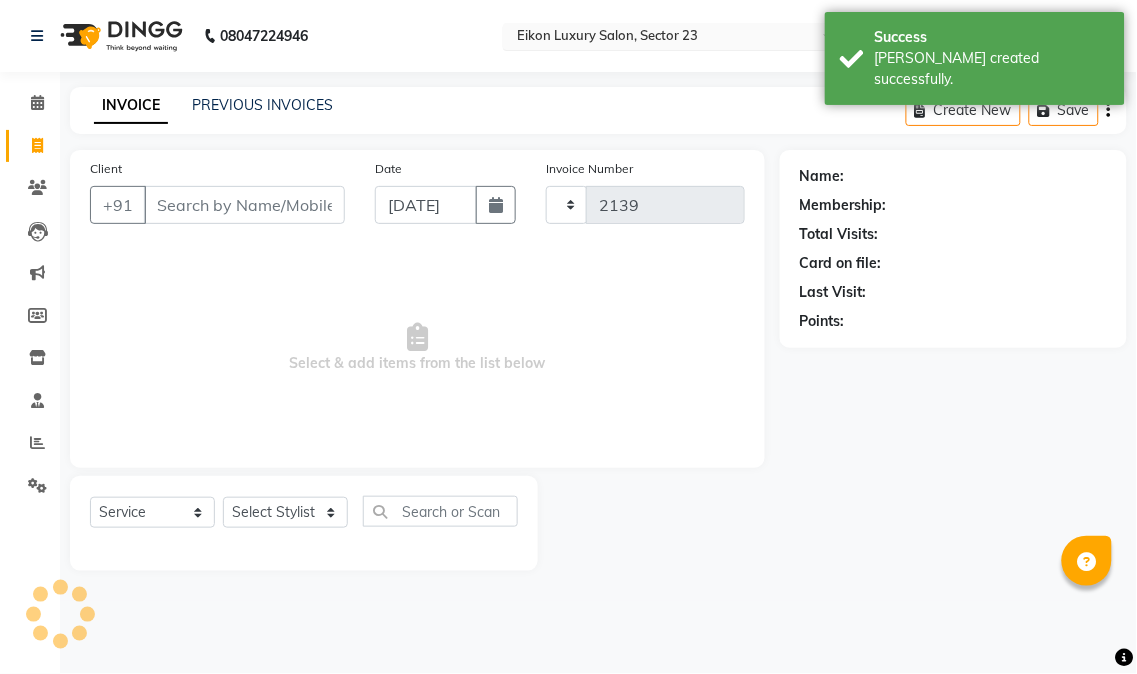 select on "7080" 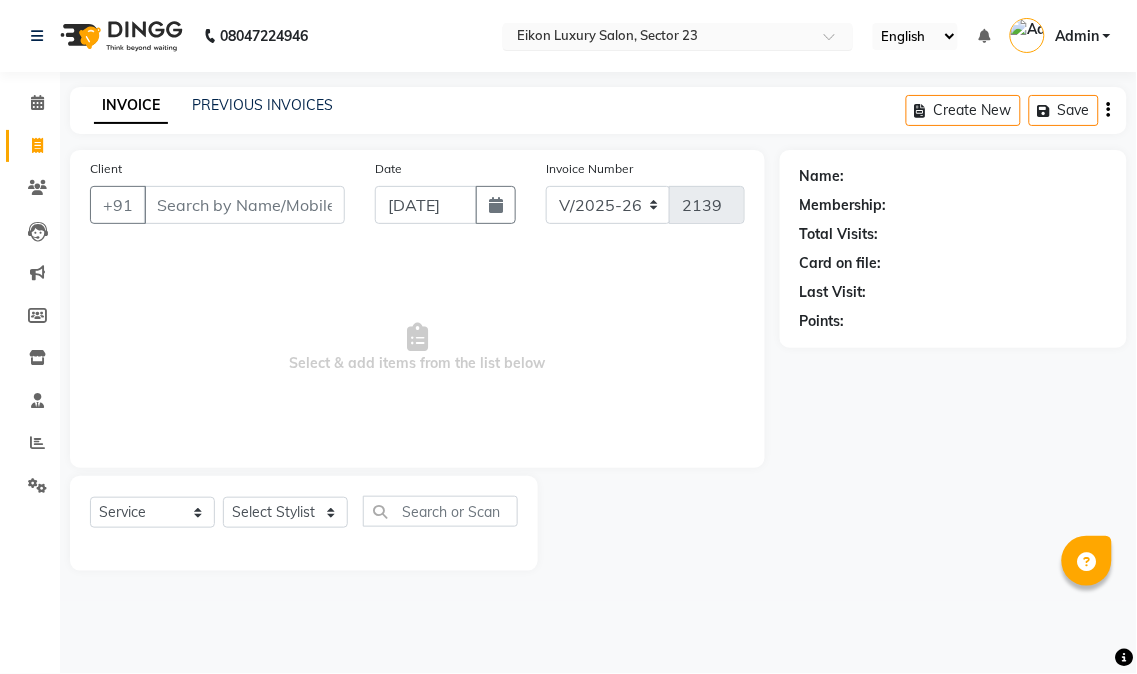 click on "Client" at bounding box center [244, 205] 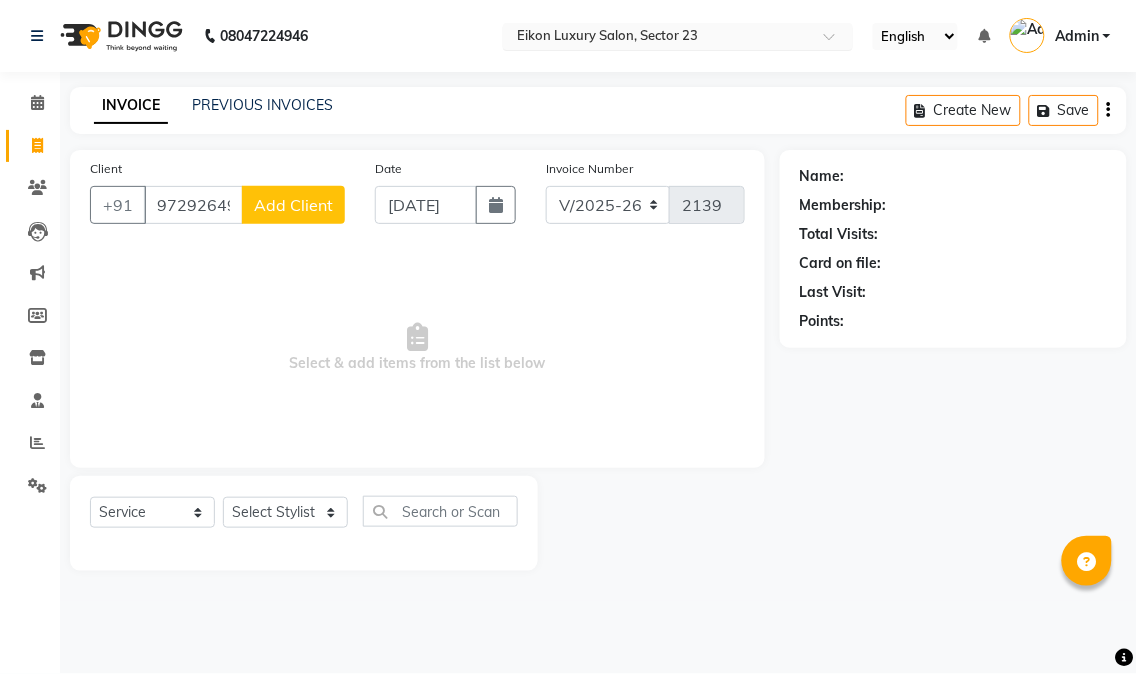 type on "9729264907" 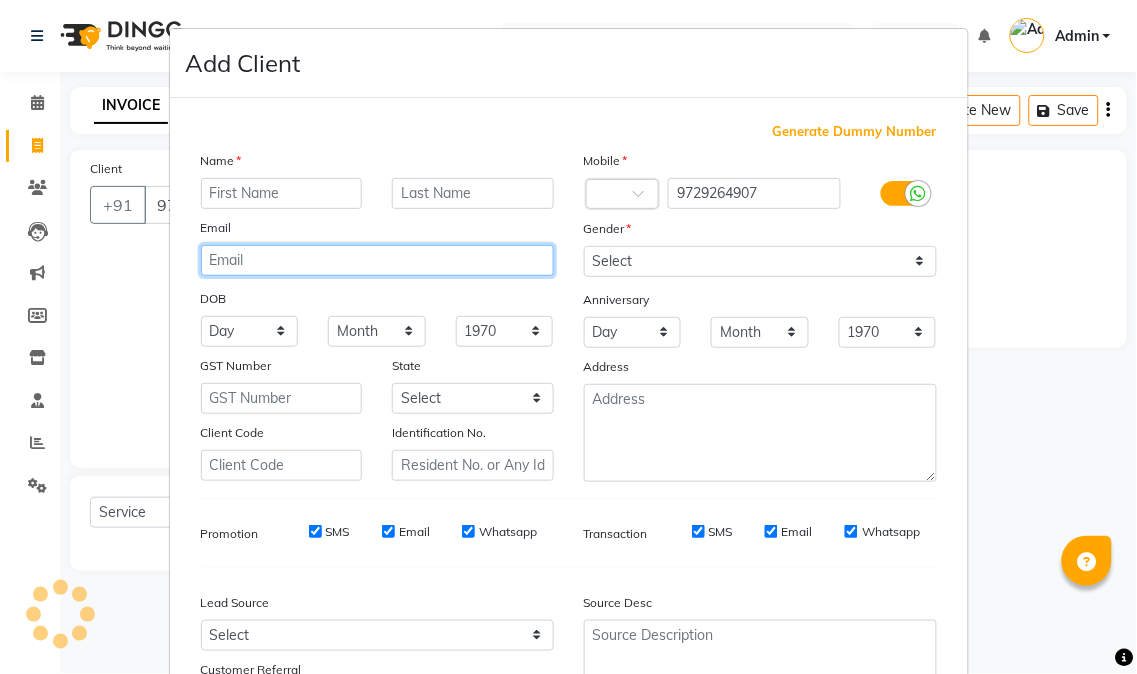 click at bounding box center [377, 260] 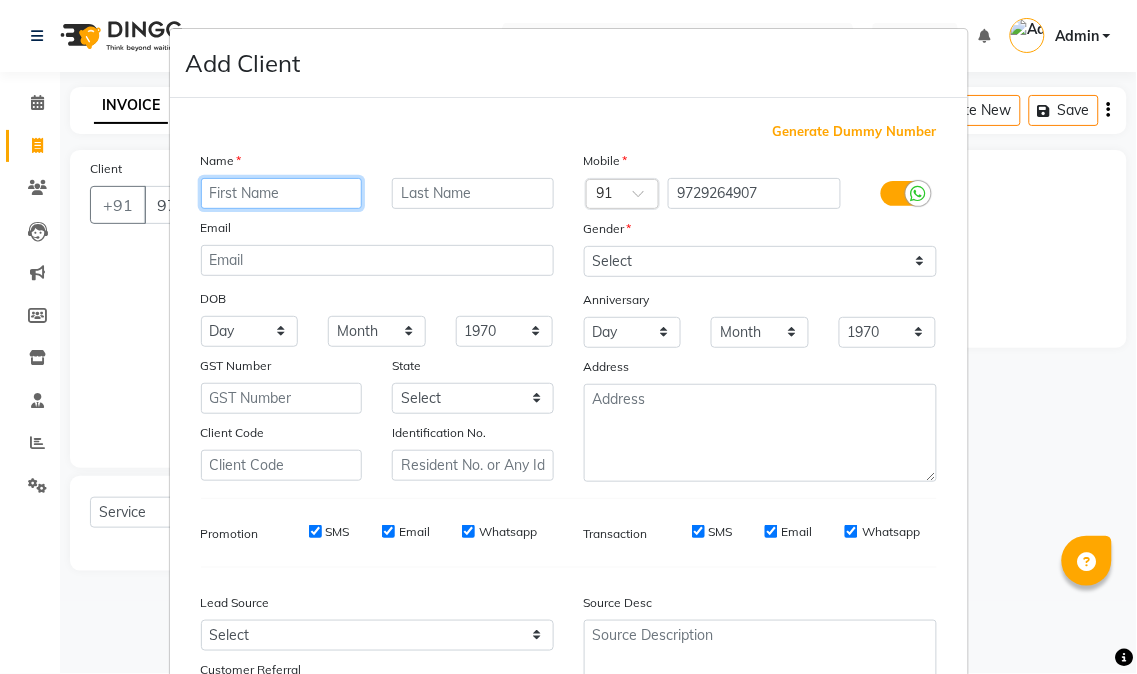 click at bounding box center [282, 193] 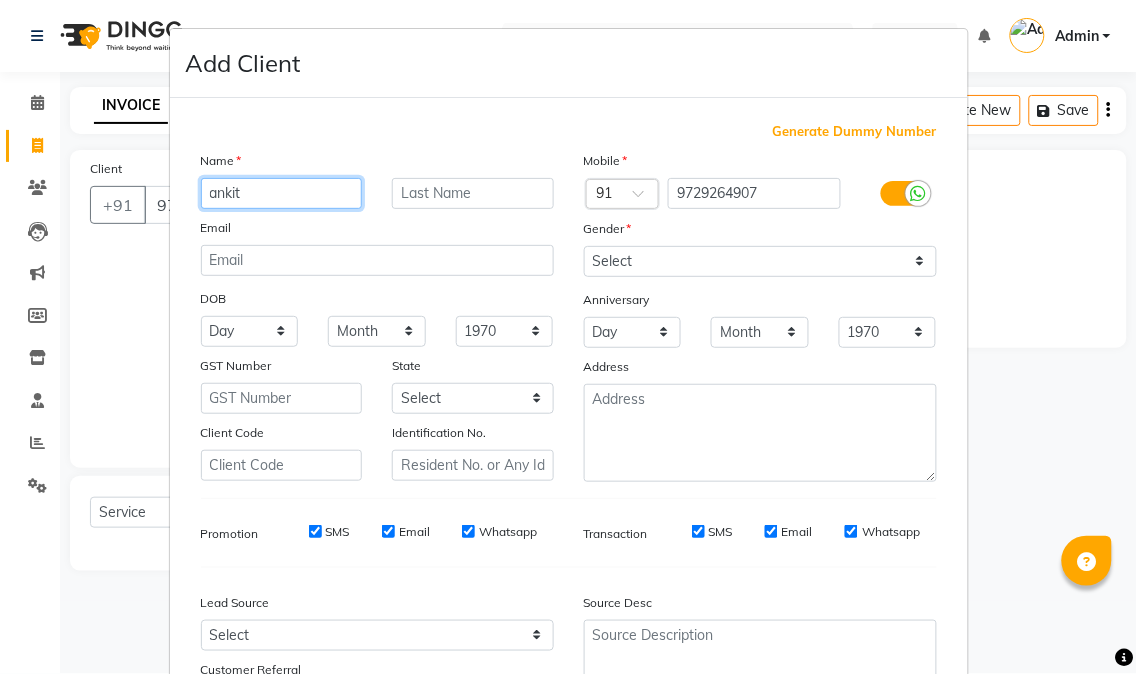 type on "ankit" 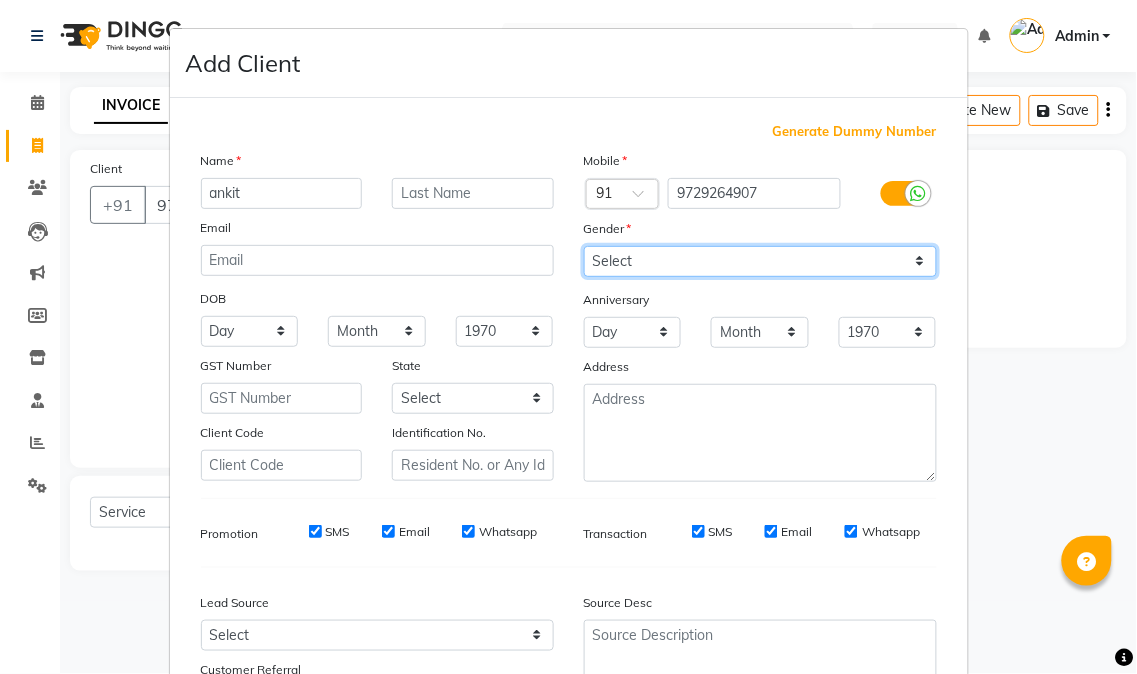 click on "Select Male Female Other Prefer Not To Say" at bounding box center (760, 261) 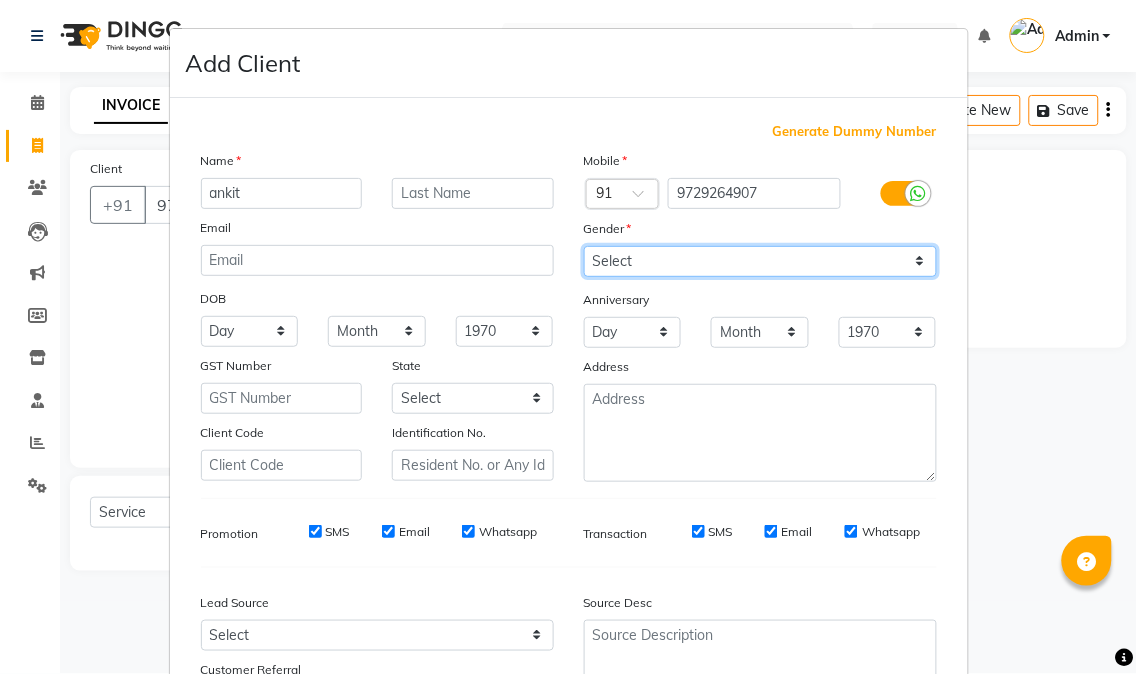 select on "male" 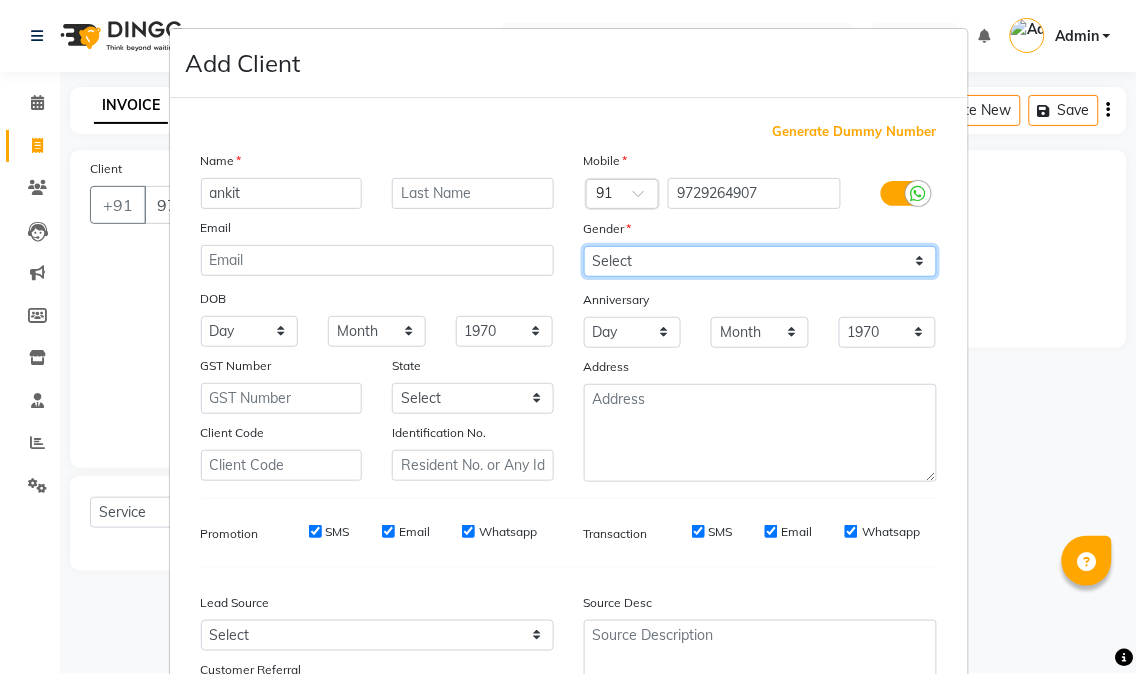 click on "Select Male Female Other Prefer Not To Say" at bounding box center (760, 261) 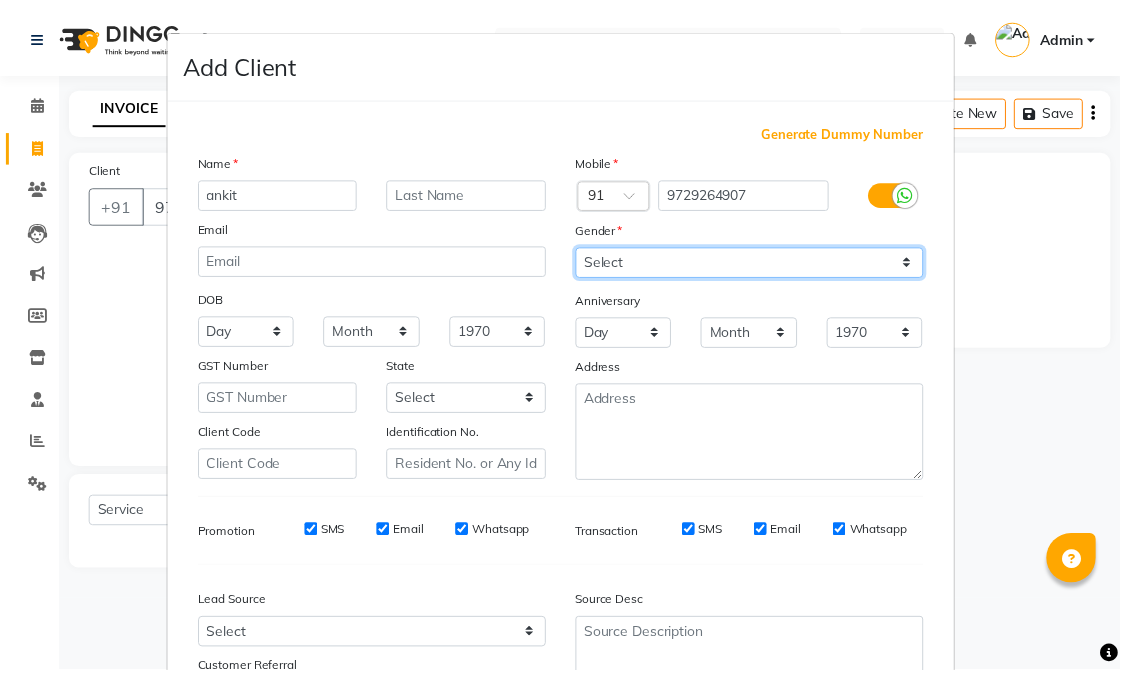scroll, scrollTop: 176, scrollLeft: 0, axis: vertical 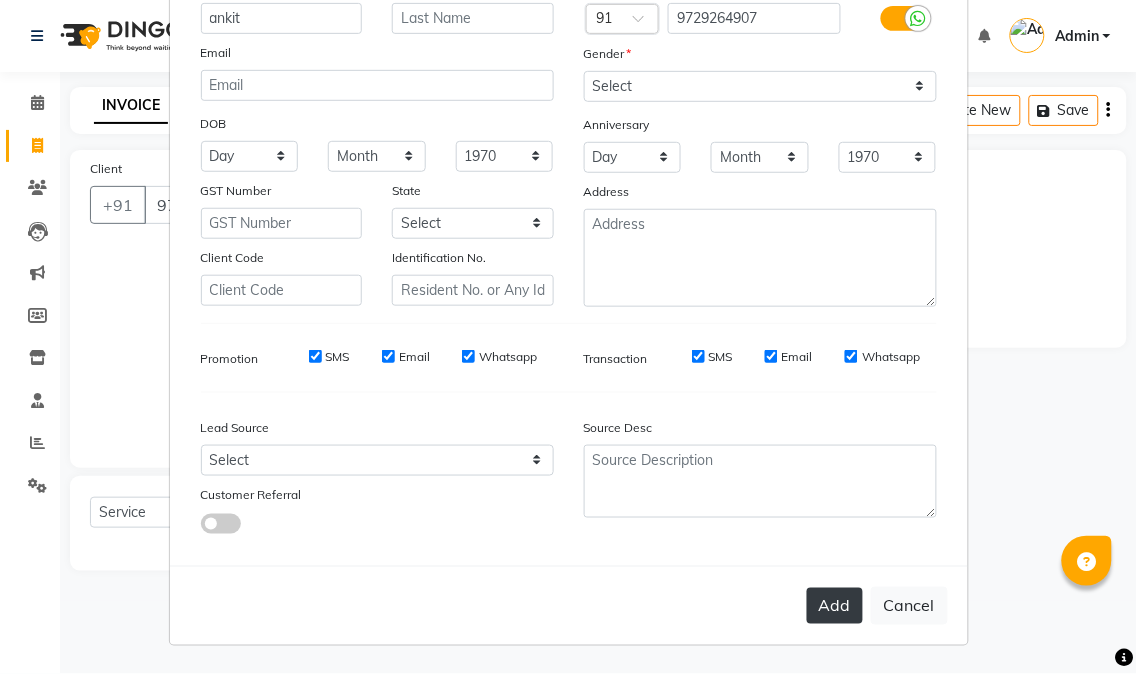 click on "Add" at bounding box center (835, 606) 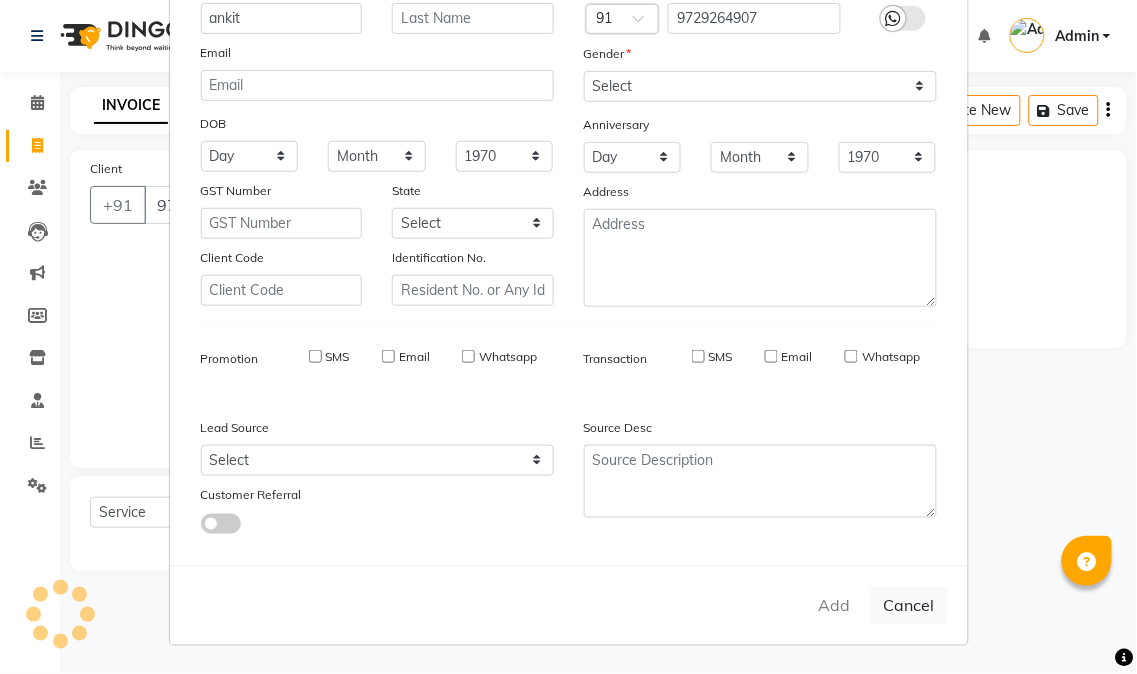 type 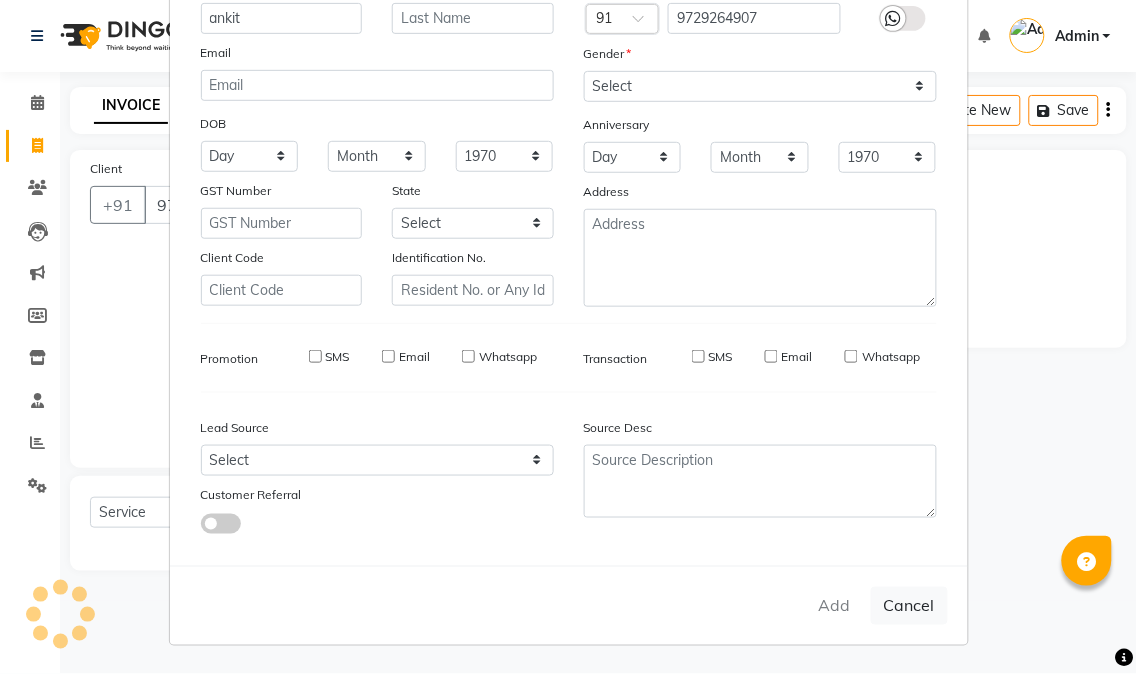 select 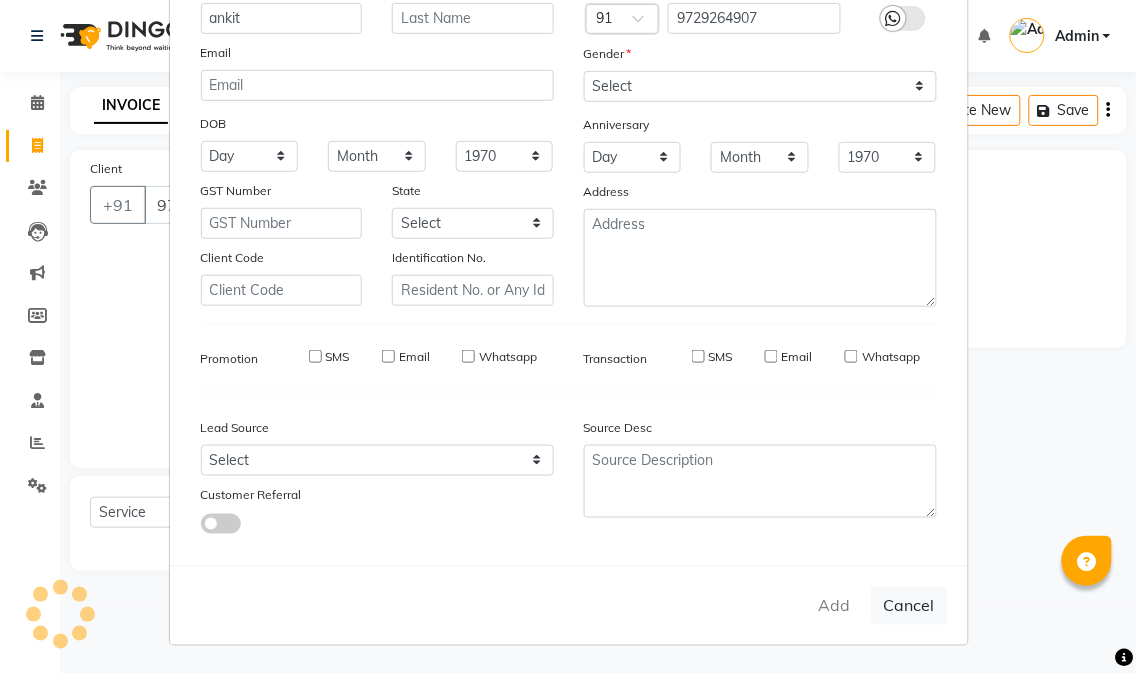 select 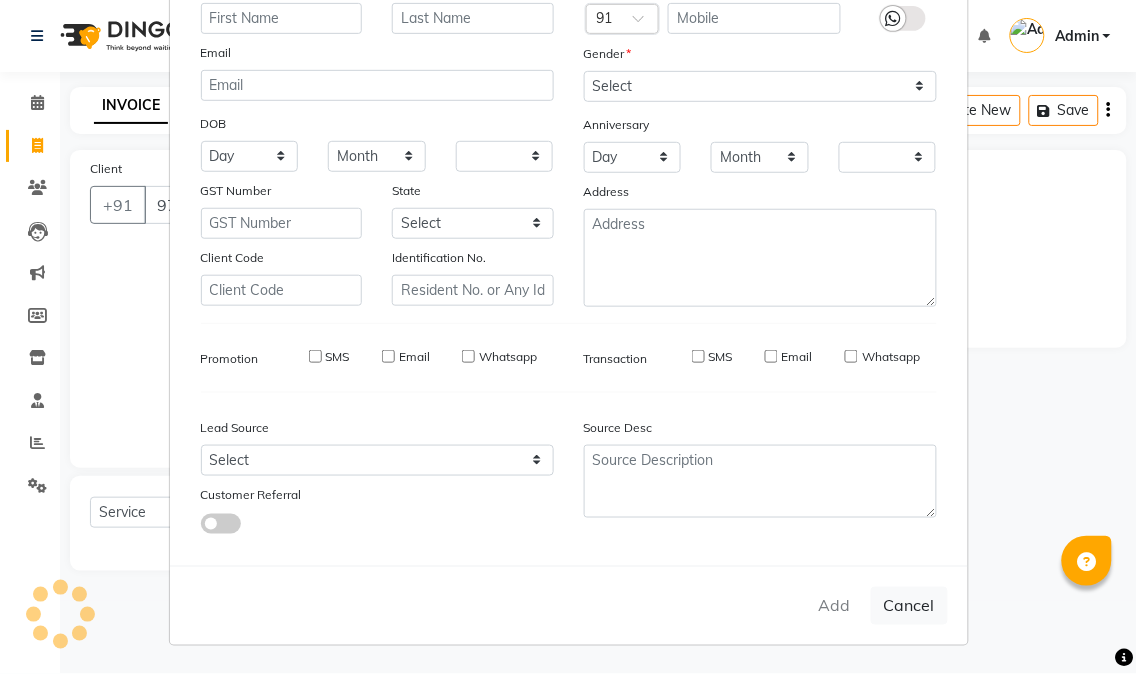 checkbox on "false" 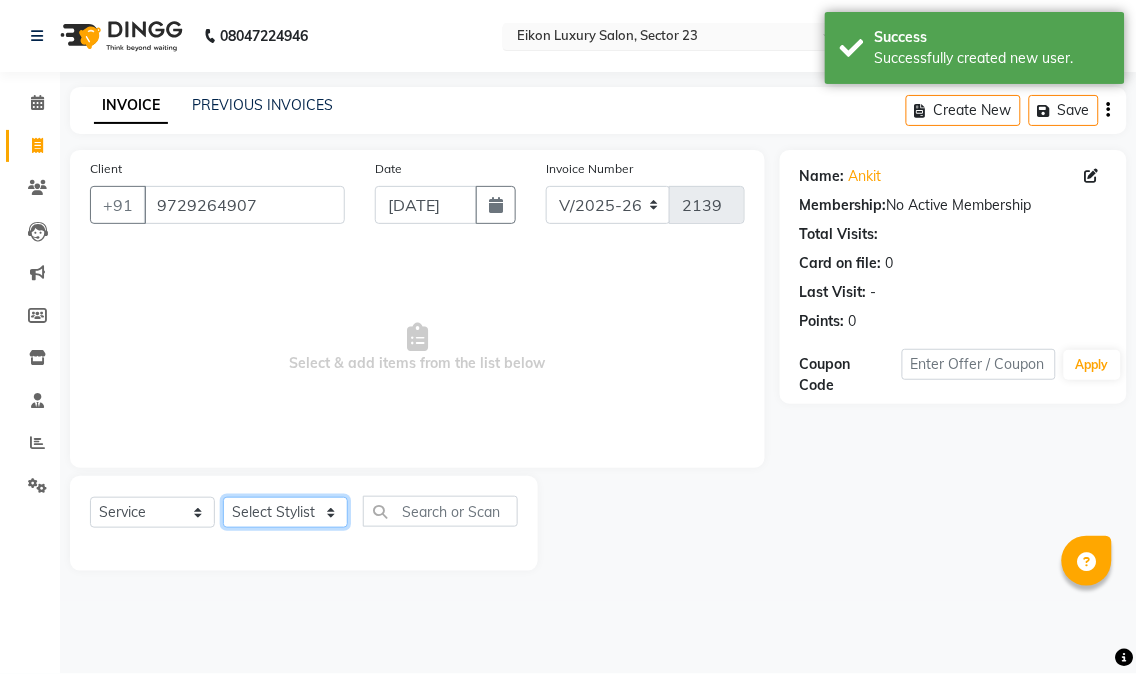 click on "Select Stylist Abhishek amit anchal Ashu Bilal Dildar Geeta Hritik Jatin Manav Mohit Pinki Prince Ruby Sagar Subhash Subodh Uday" 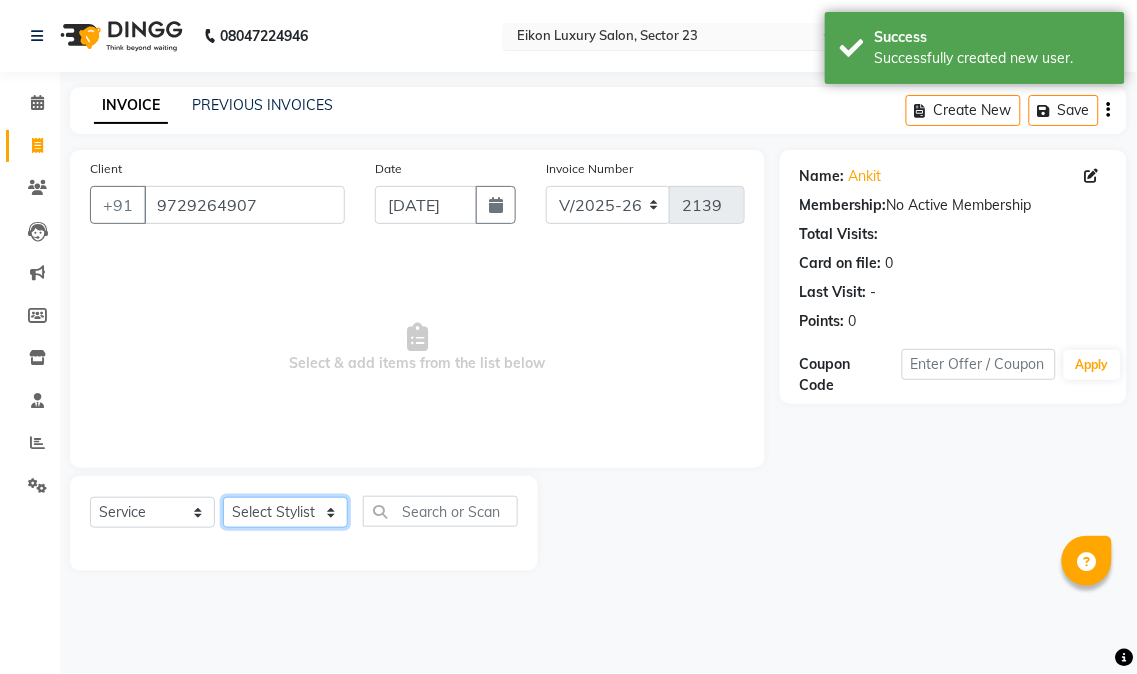 select on "81687" 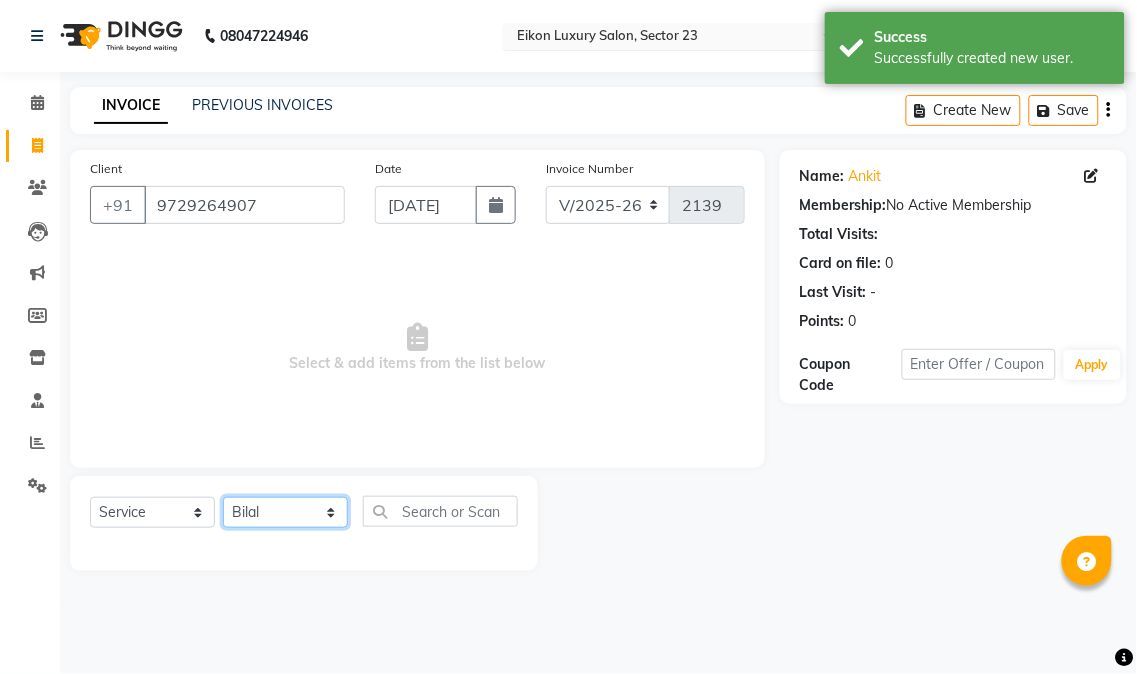 click on "Select Stylist Abhishek amit anchal Ashu Bilal Dildar Geeta Hritik Jatin Manav Mohit Pinki Prince Ruby Sagar Subhash Subodh Uday" 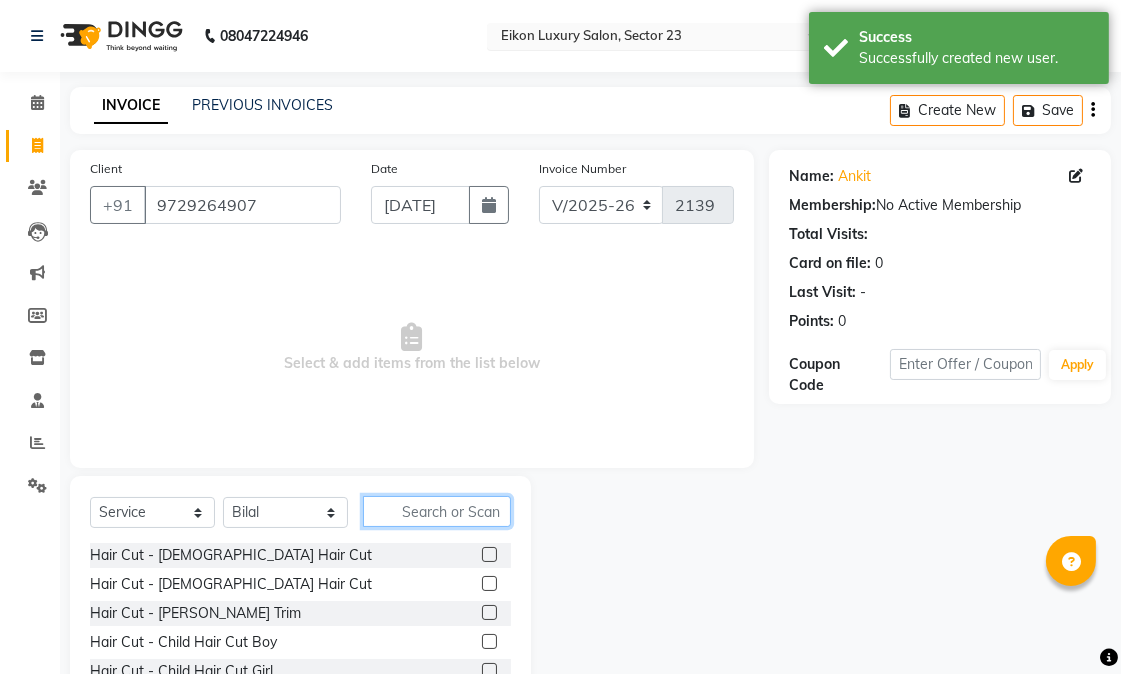 click 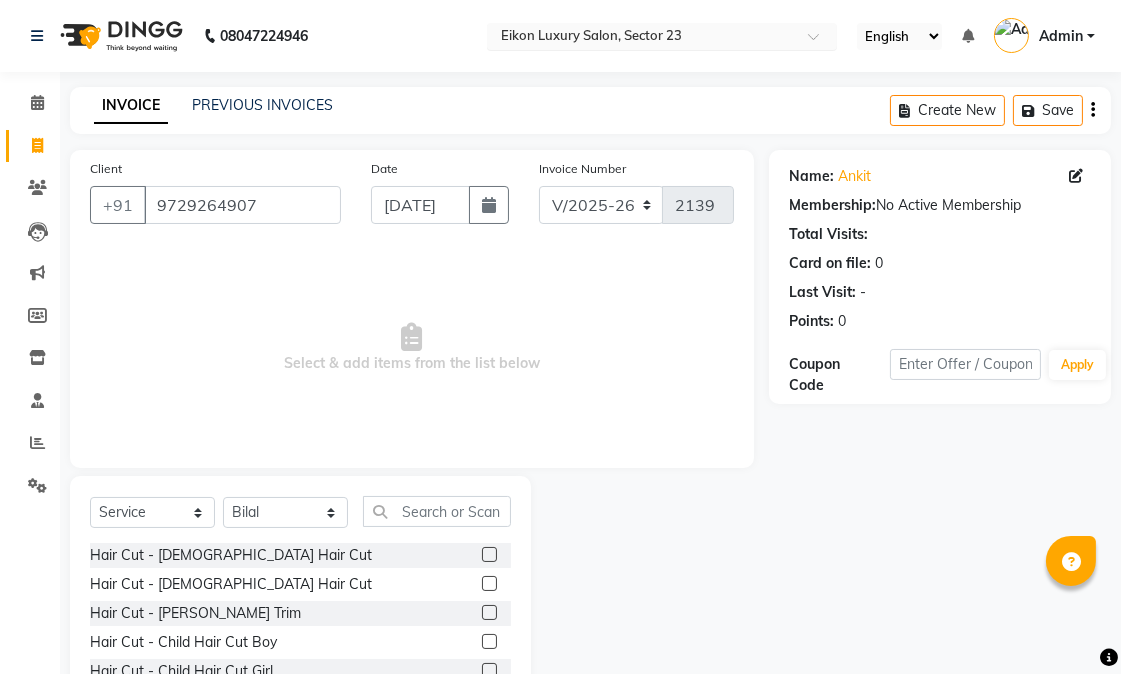 click 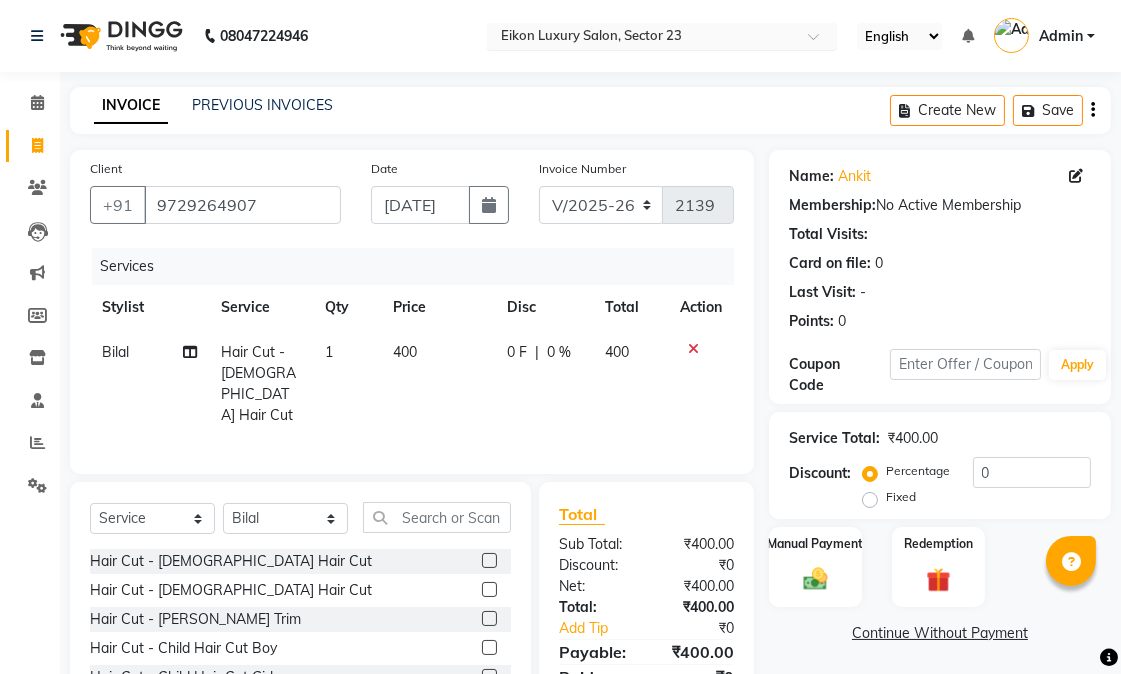 click 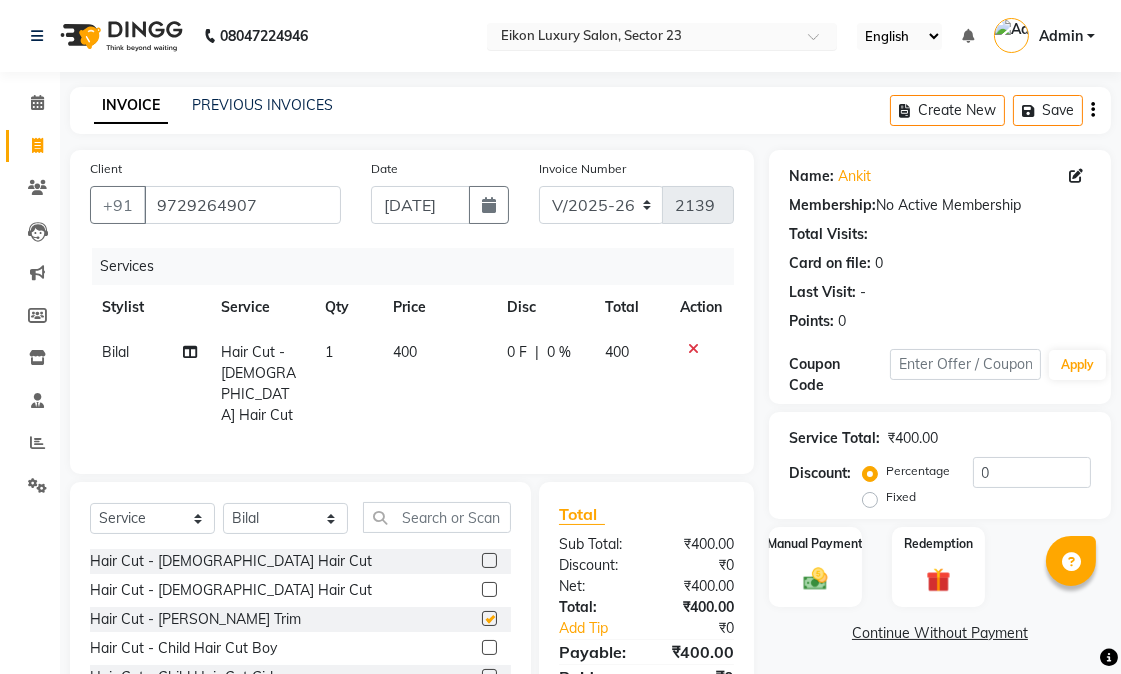 checkbox on "false" 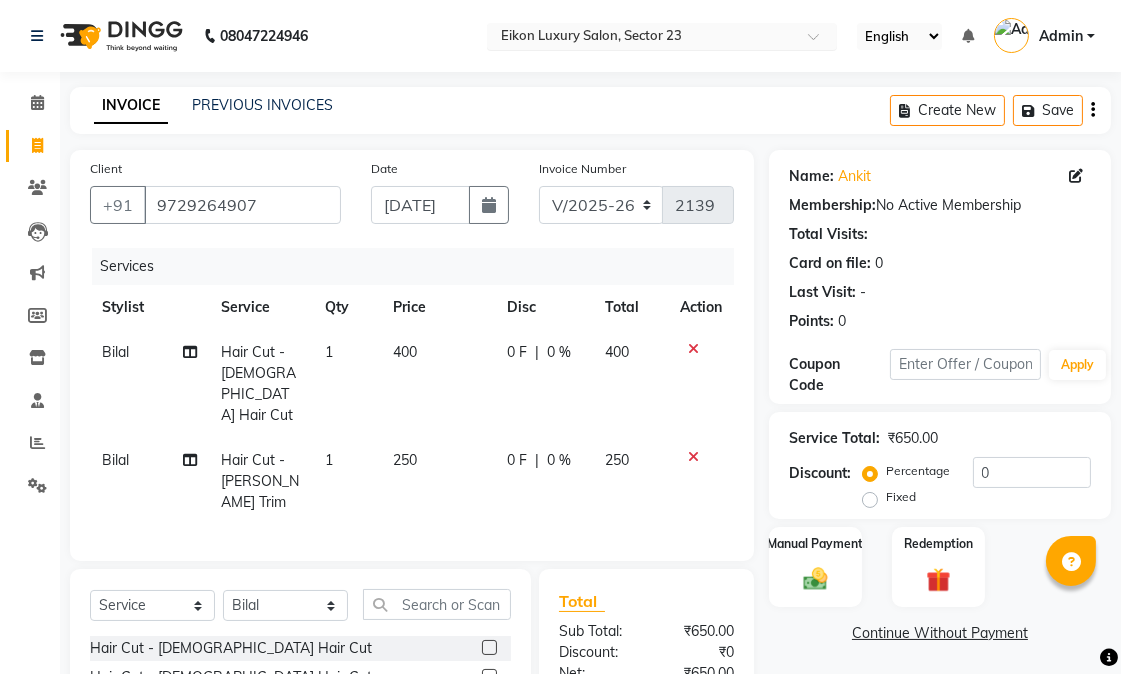 checkbox on "false" 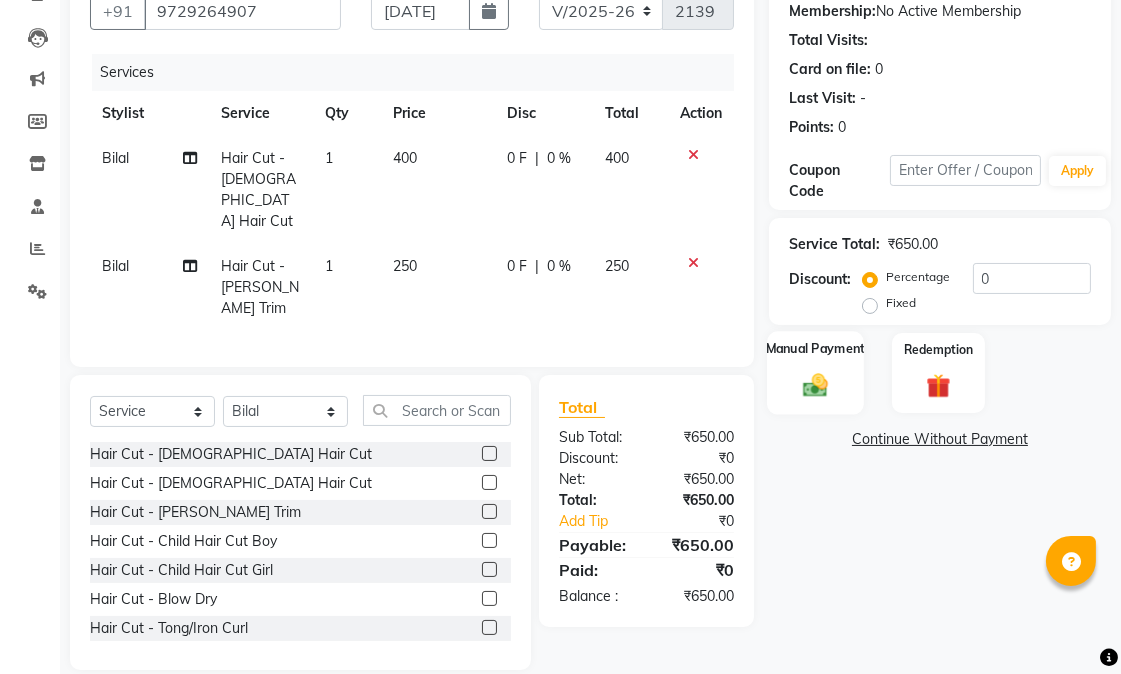 click 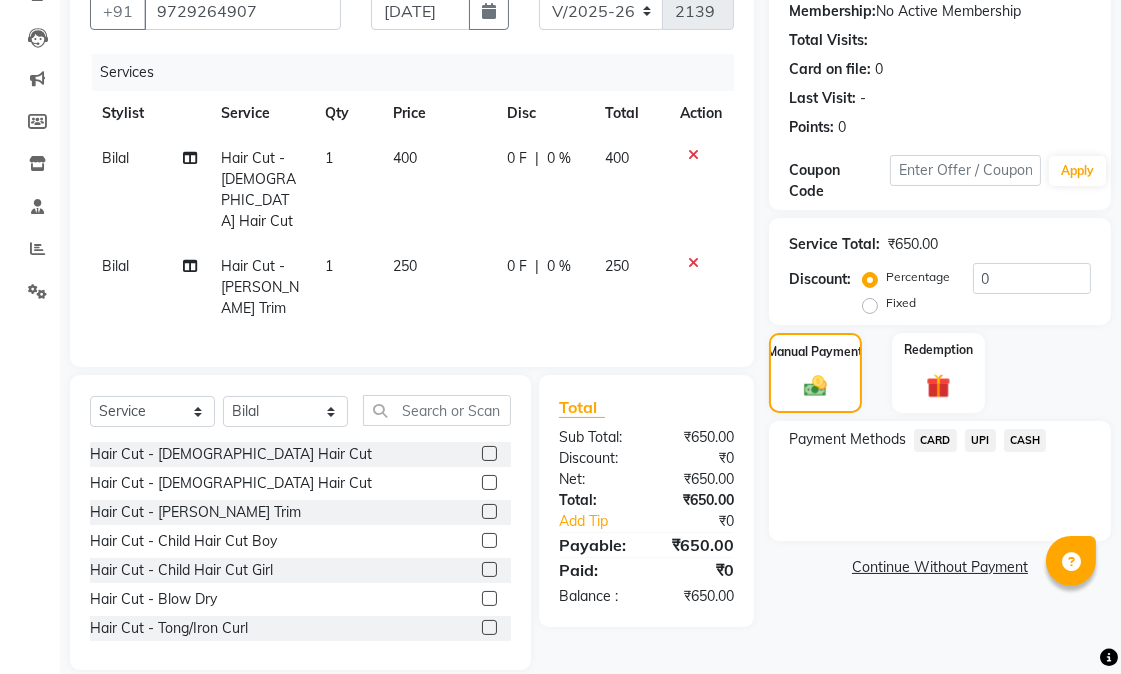 click on "UPI" 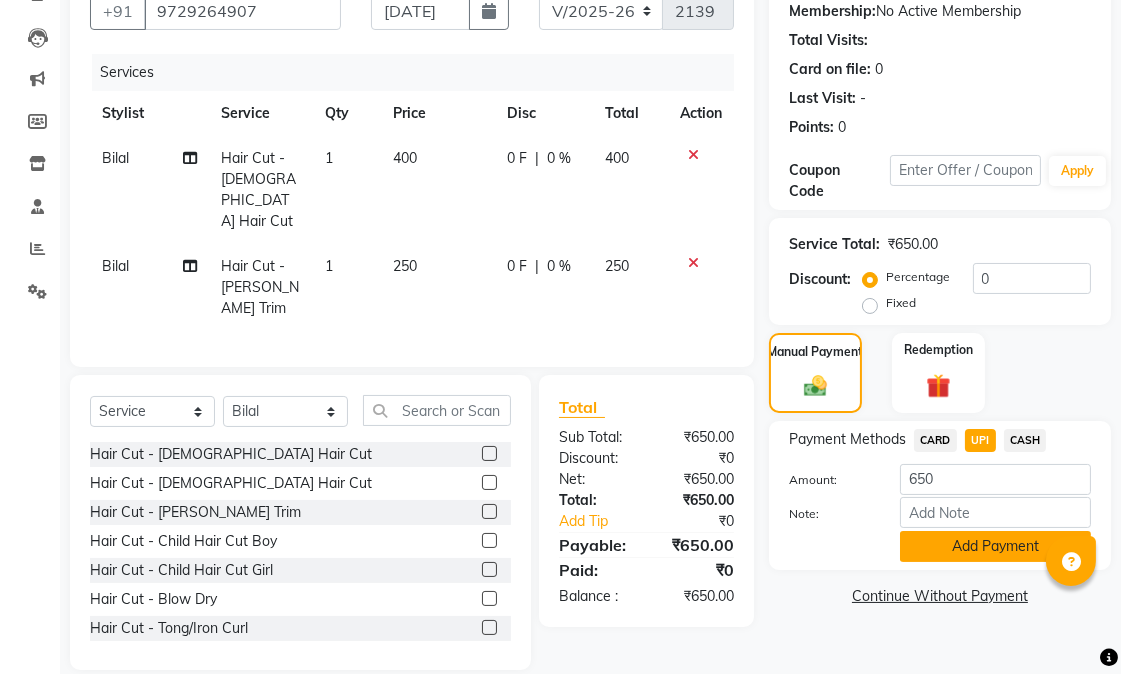 click on "Add Payment" 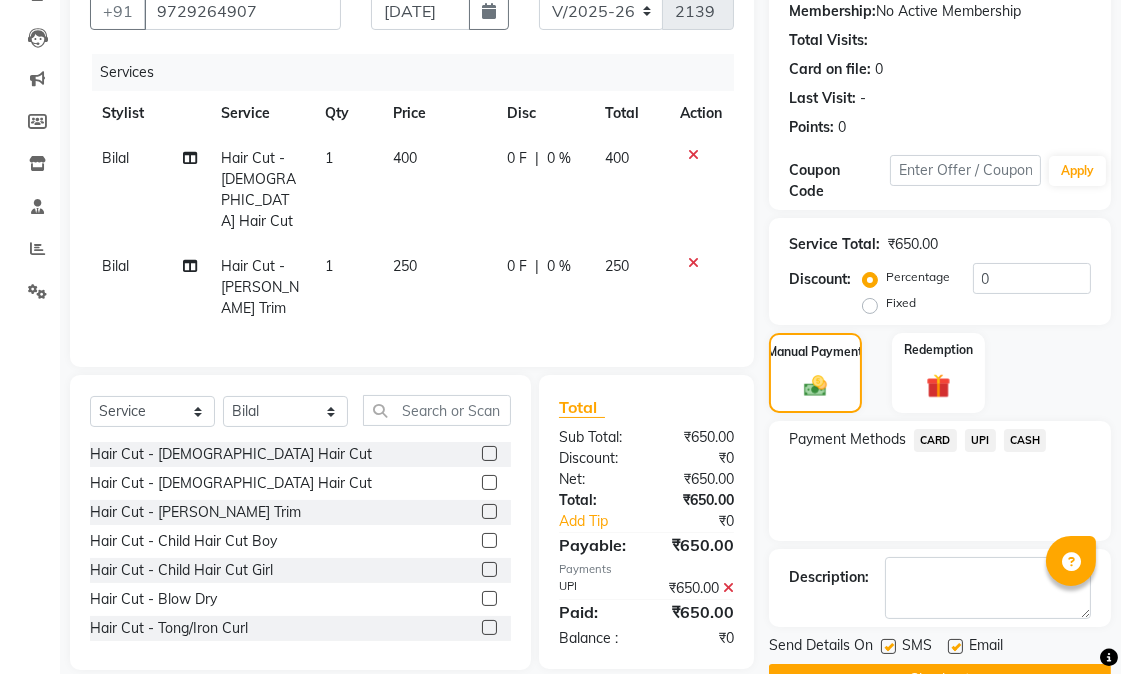scroll, scrollTop: 244, scrollLeft: 0, axis: vertical 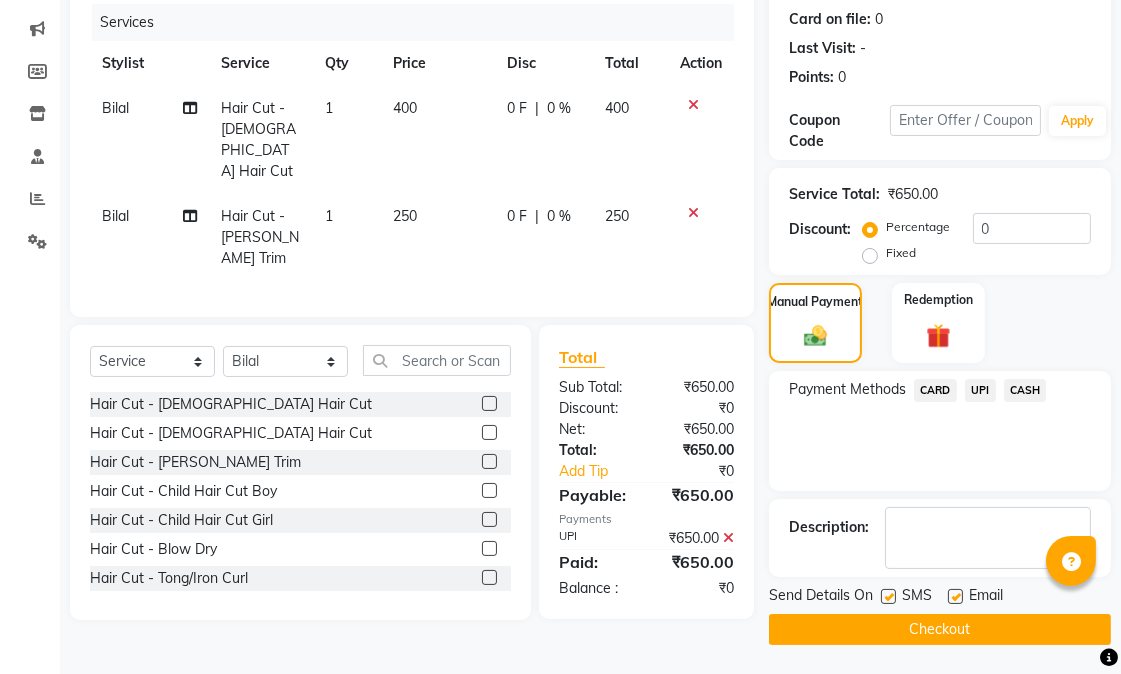 click 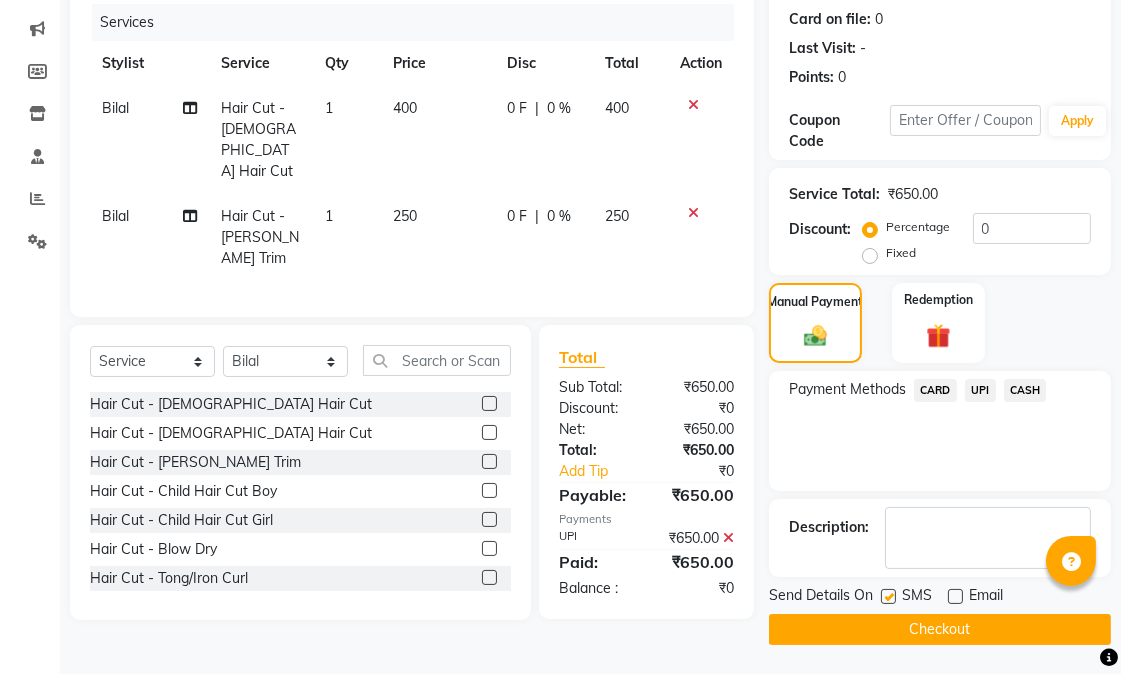 click 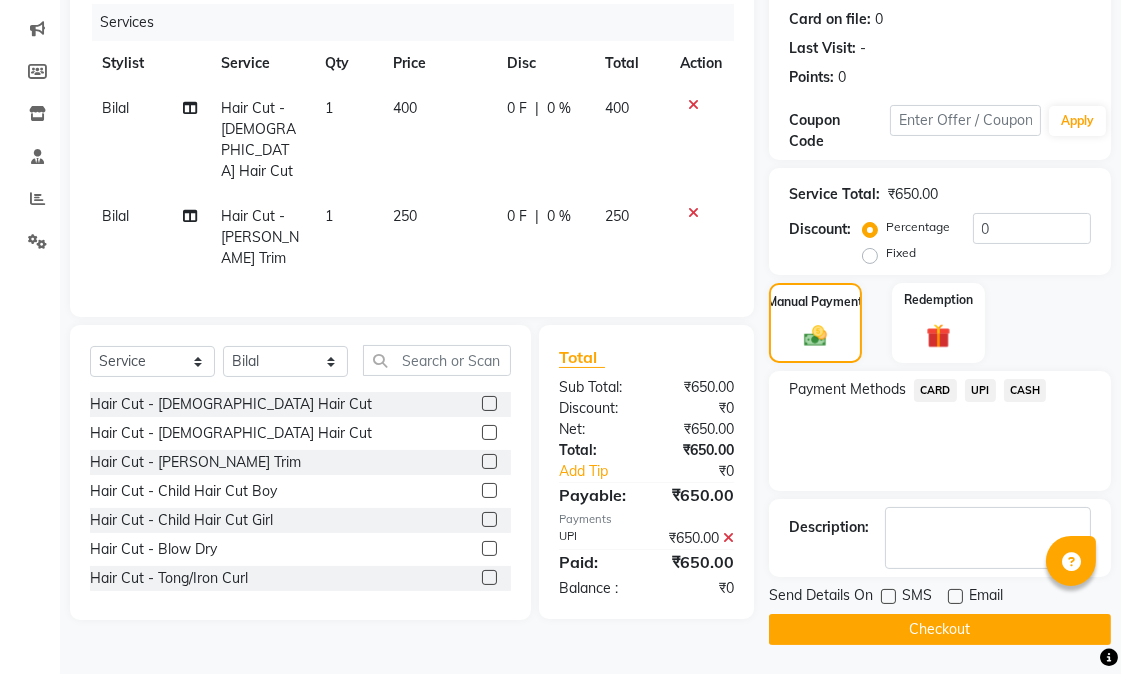 click on "Checkout" 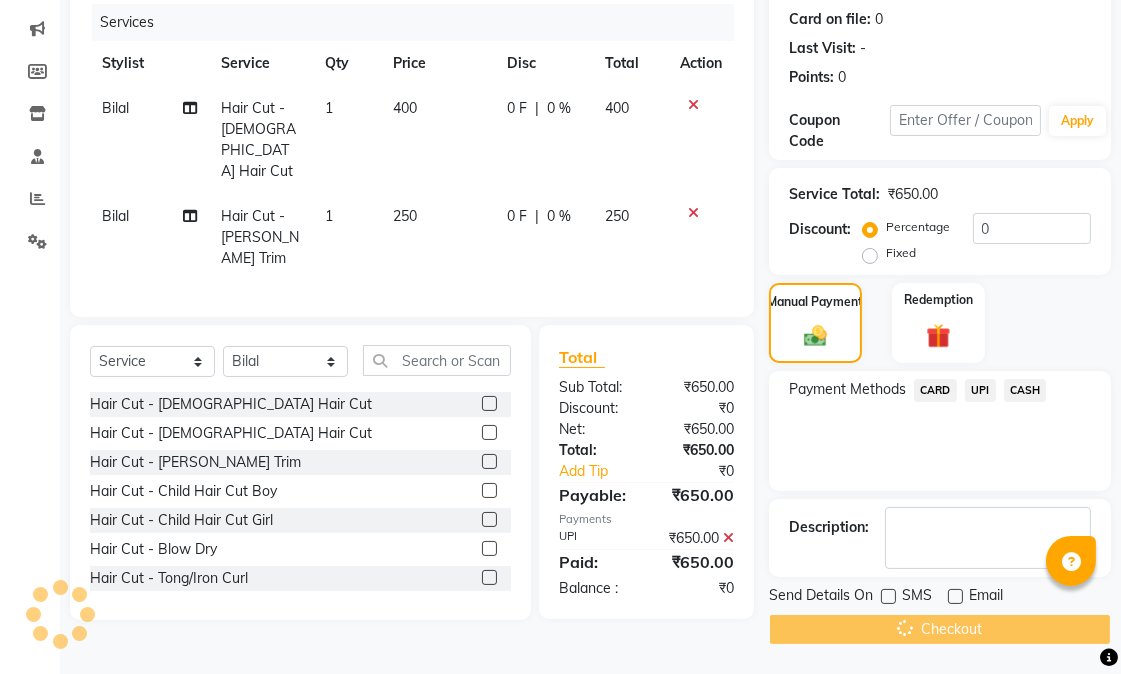scroll, scrollTop: 0, scrollLeft: 0, axis: both 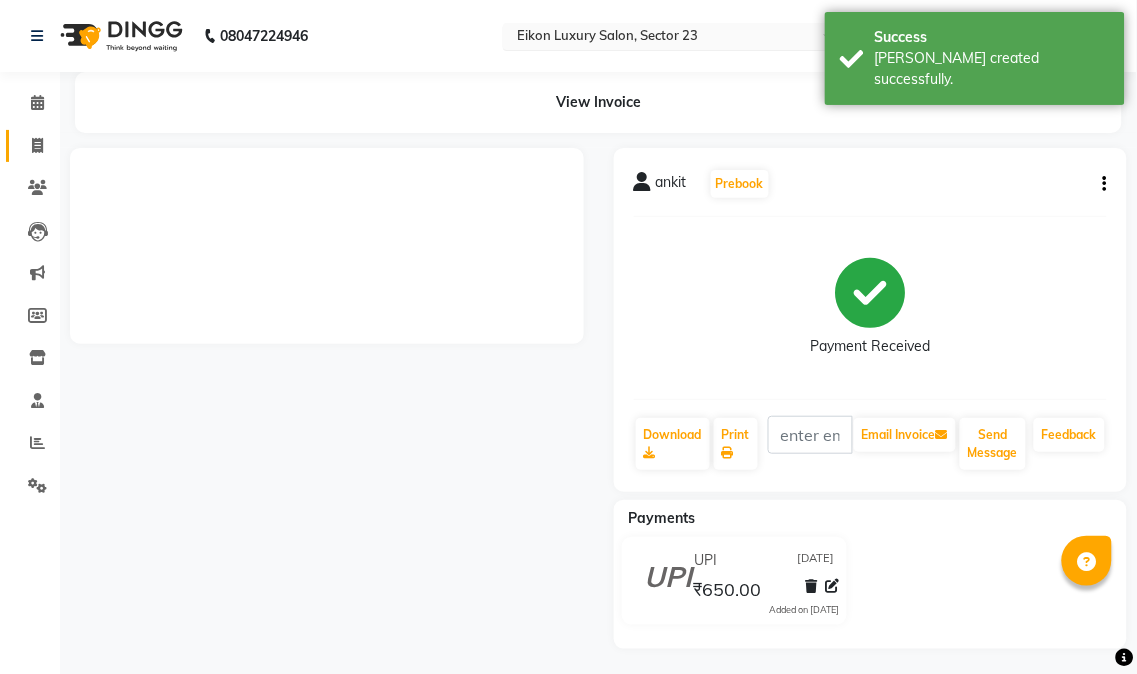 click 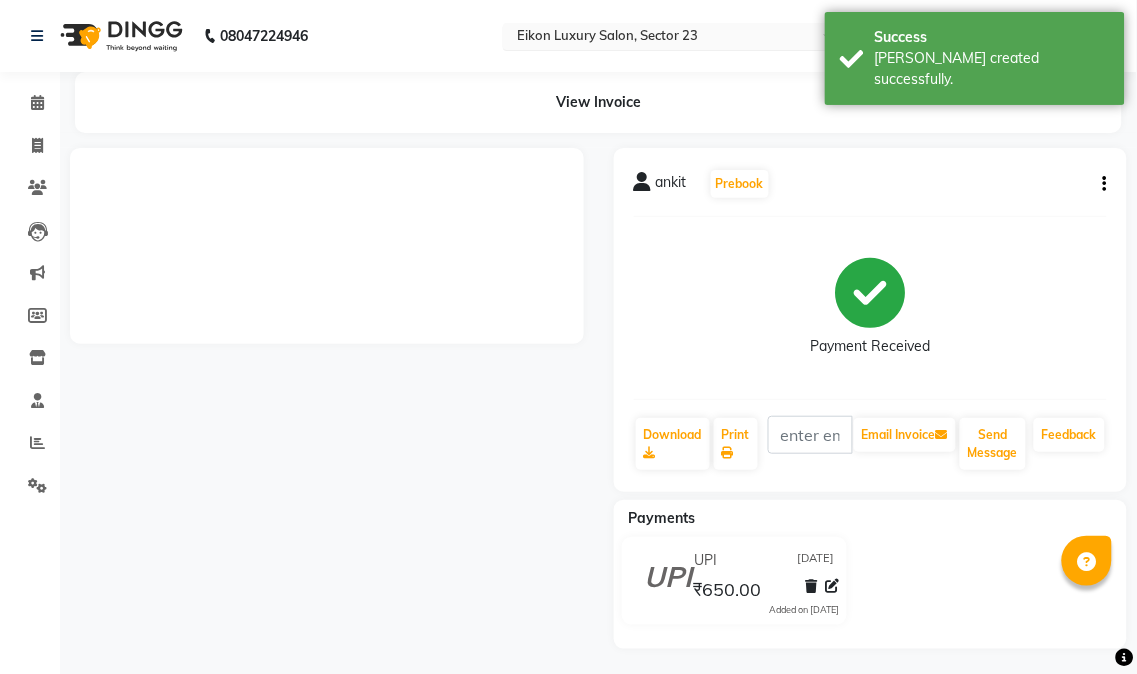 select on "service" 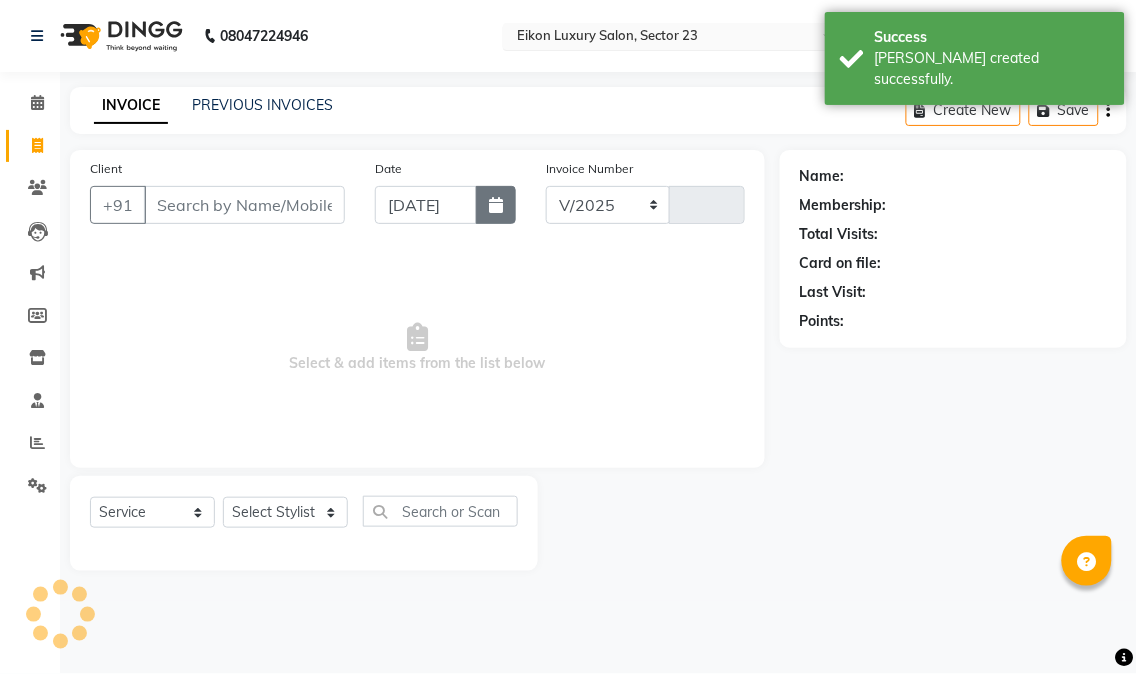 select on "7080" 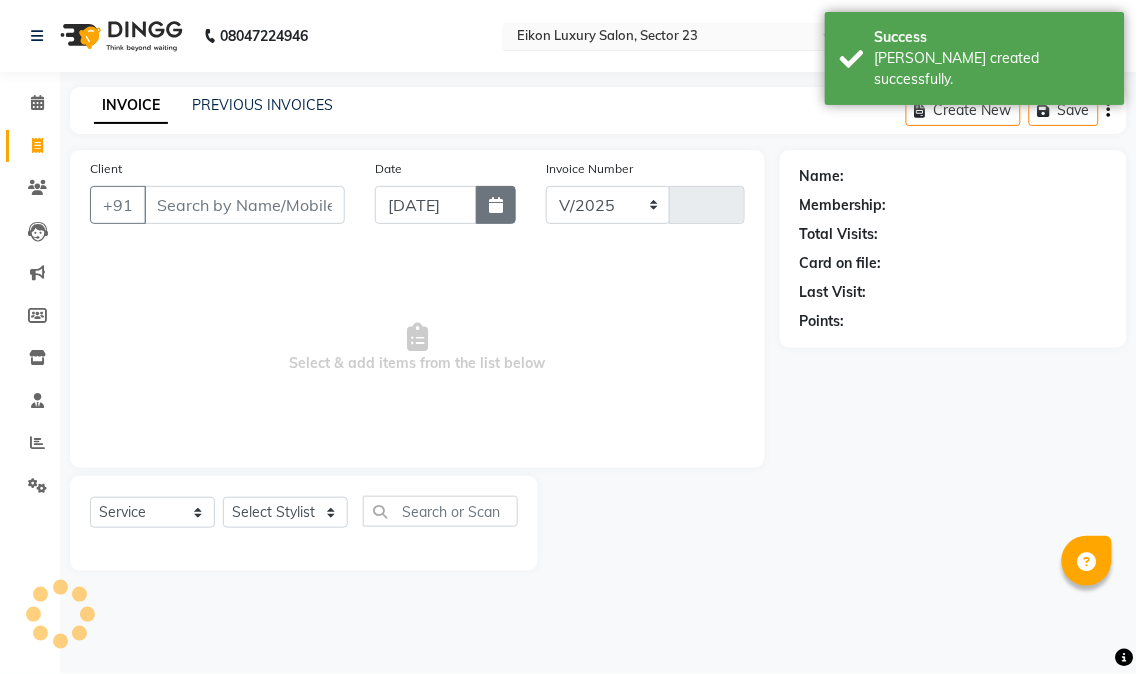 type on "2140" 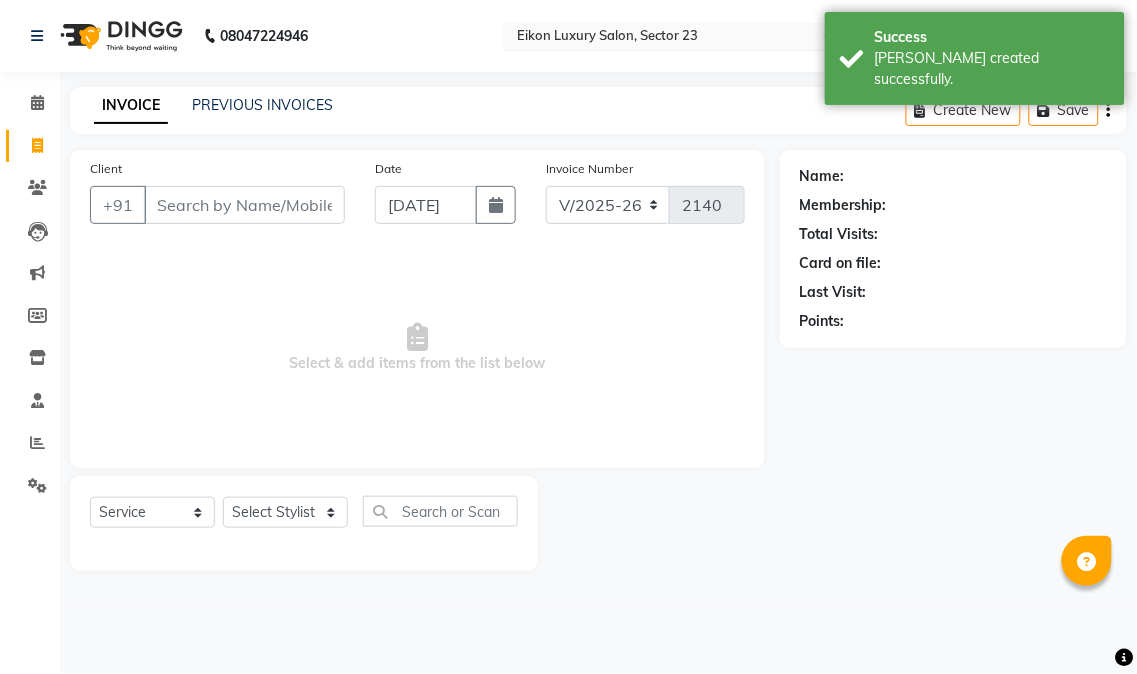 click on "Client" at bounding box center [244, 205] 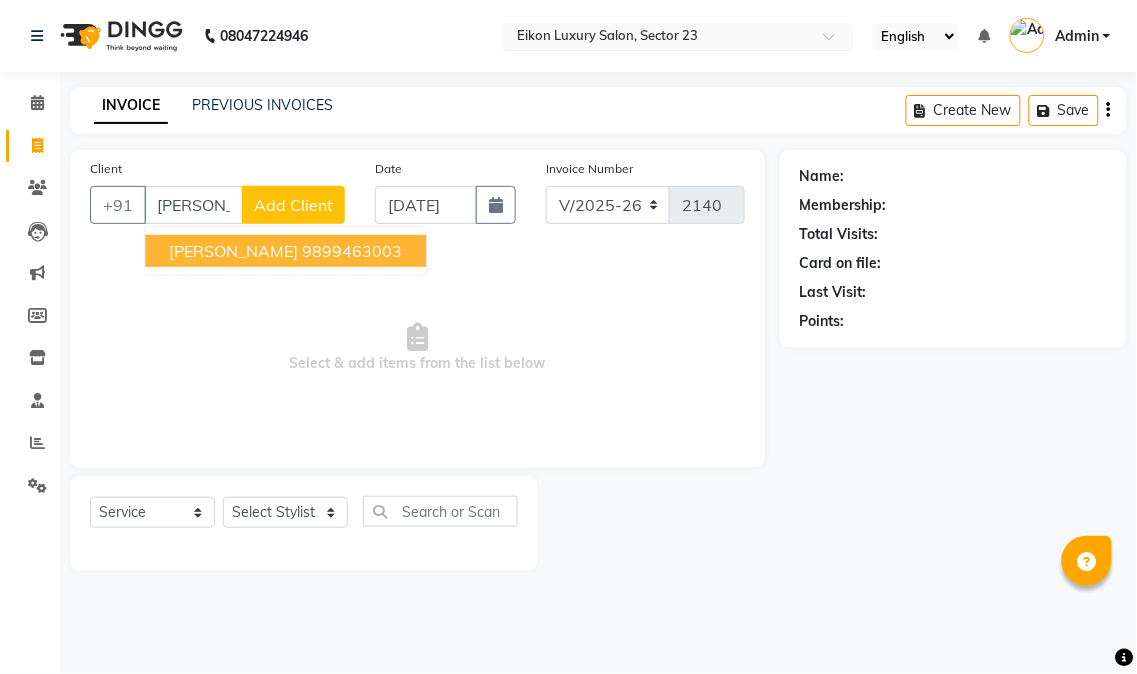 click on "Shelly Mam" at bounding box center (233, 251) 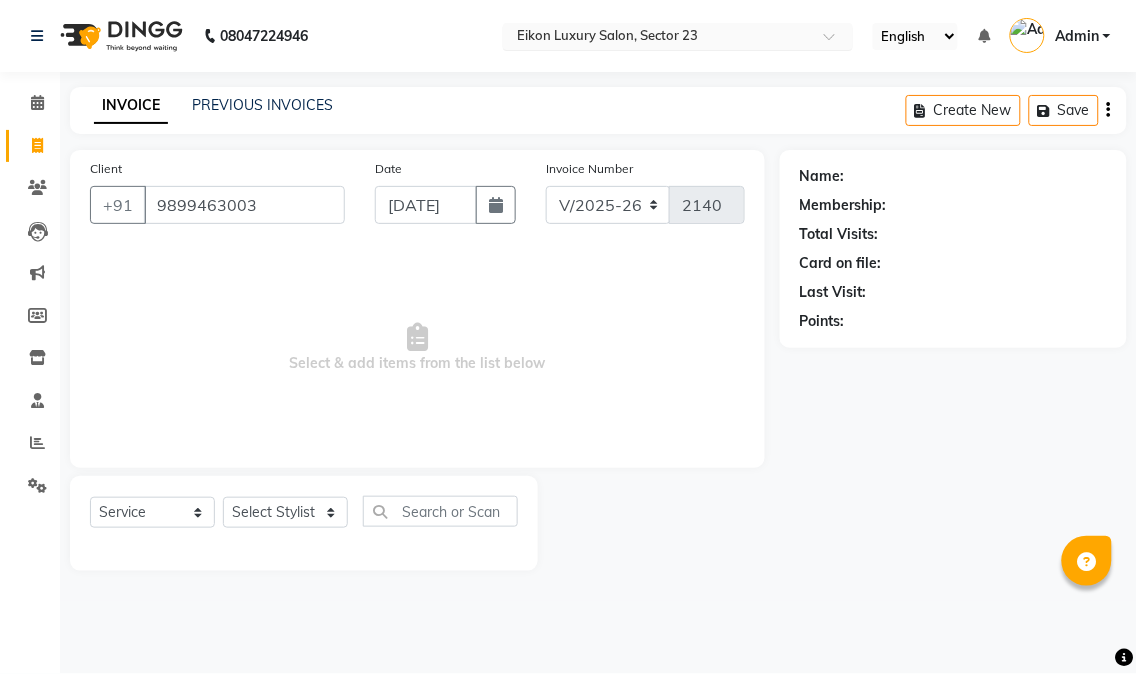 type on "9899463003" 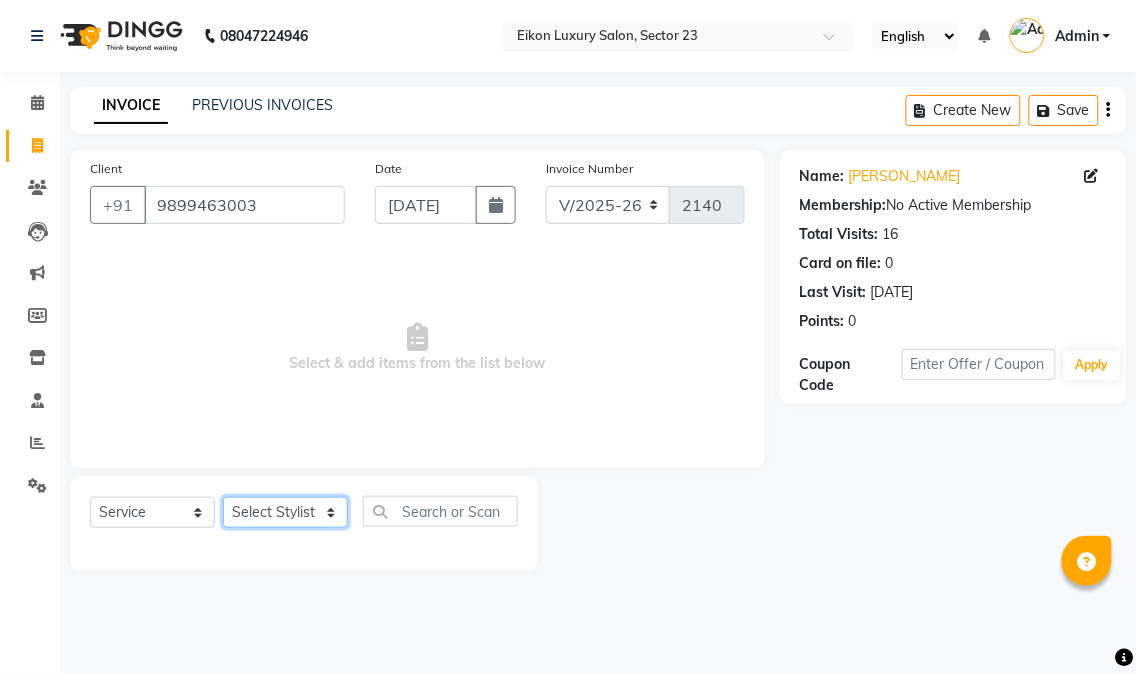 click on "Select Stylist Abhishek amit anchal Ashu Bilal Dildar Geeta Hritik Jatin Manav Mohit Pinki Prince Ruby Sagar Subhash Subodh Uday" 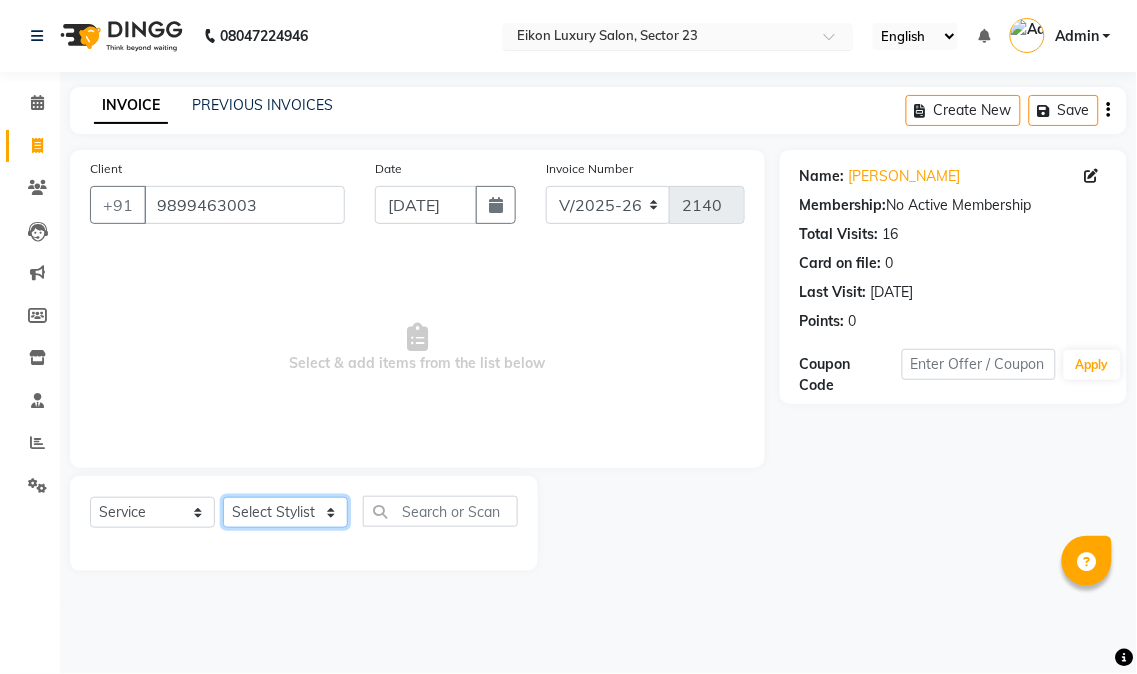 select on "58956" 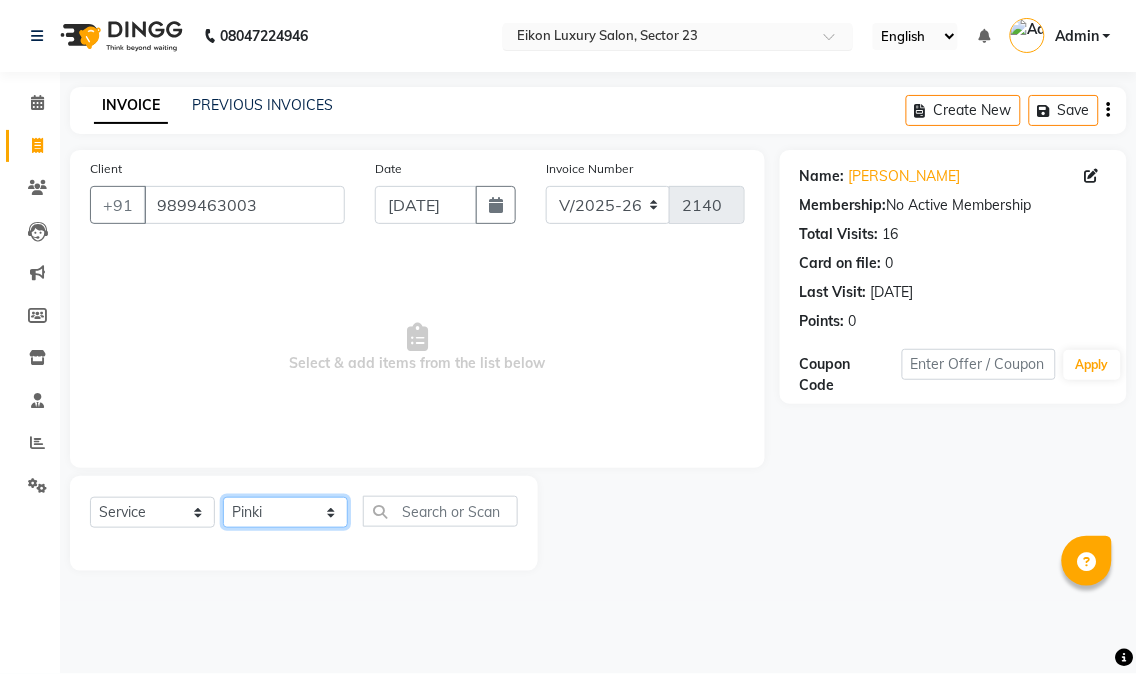 click on "Select Stylist Abhishek amit anchal Ashu Bilal Dildar Geeta Hritik Jatin Manav Mohit Pinki Prince Ruby Sagar Subhash Subodh Uday" 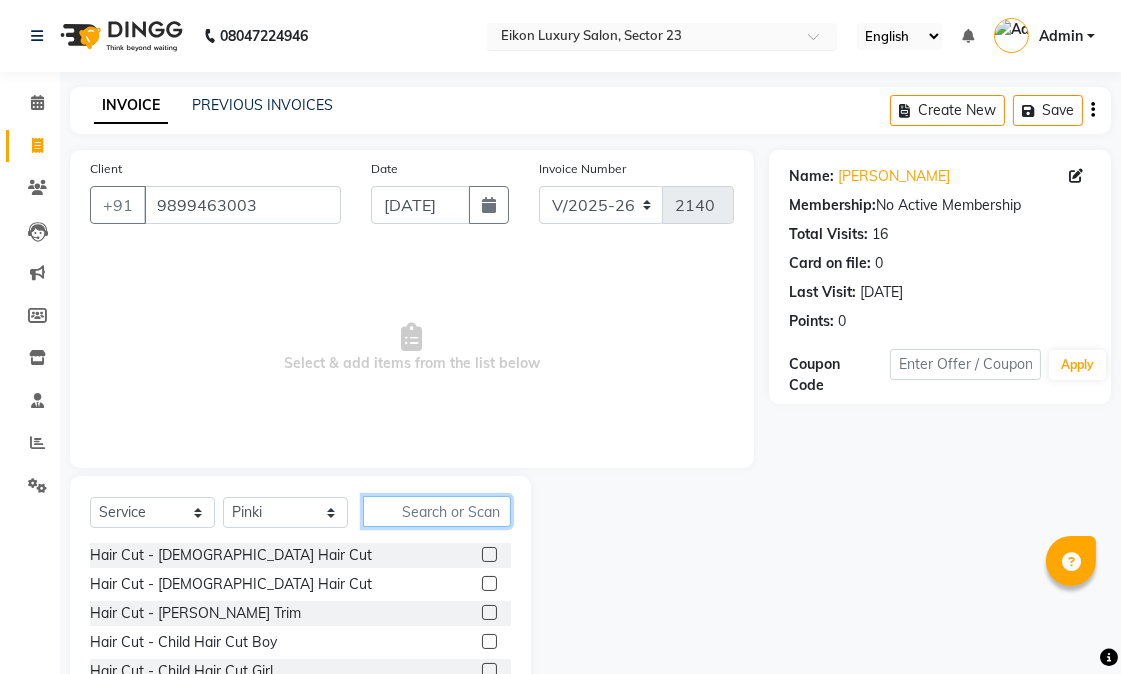 click 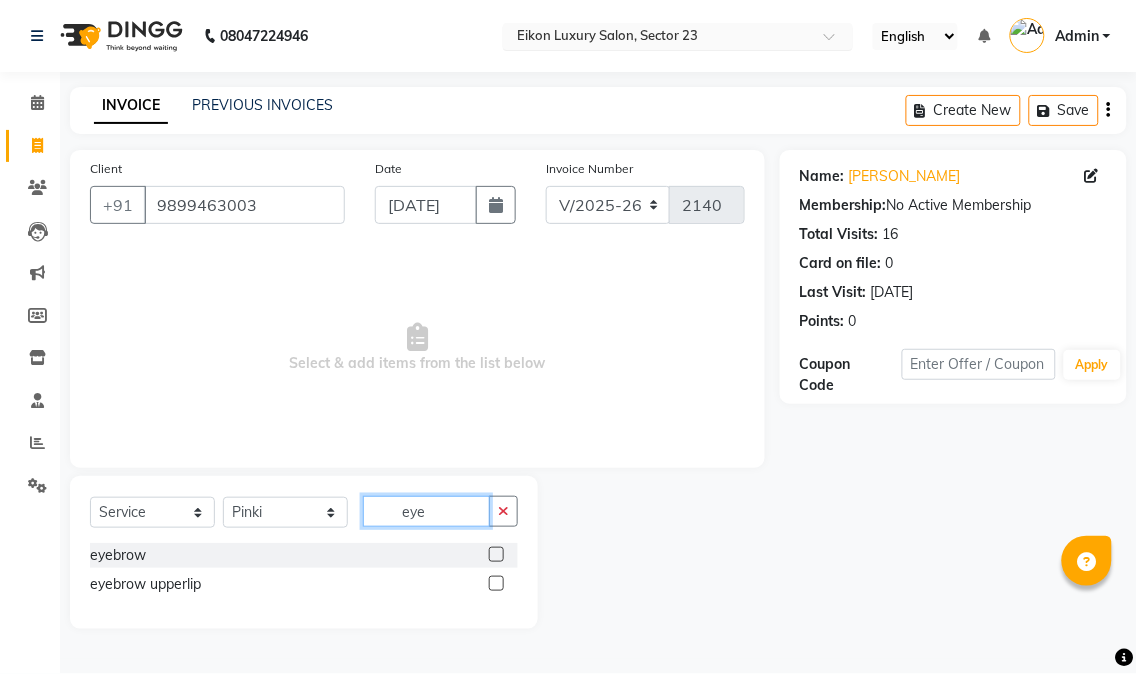 type on "eye" 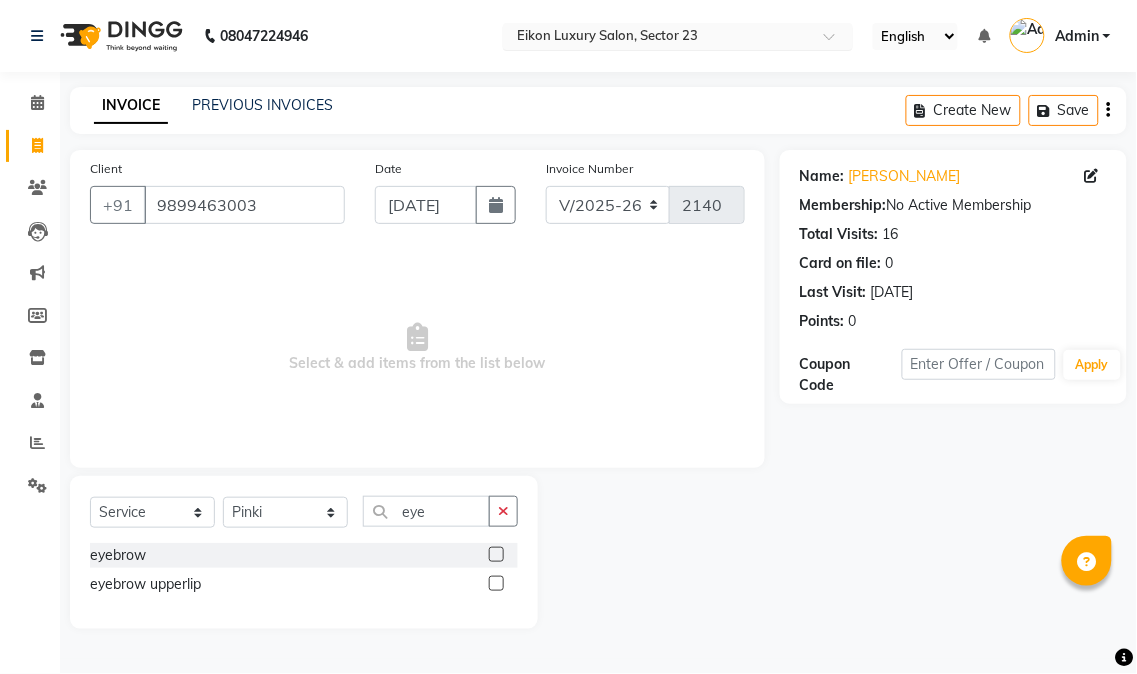 click 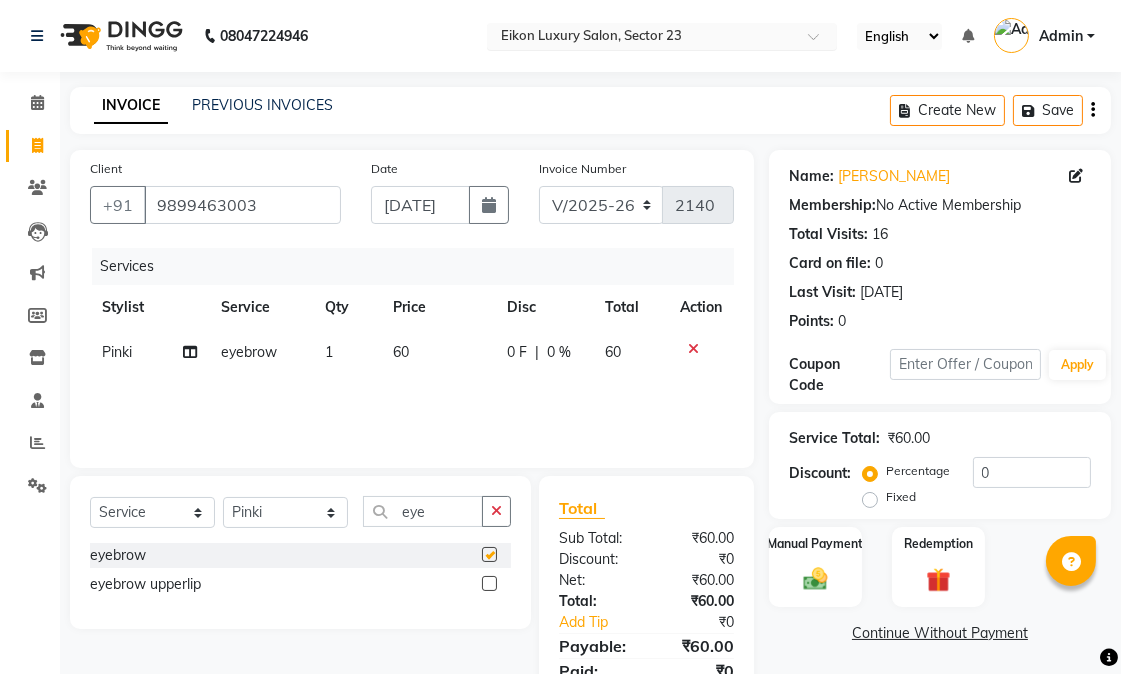 checkbox on "false" 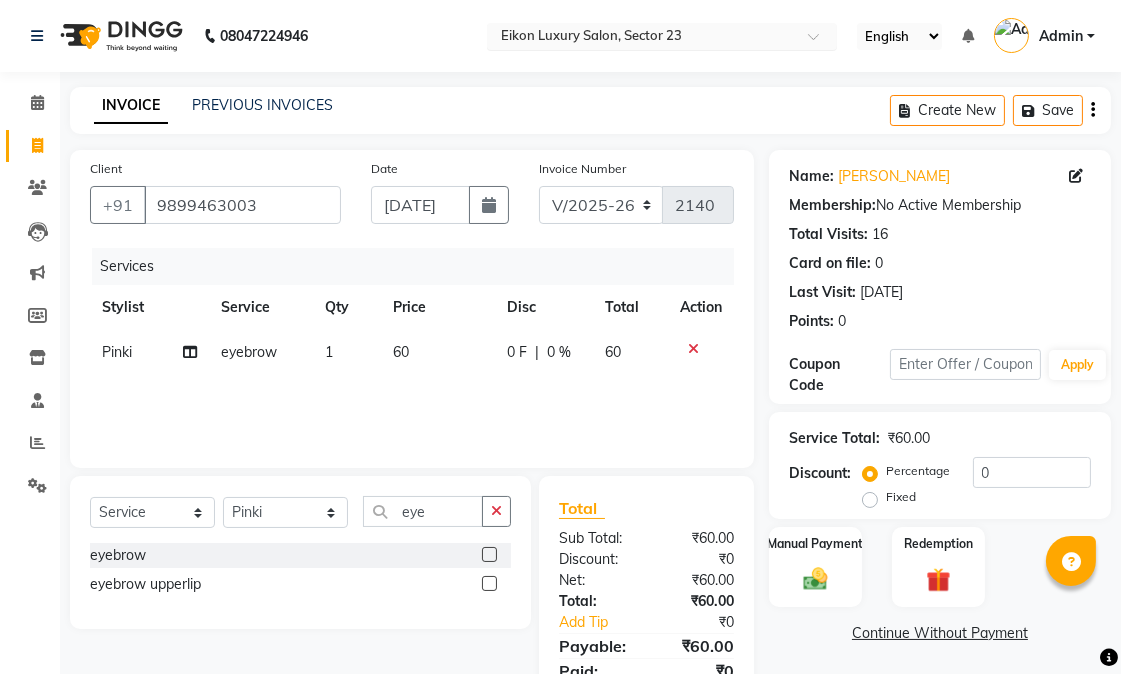 scroll, scrollTop: 84, scrollLeft: 0, axis: vertical 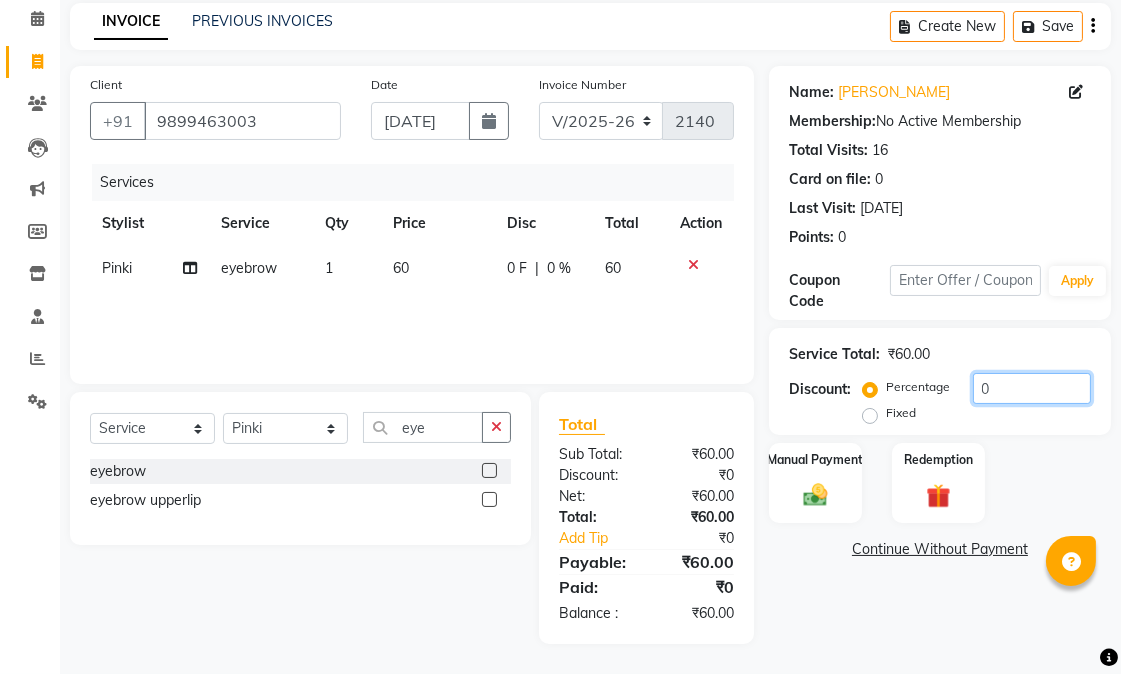 drag, startPoint x: 1012, startPoint y: 393, endPoint x: 954, endPoint y: 408, distance: 59.908264 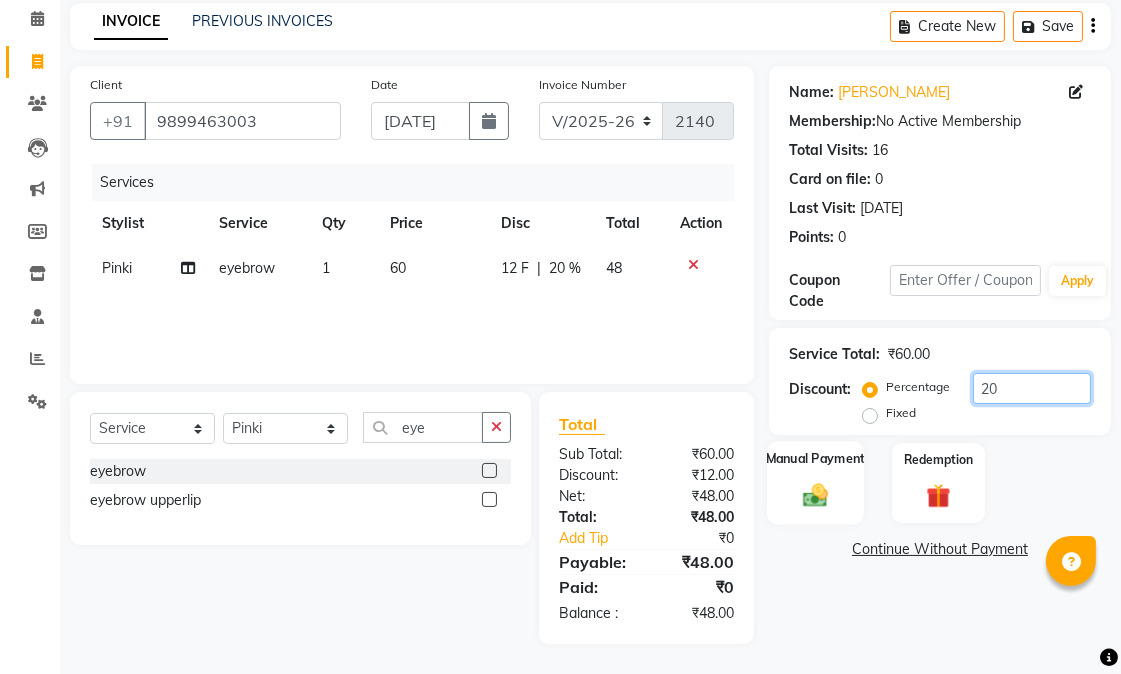type on "20" 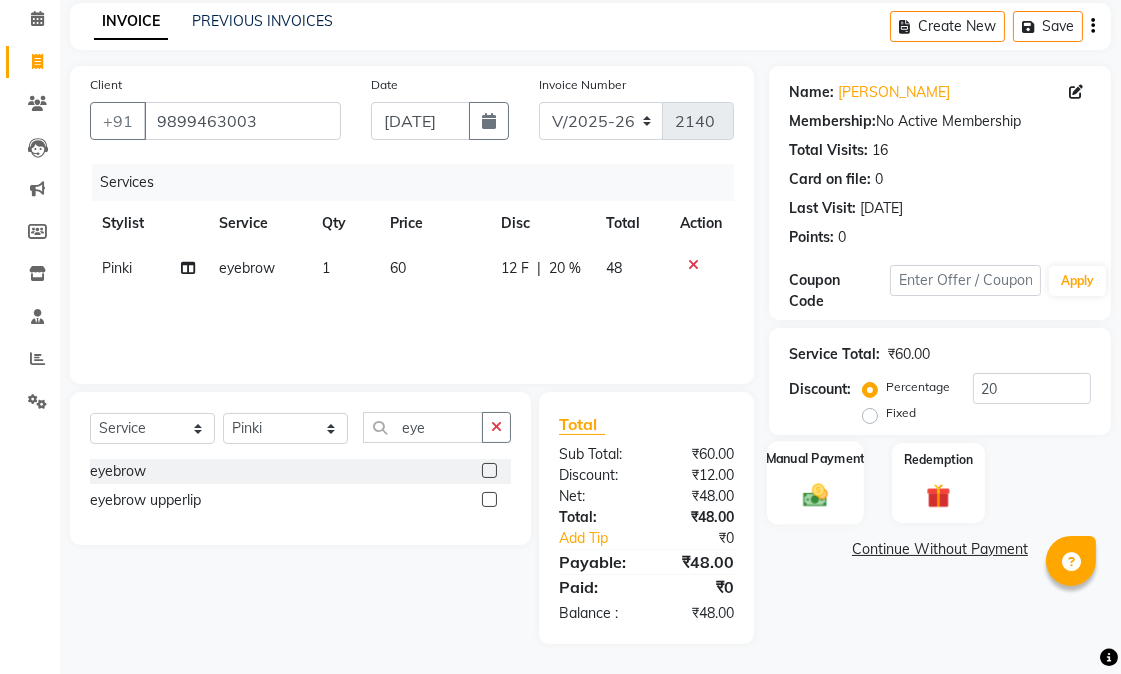 click 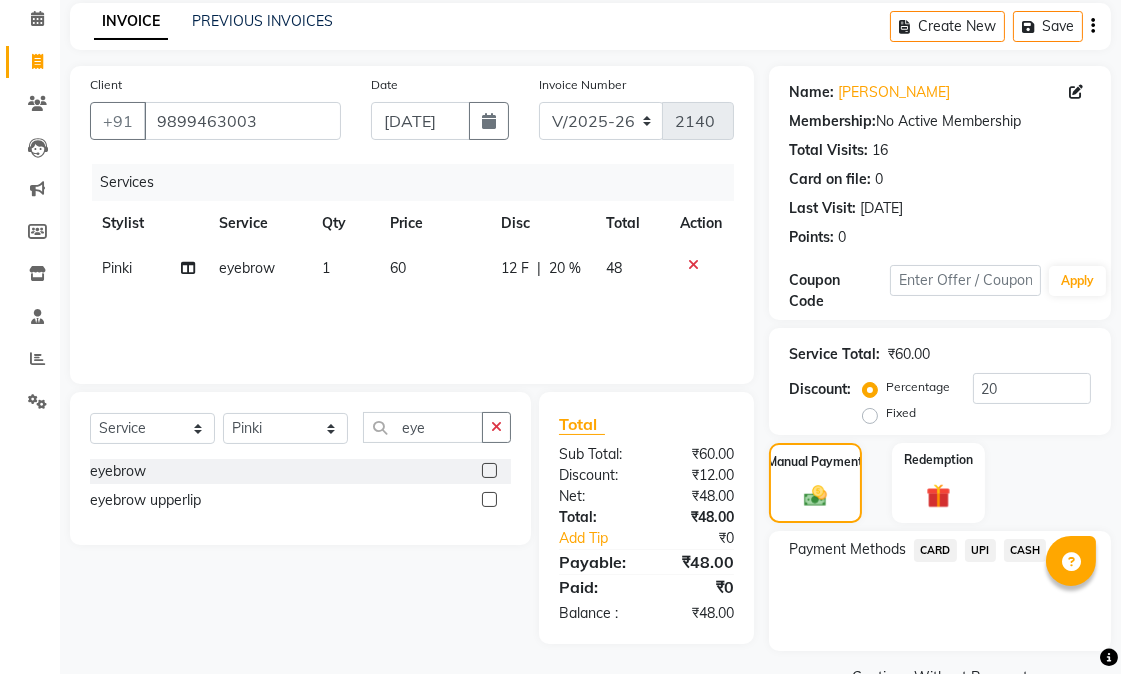 click on "CASH" 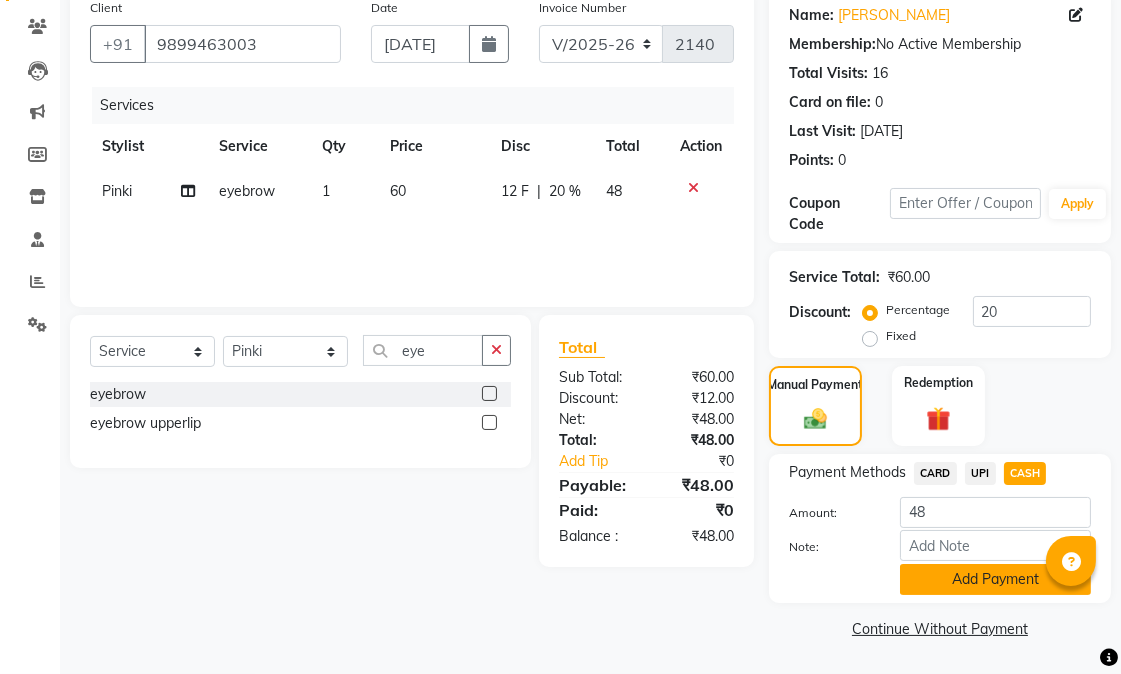 click on "Add Payment" 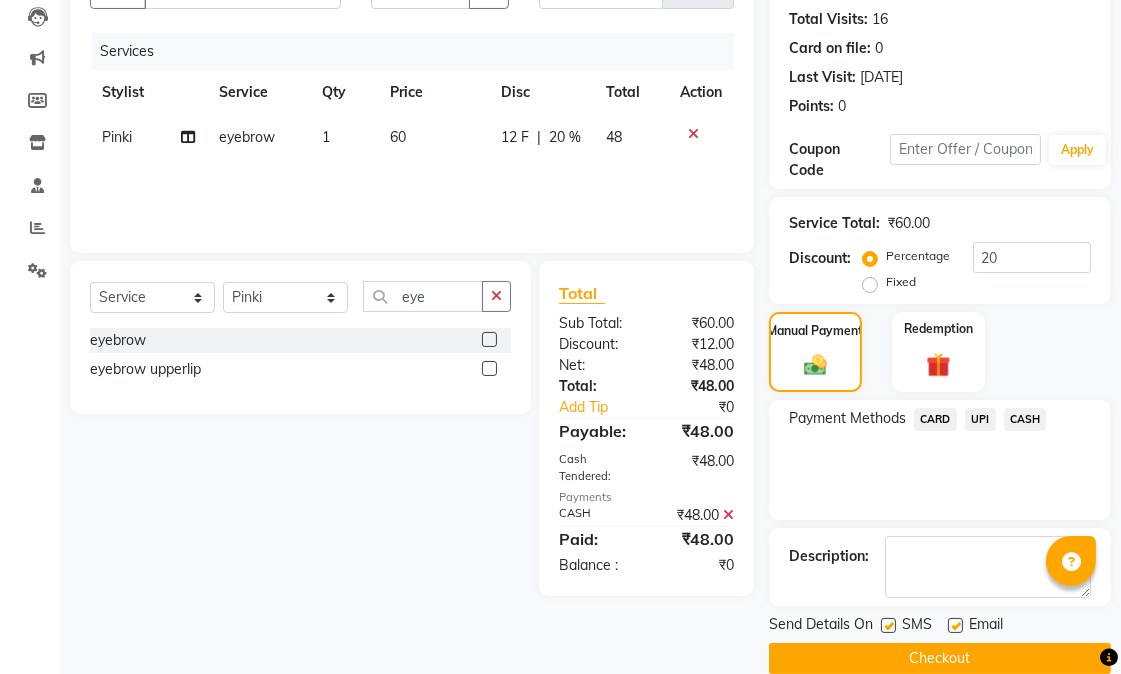 scroll, scrollTop: 244, scrollLeft: 0, axis: vertical 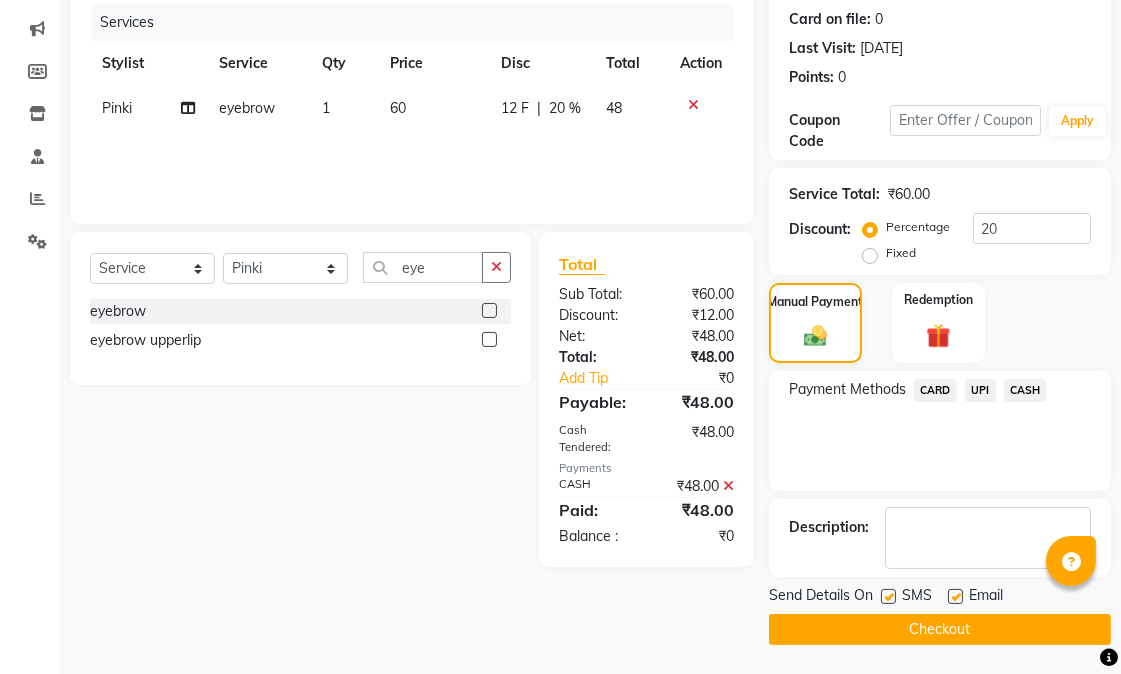 click 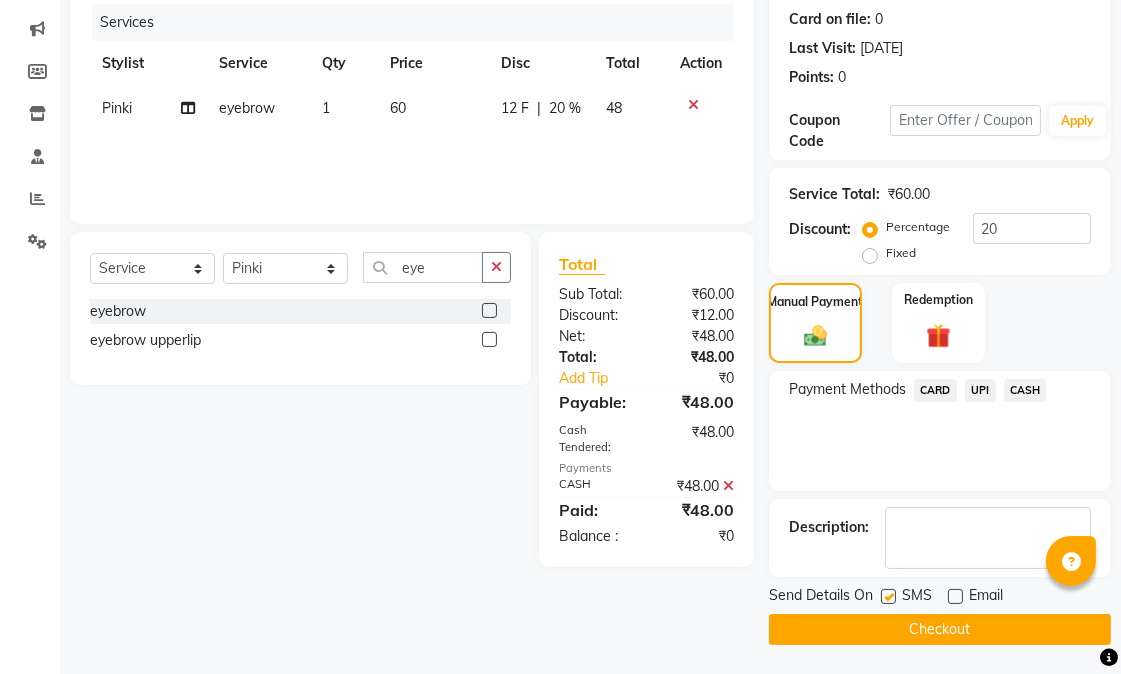 click 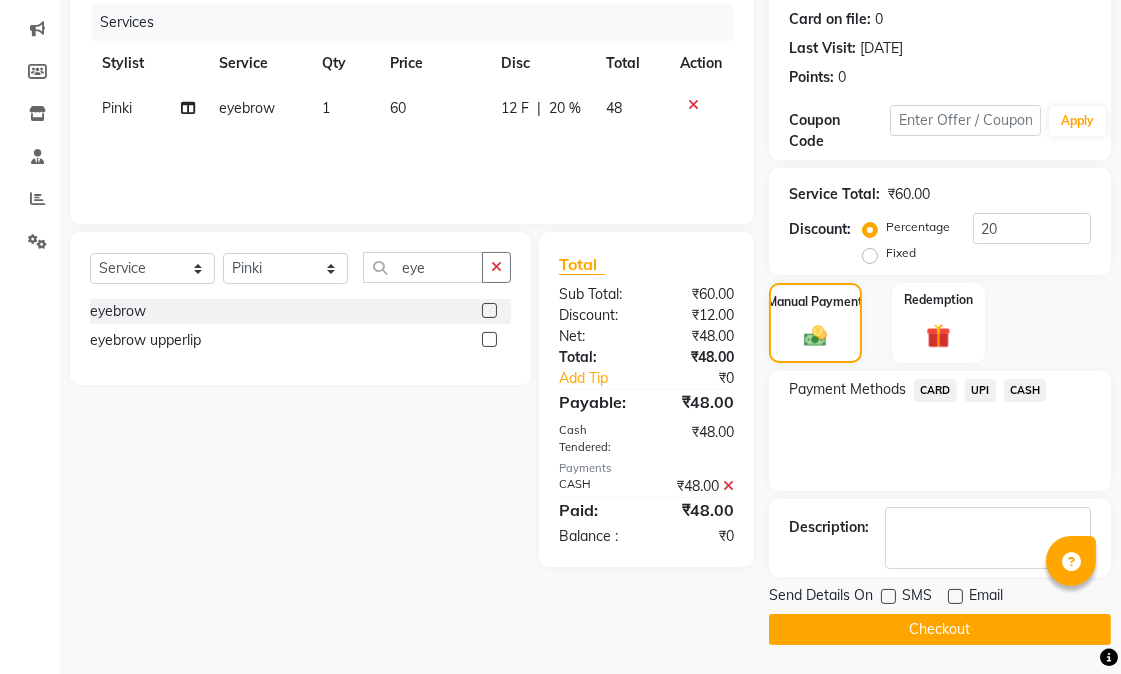 click on "Send Details On SMS Email  Checkout" 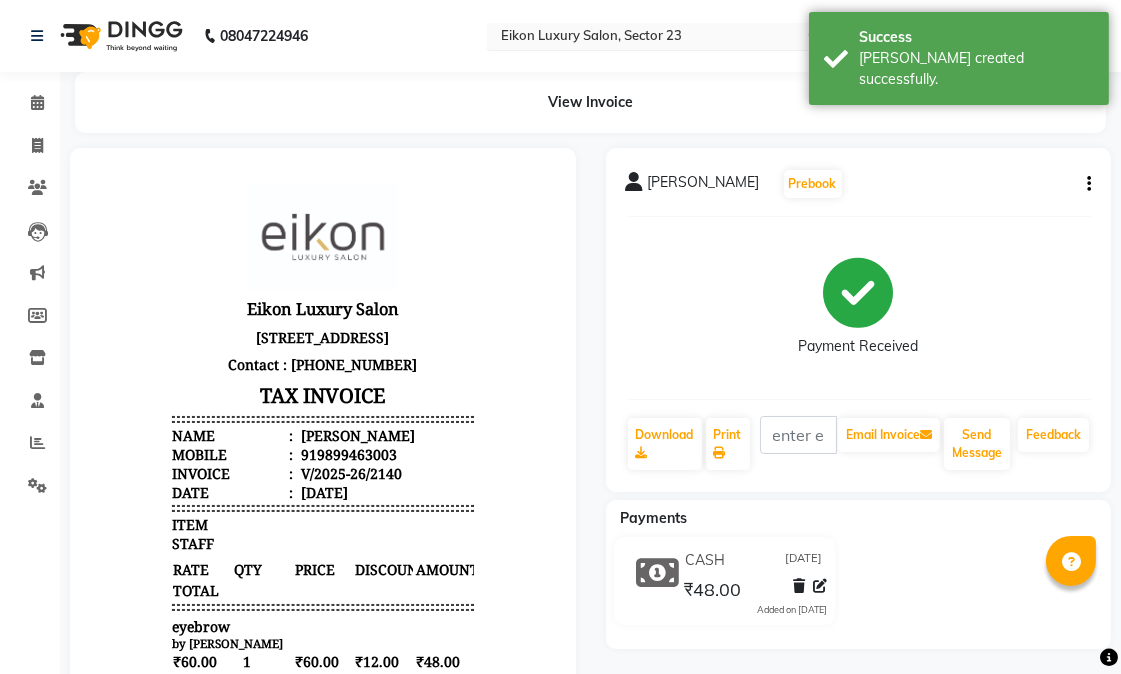 scroll, scrollTop: 0, scrollLeft: 0, axis: both 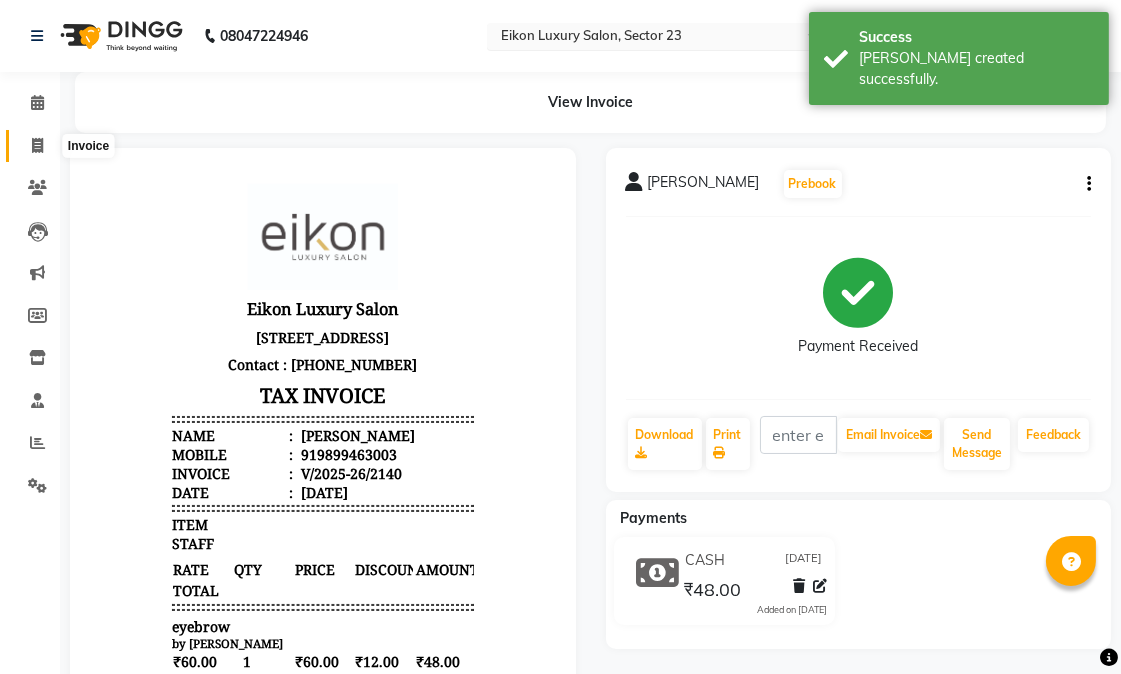 click 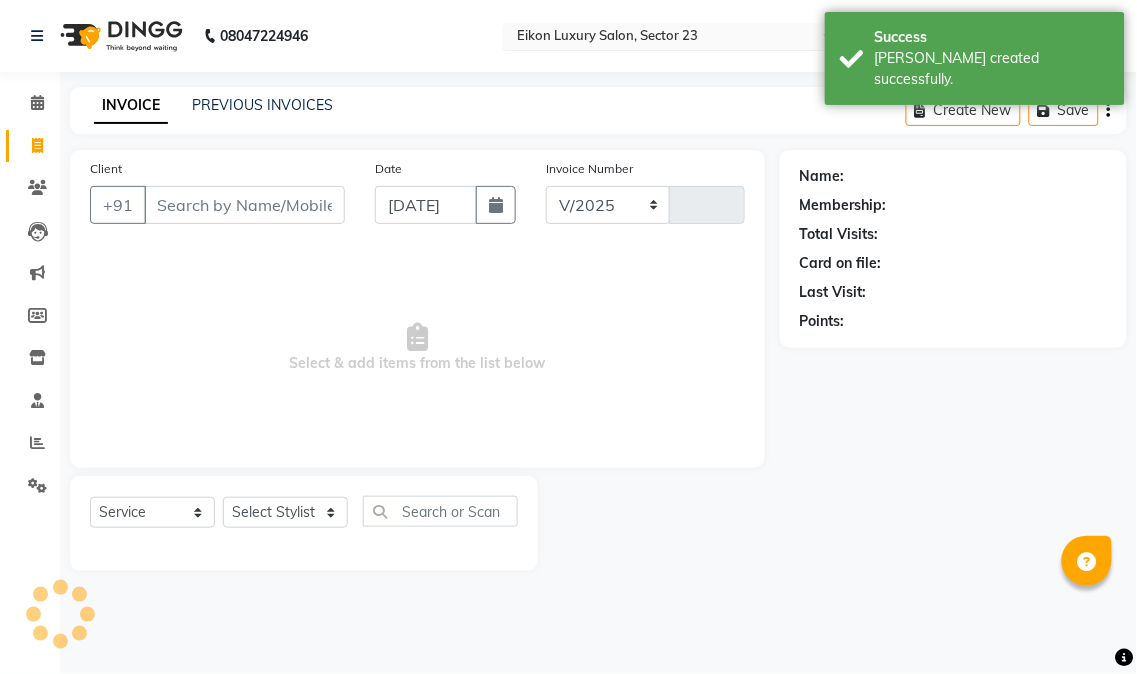 select on "7080" 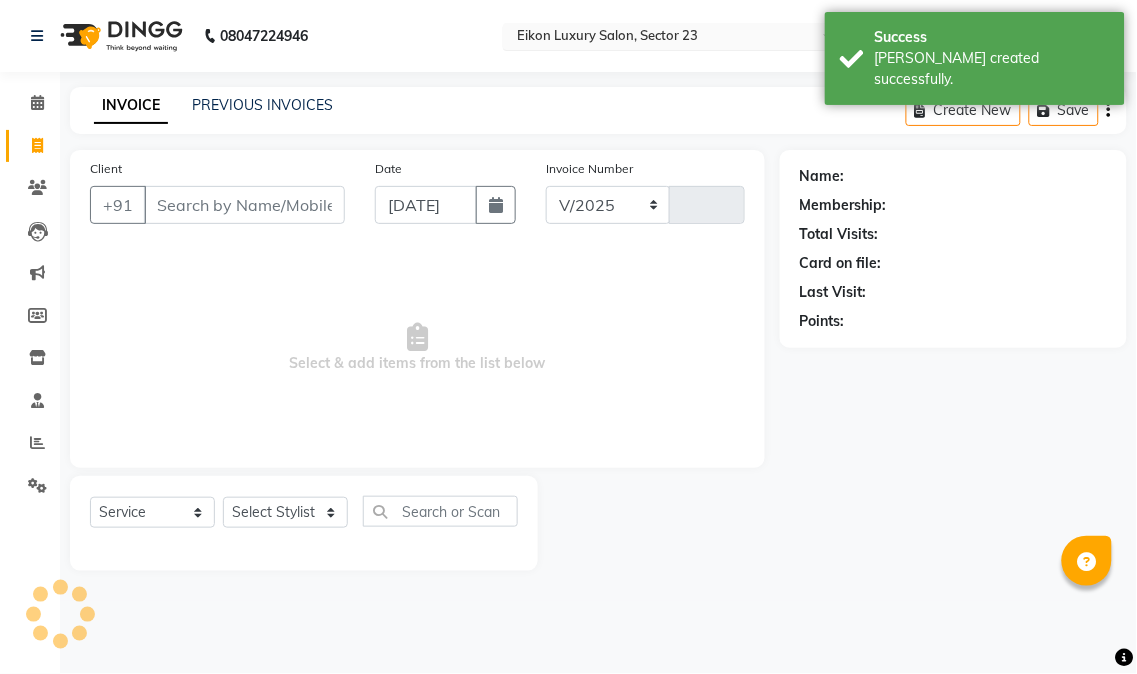 type on "2141" 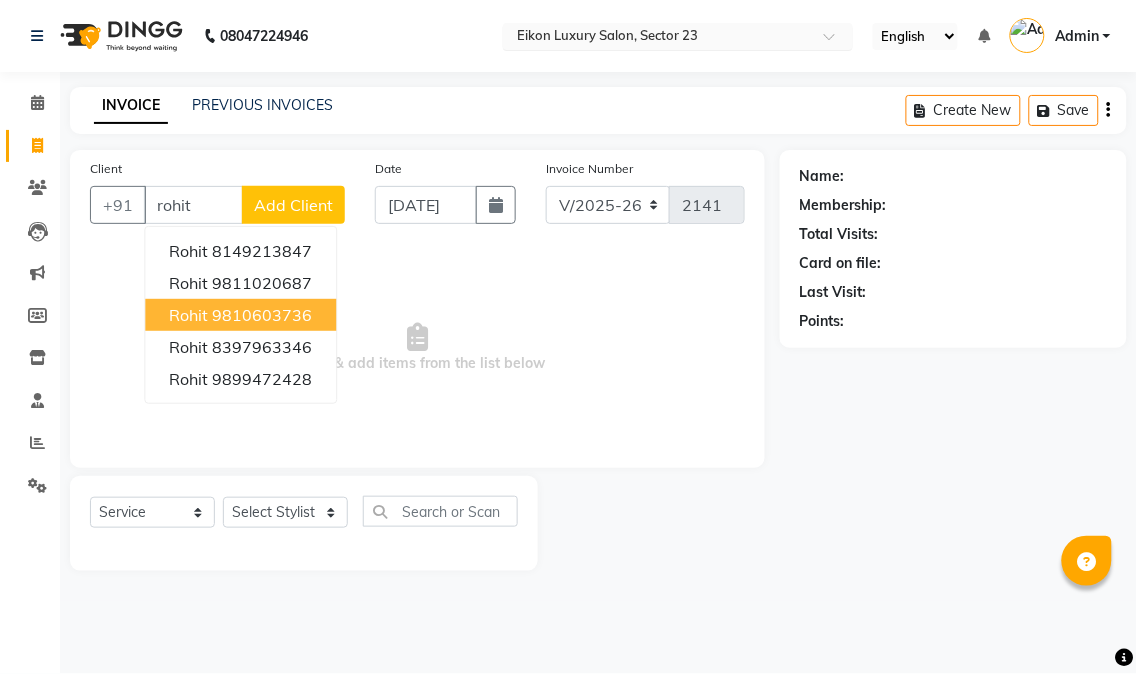click on "9810603736" at bounding box center [262, 315] 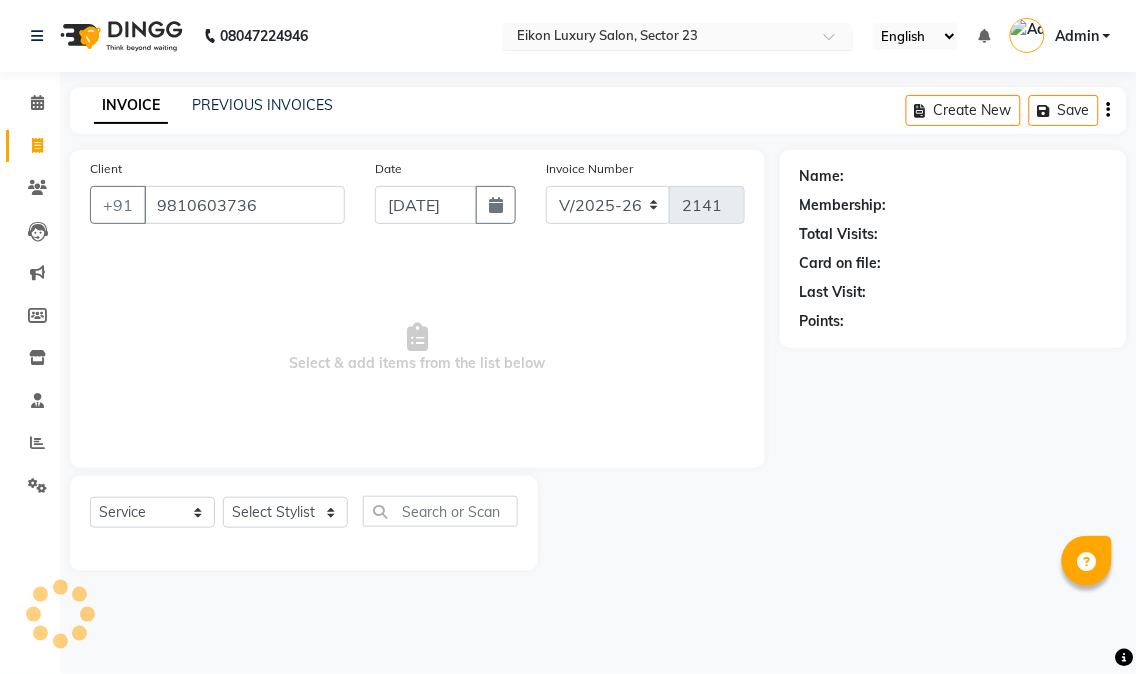 type on "9810603736" 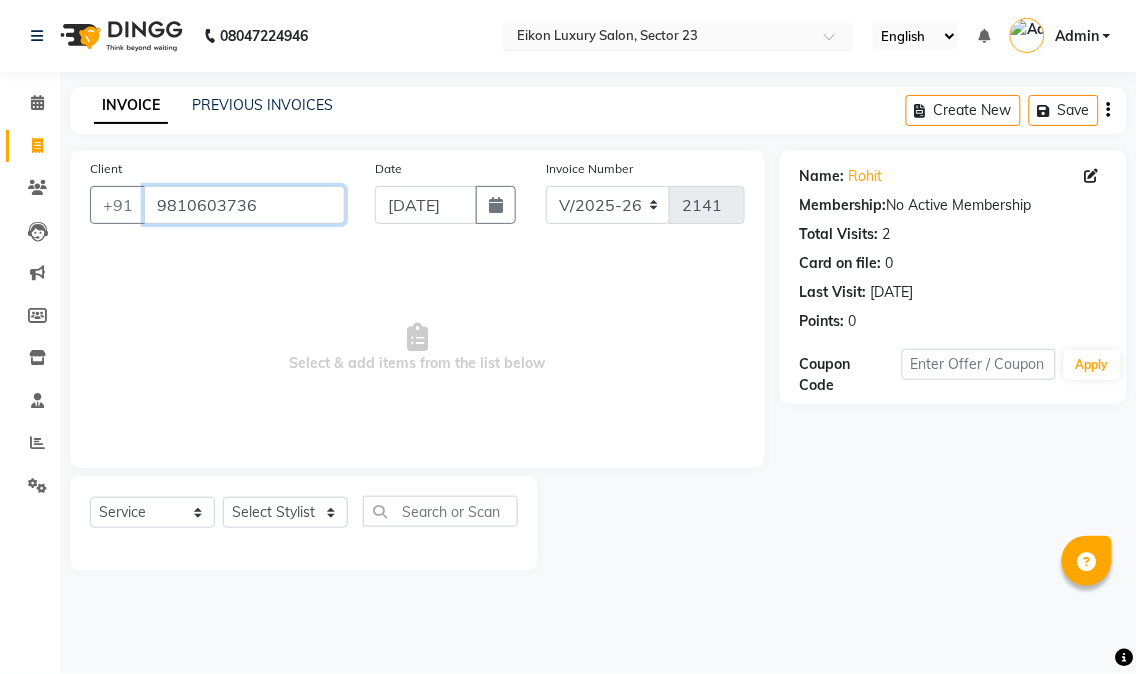 drag, startPoint x: 304, startPoint y: 208, endPoint x: 156, endPoint y: 190, distance: 149.09058 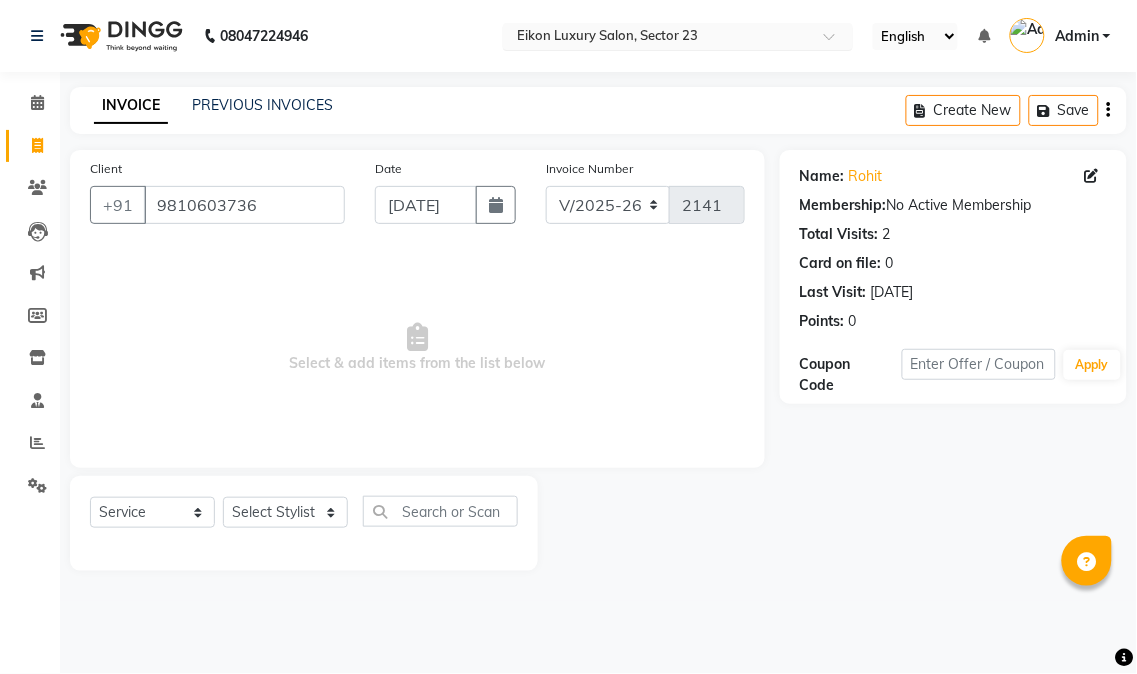 click on "Select & add items from the list below" at bounding box center (417, 348) 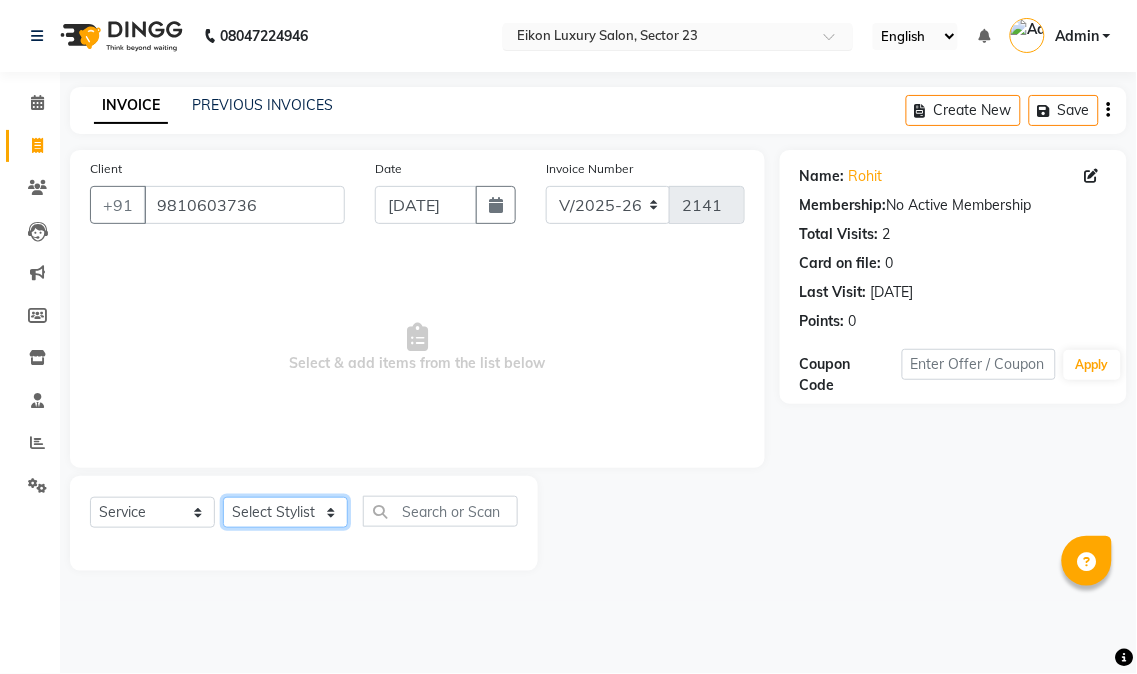 click on "Select Stylist Abhishek amit anchal Ashu Bilal Dildar Geeta Hritik Jatin Manav Mohit Pinki Prince Ruby Sagar Subhash Subodh Uday" 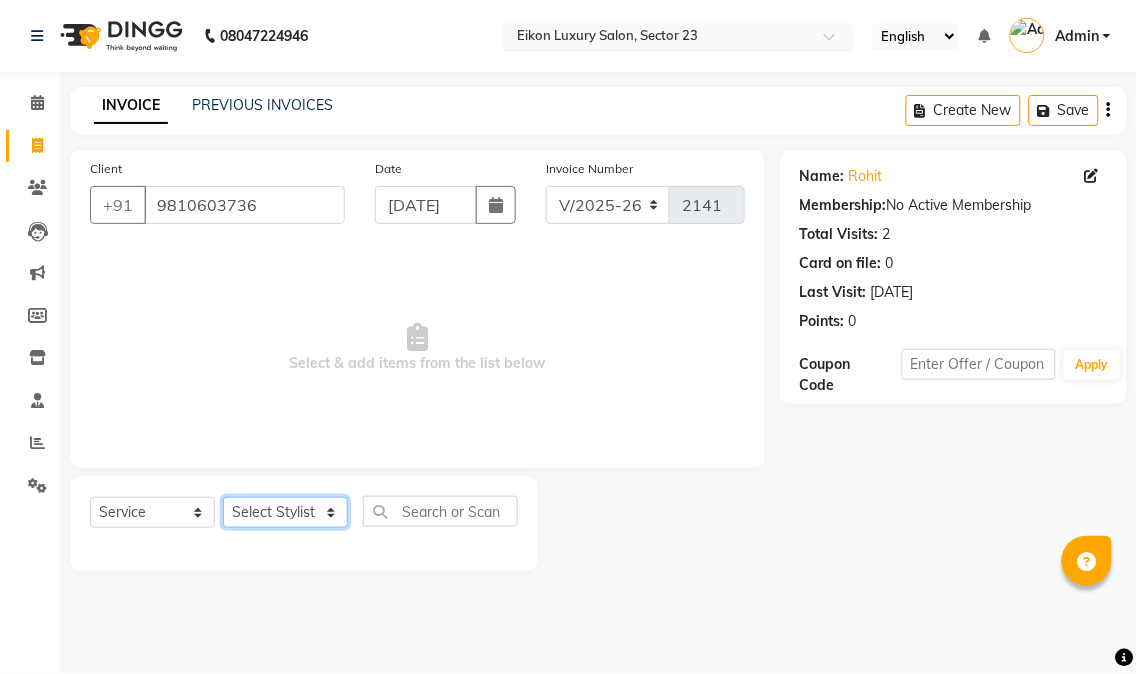 select on "58951" 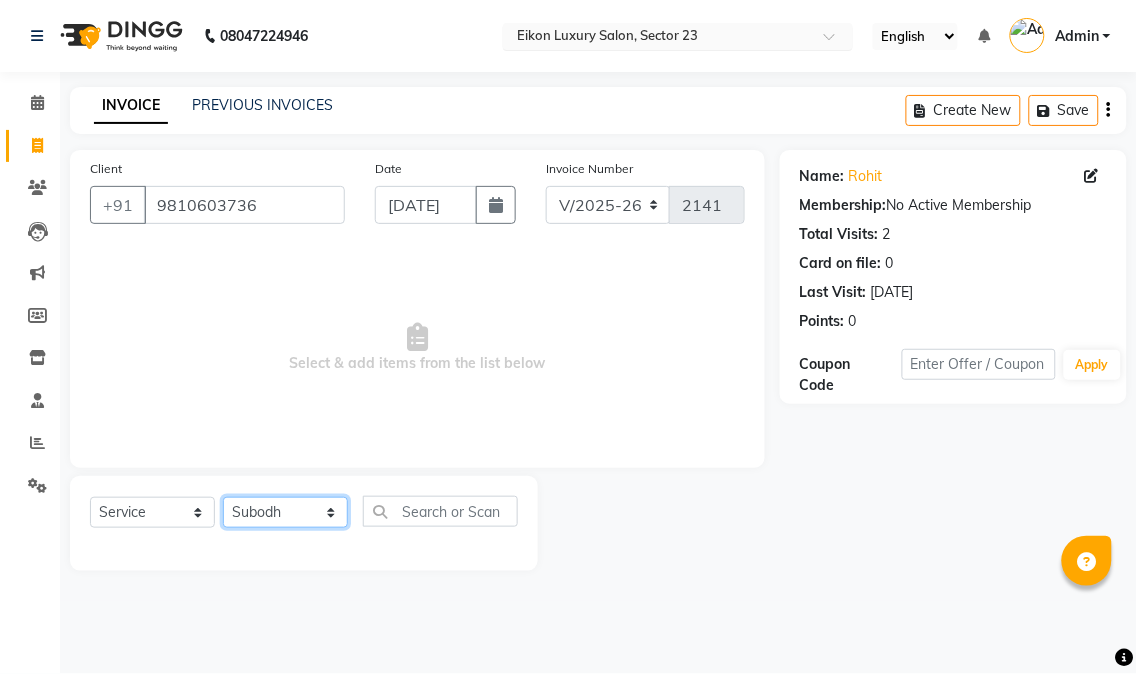 click on "Select Stylist Abhishek amit anchal Ashu Bilal Dildar Geeta Hritik Jatin Manav Mohit Pinki Prince Ruby Sagar Subhash Subodh Uday" 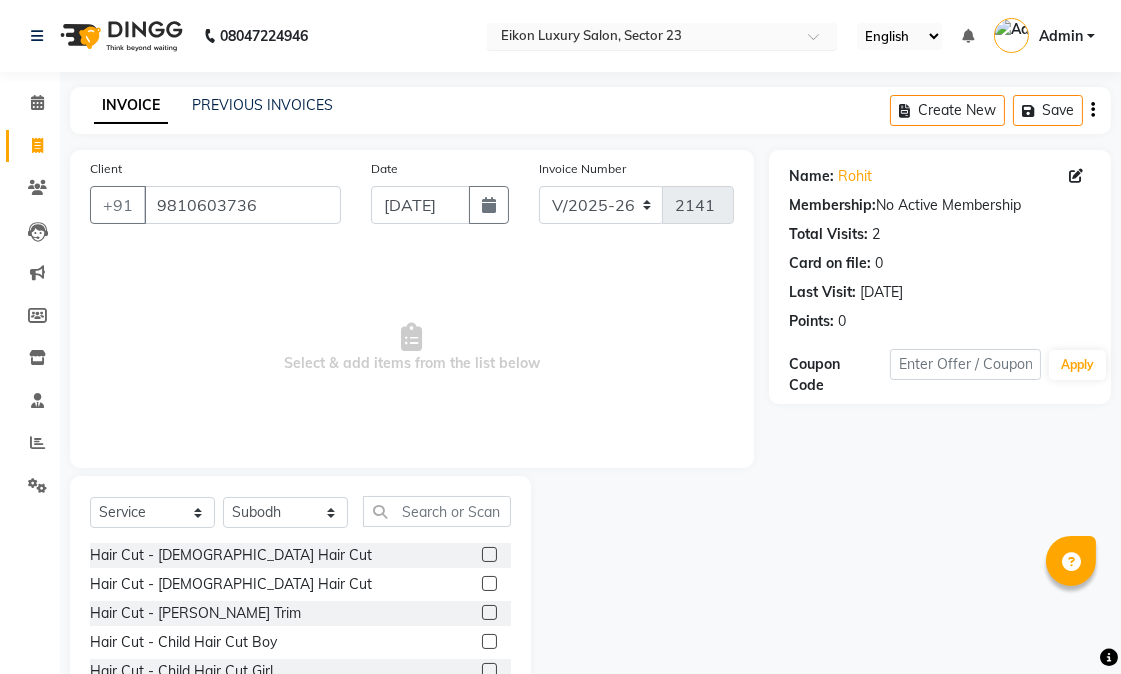 click 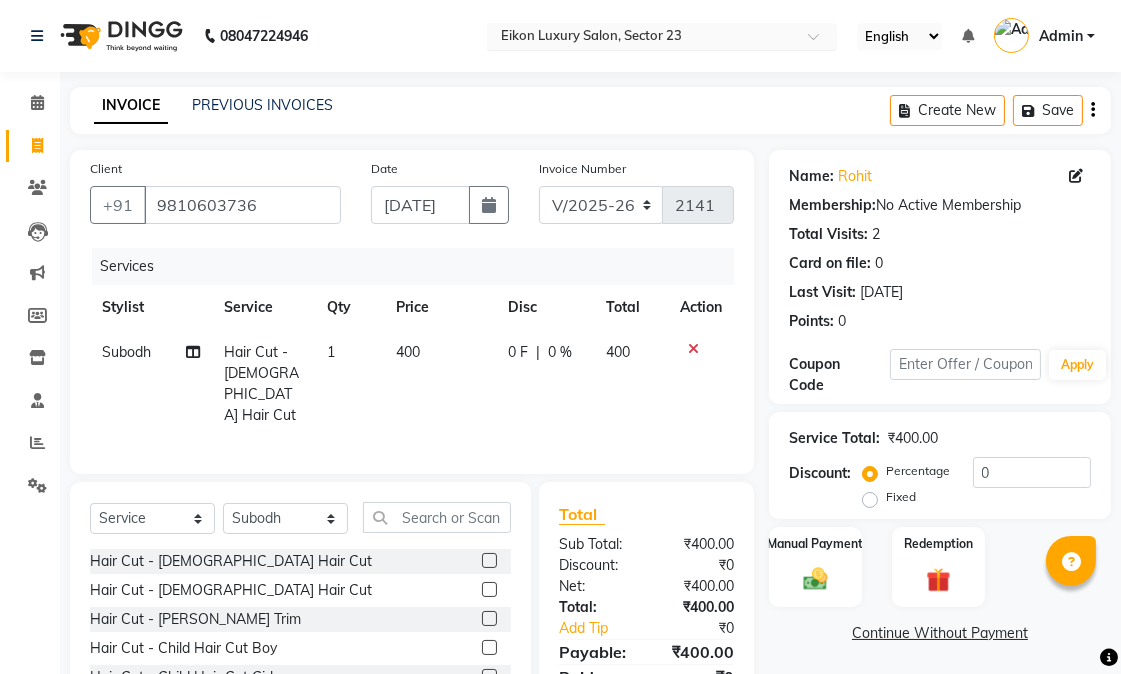 checkbox on "false" 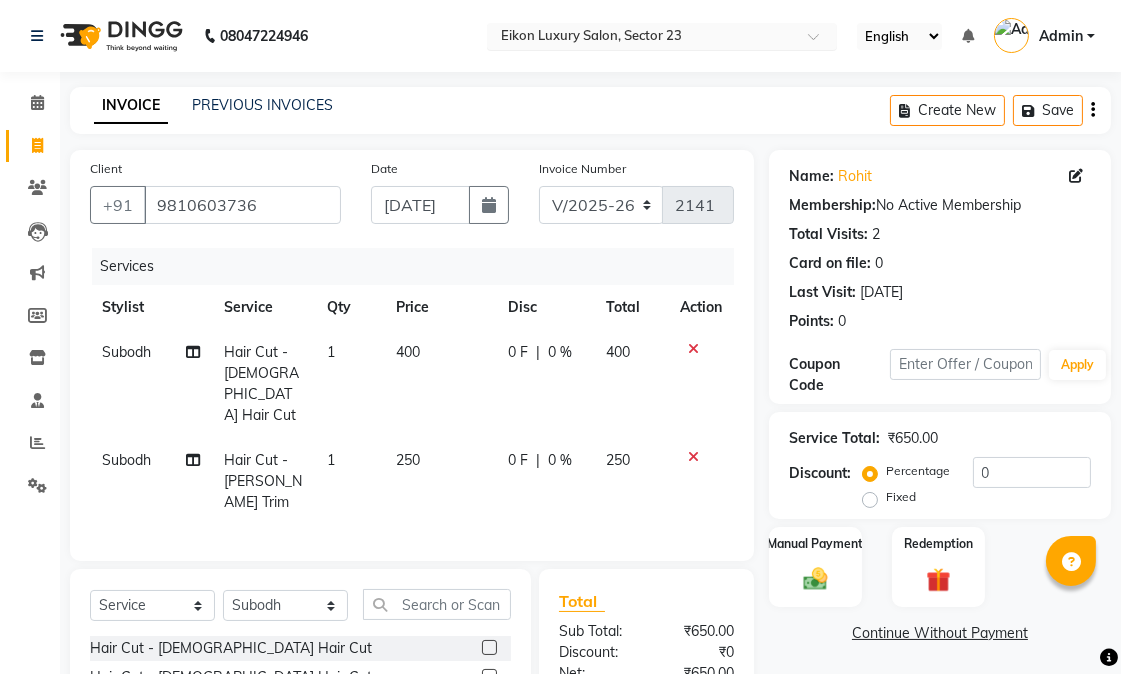 checkbox on "false" 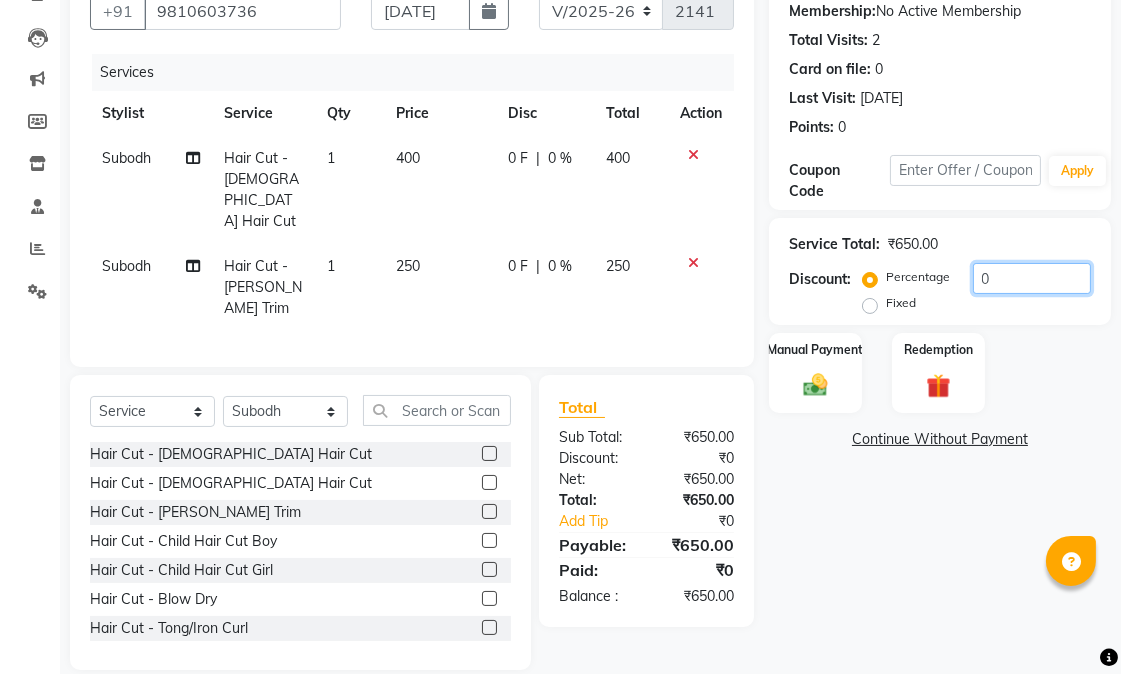 drag, startPoint x: 1021, startPoint y: 260, endPoint x: 986, endPoint y: 263, distance: 35.128338 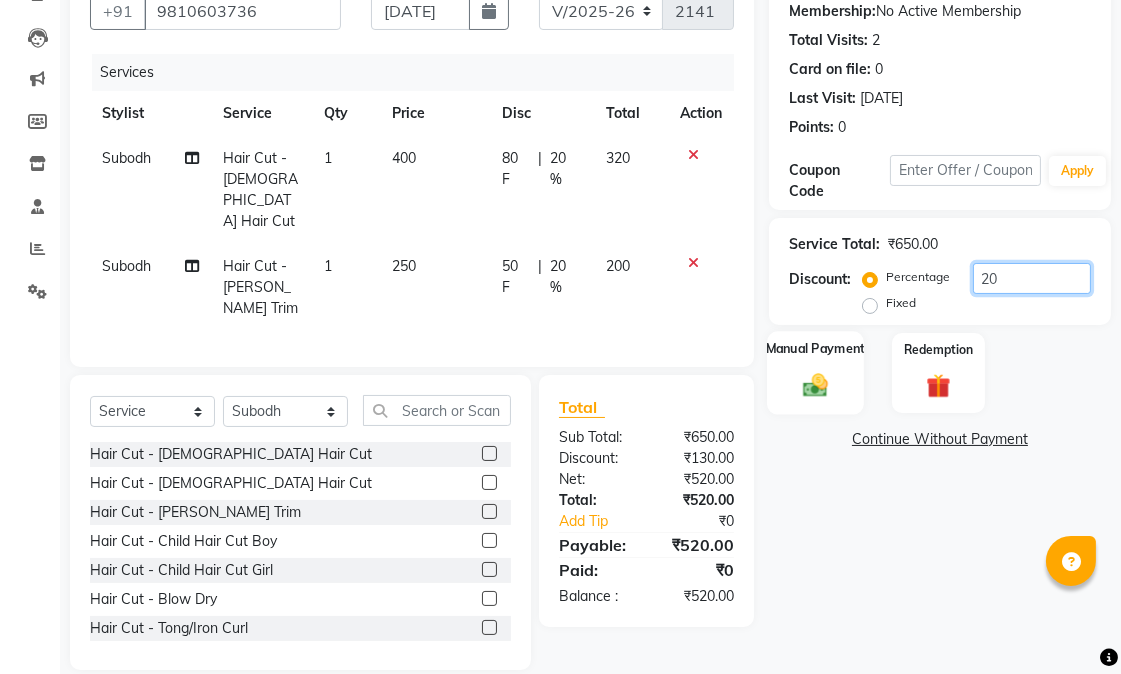type on "20" 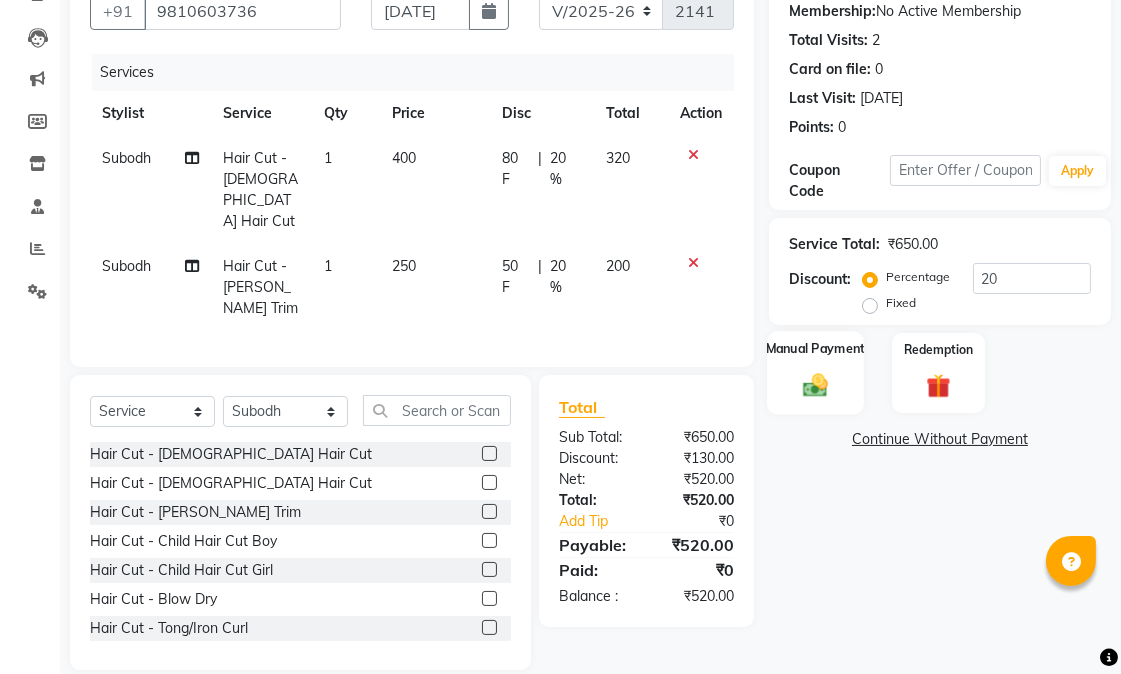 click on "Manual Payment" 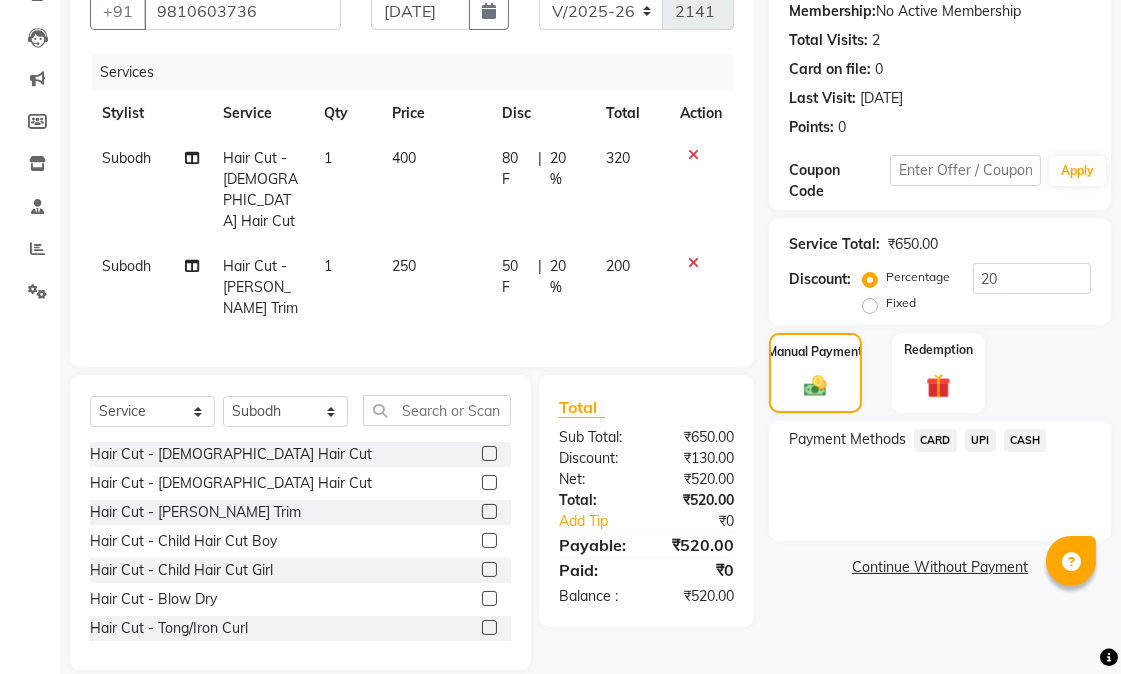 click on "CARD" 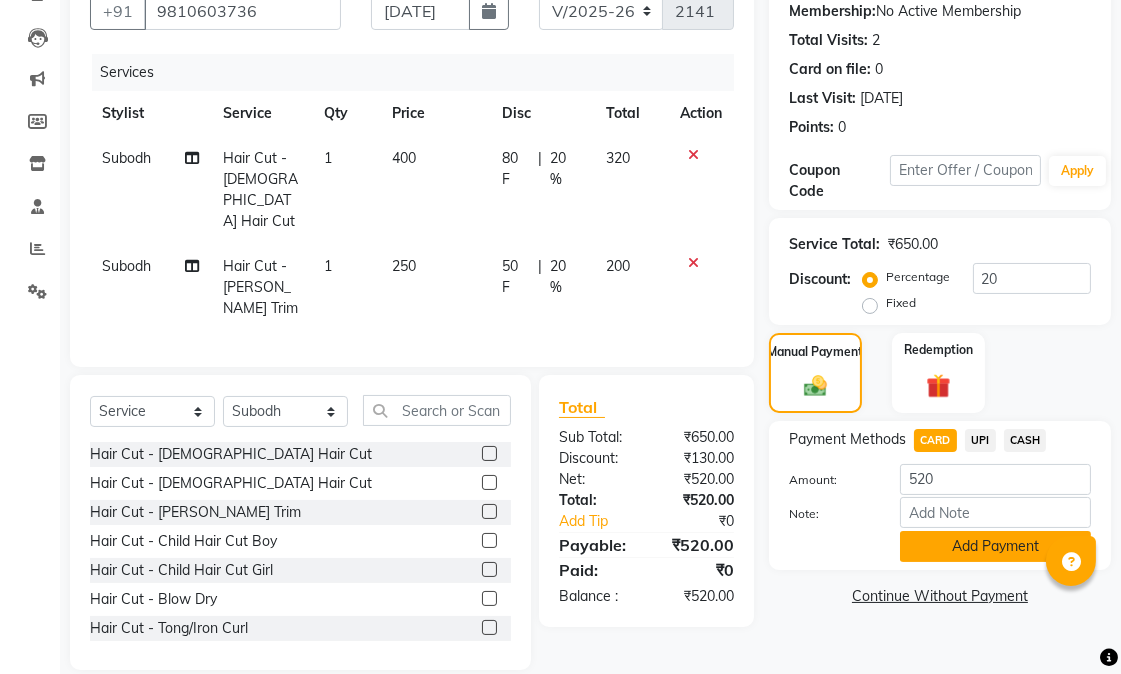 click on "Add Payment" 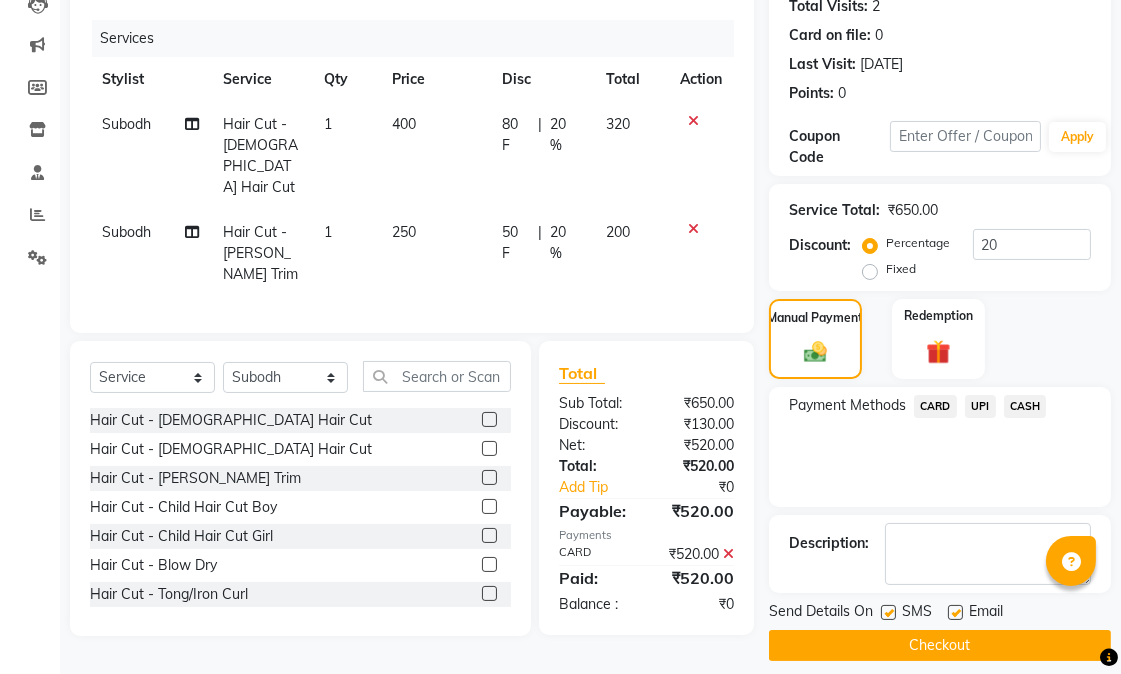 scroll, scrollTop: 244, scrollLeft: 0, axis: vertical 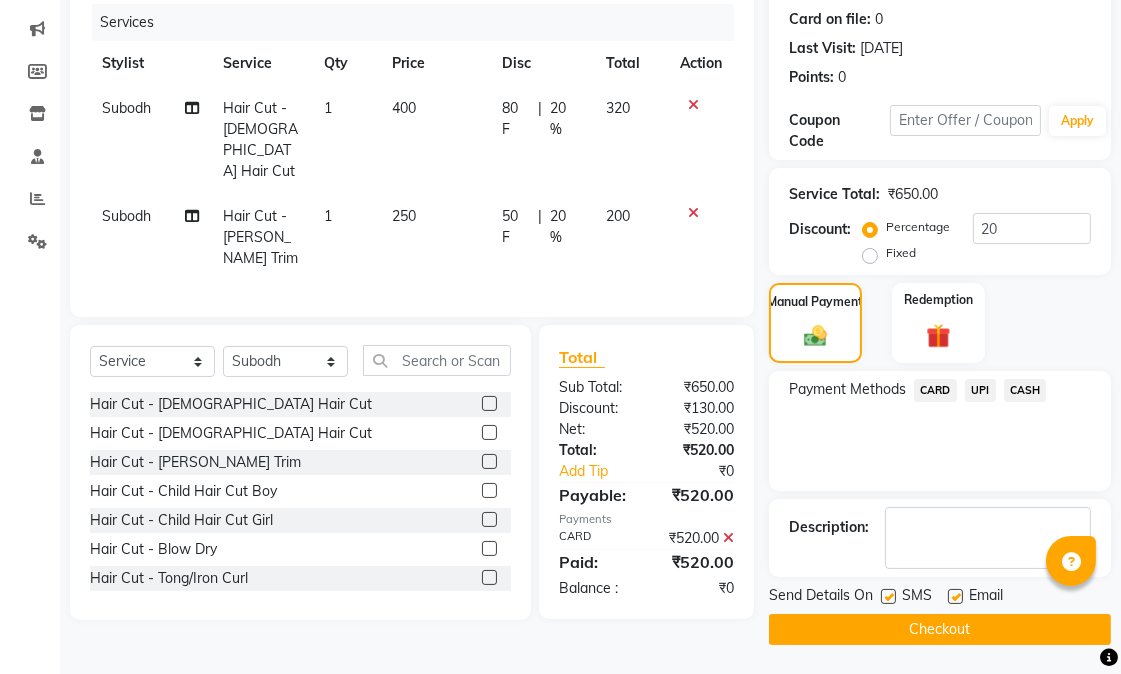 drag, startPoint x: 951, startPoint y: 594, endPoint x: 924, endPoint y: 590, distance: 27.294687 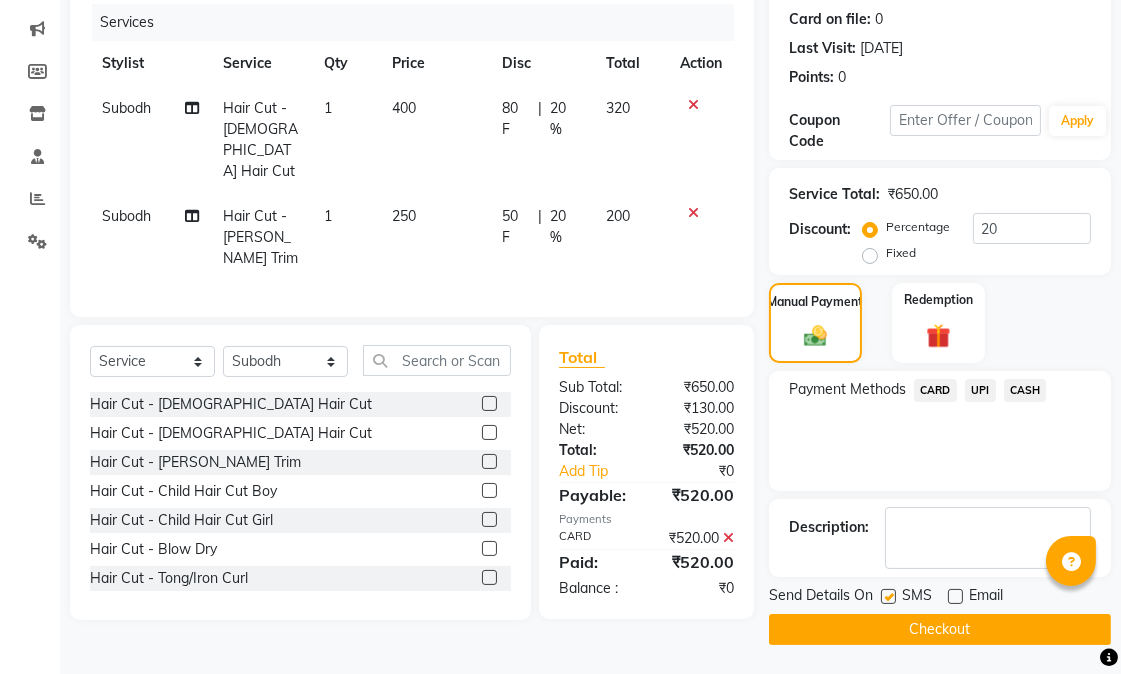 click 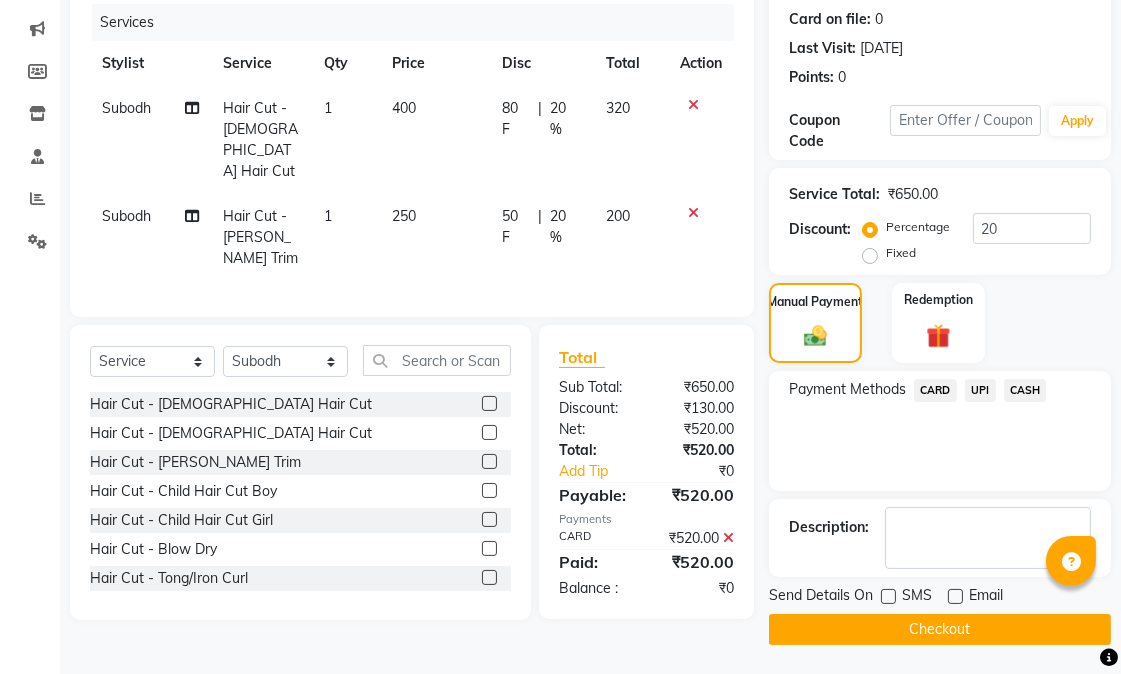 click on "Checkout" 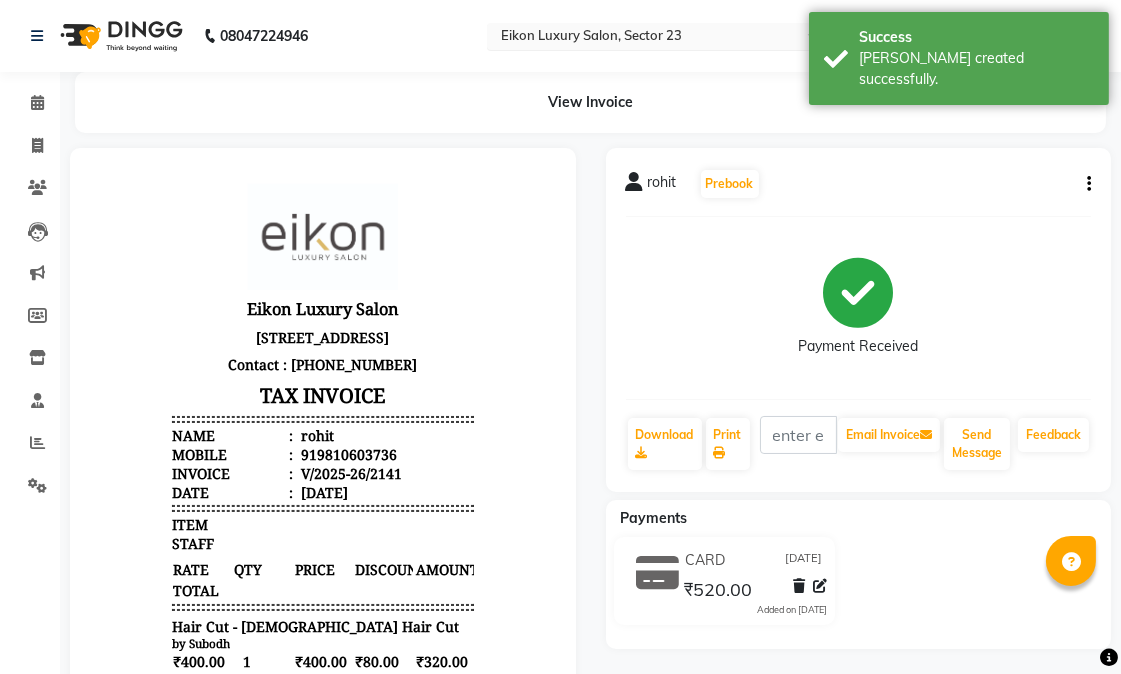 scroll, scrollTop: 0, scrollLeft: 0, axis: both 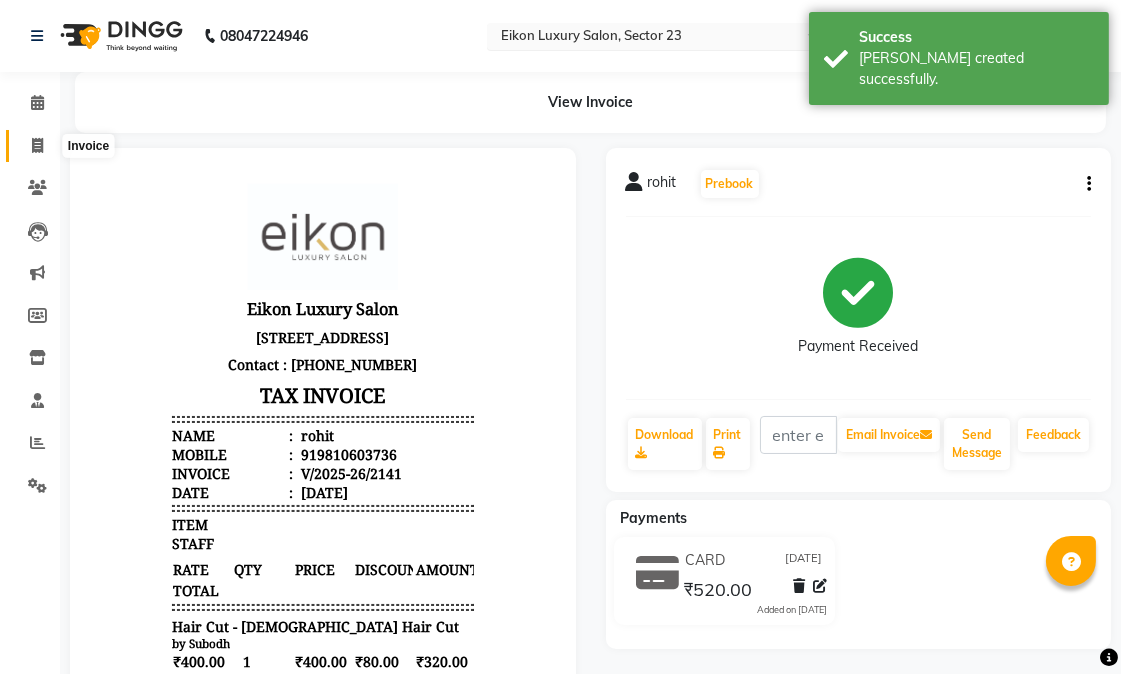 click 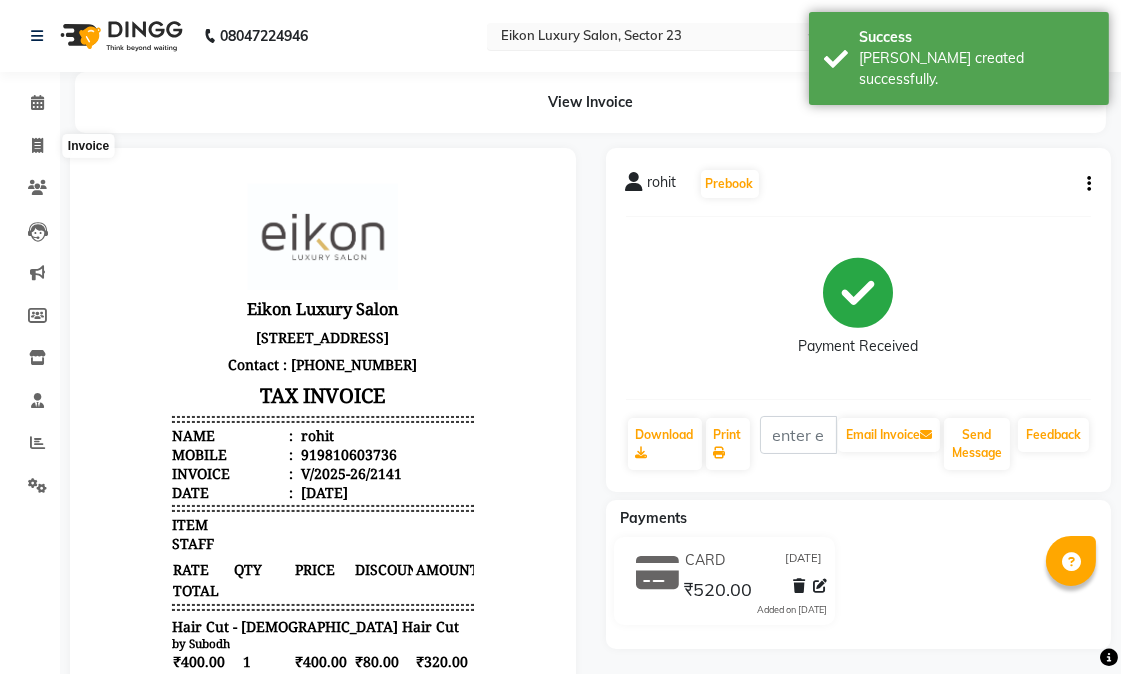 select on "service" 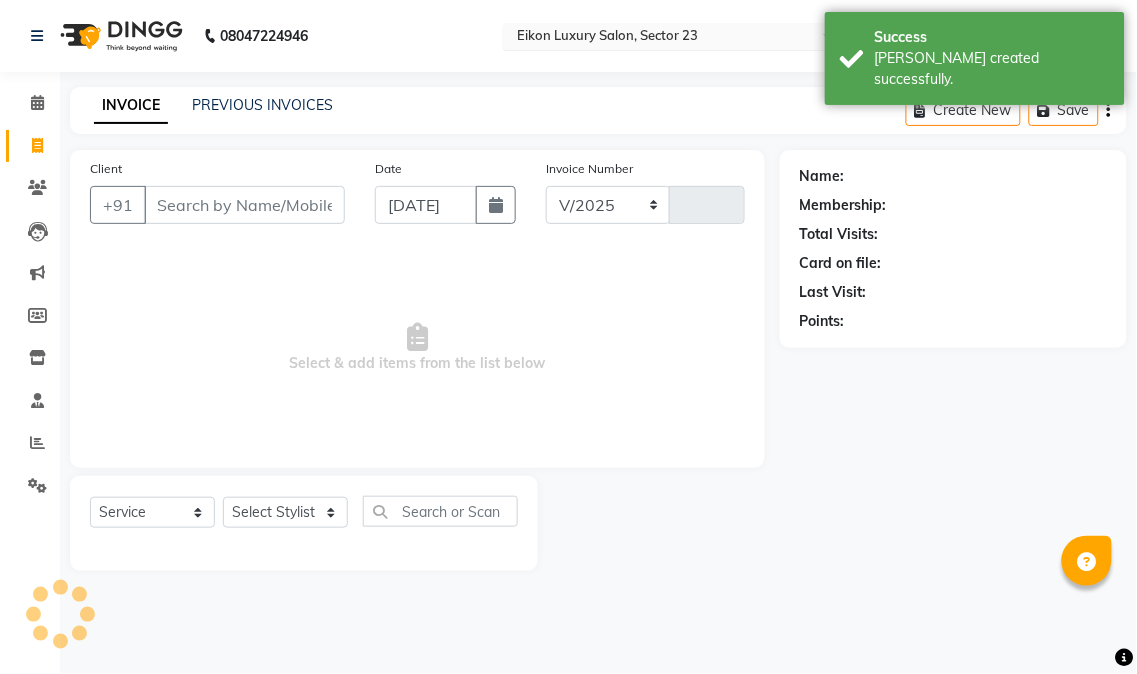 select on "7080" 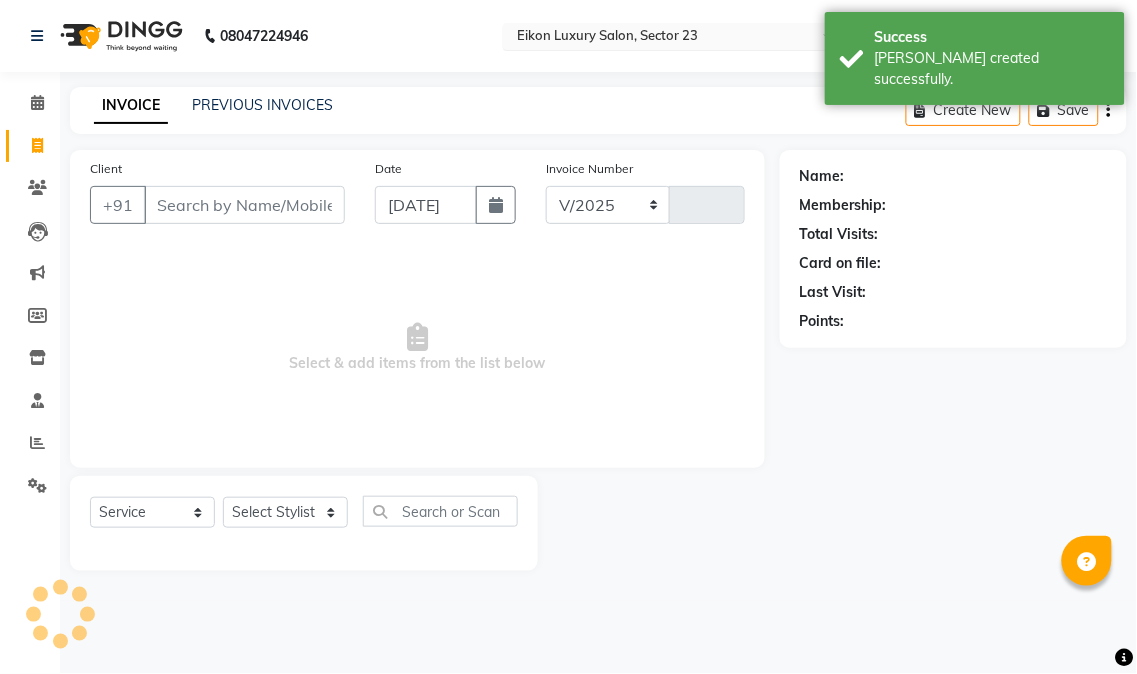 type on "2142" 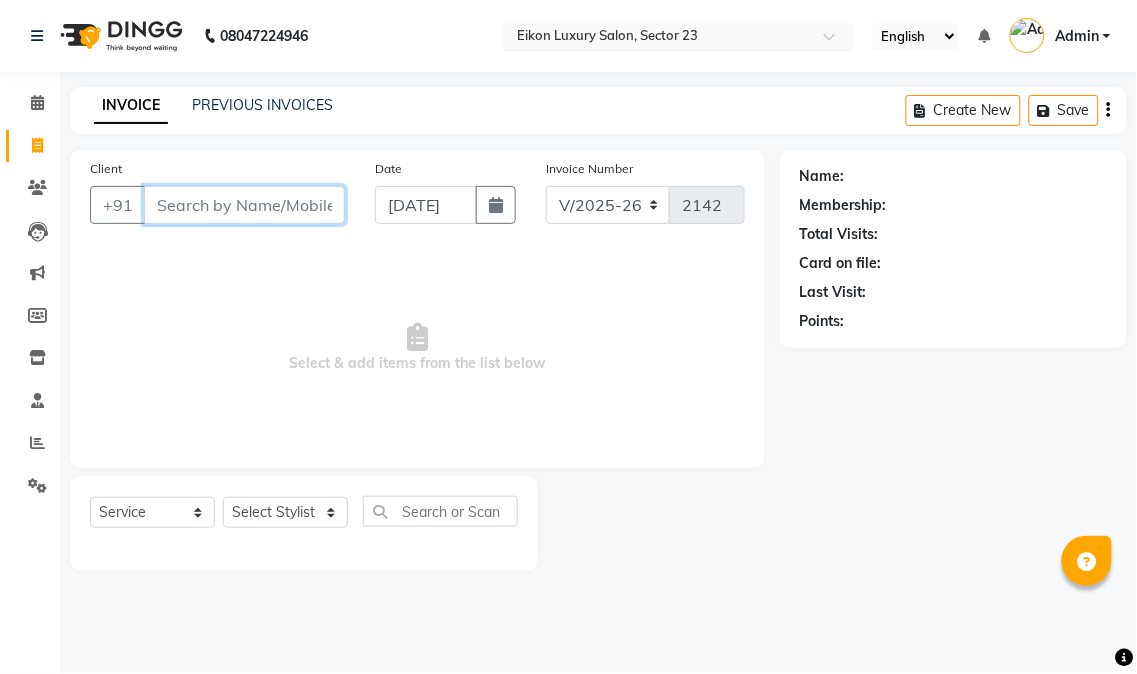 click on "Client" at bounding box center (244, 205) 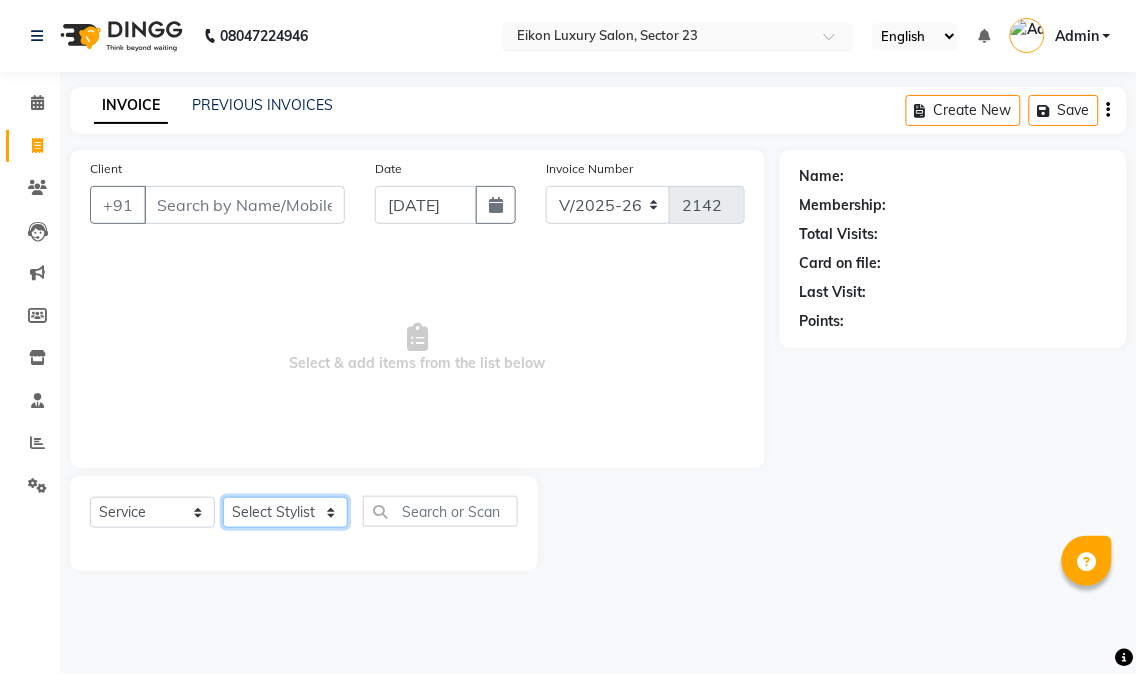 click on "Select Stylist Abhishek amit anchal Ashu Bilal Dildar Geeta Hritik Jatin Manav Mohit Pinki Prince Ruby Sagar Subhash Subodh Uday" 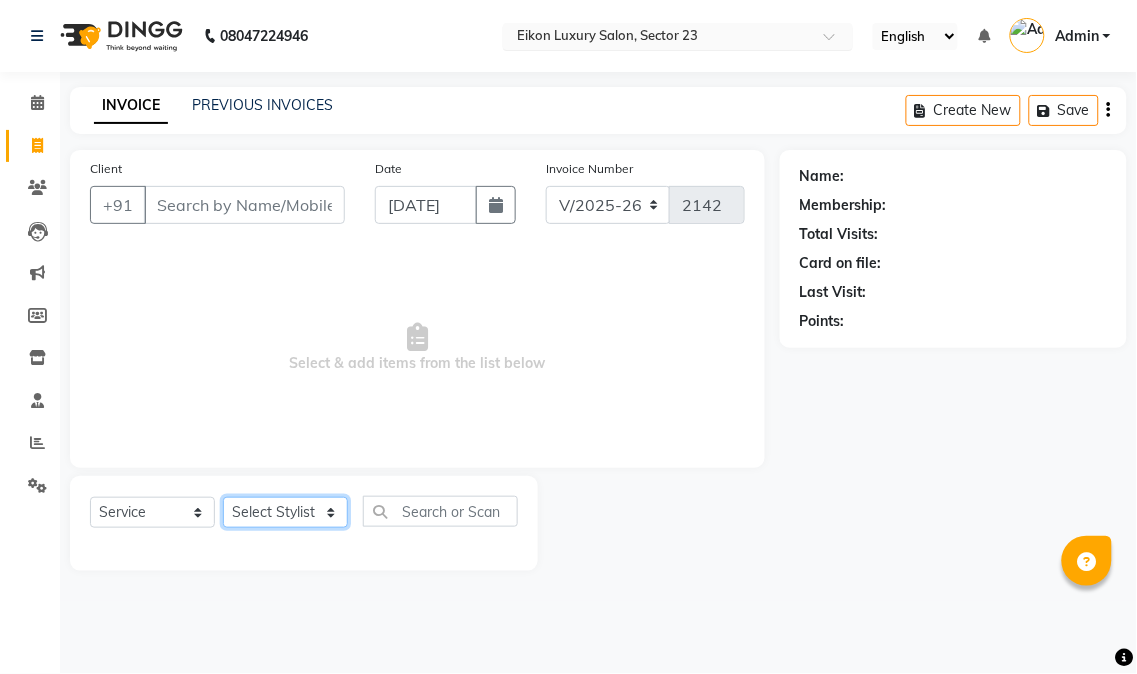 select on "58951" 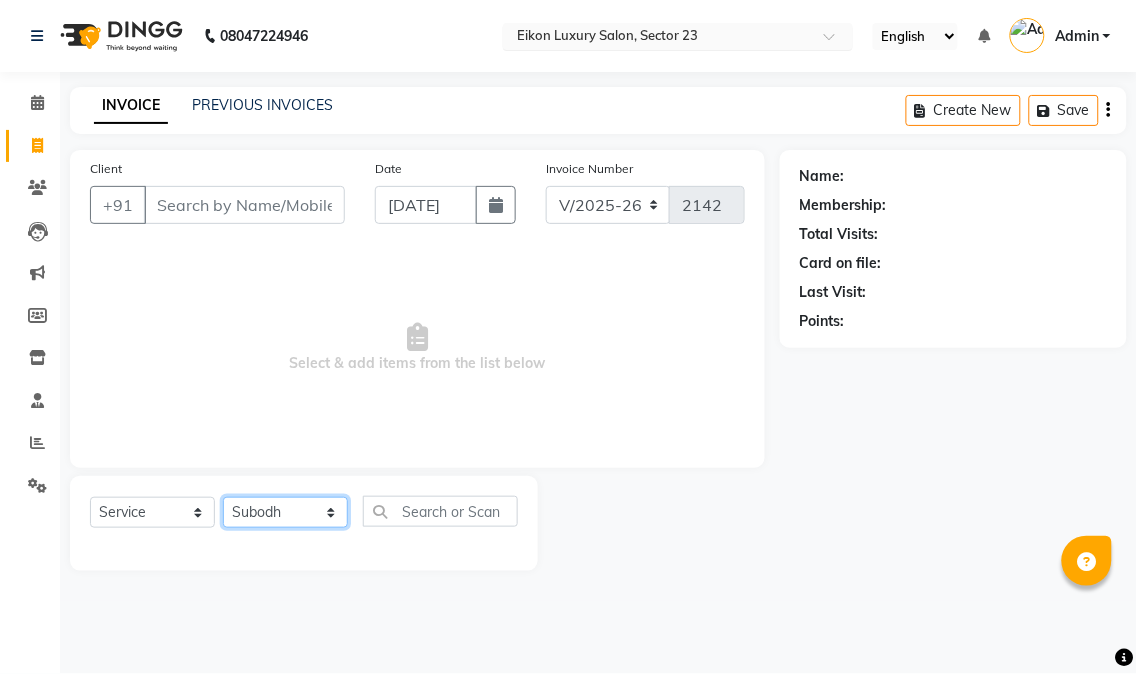 click on "Select Stylist Abhishek amit anchal Ashu Bilal Dildar Geeta Hritik Jatin Manav Mohit Pinki Prince Ruby Sagar Subhash Subodh Uday" 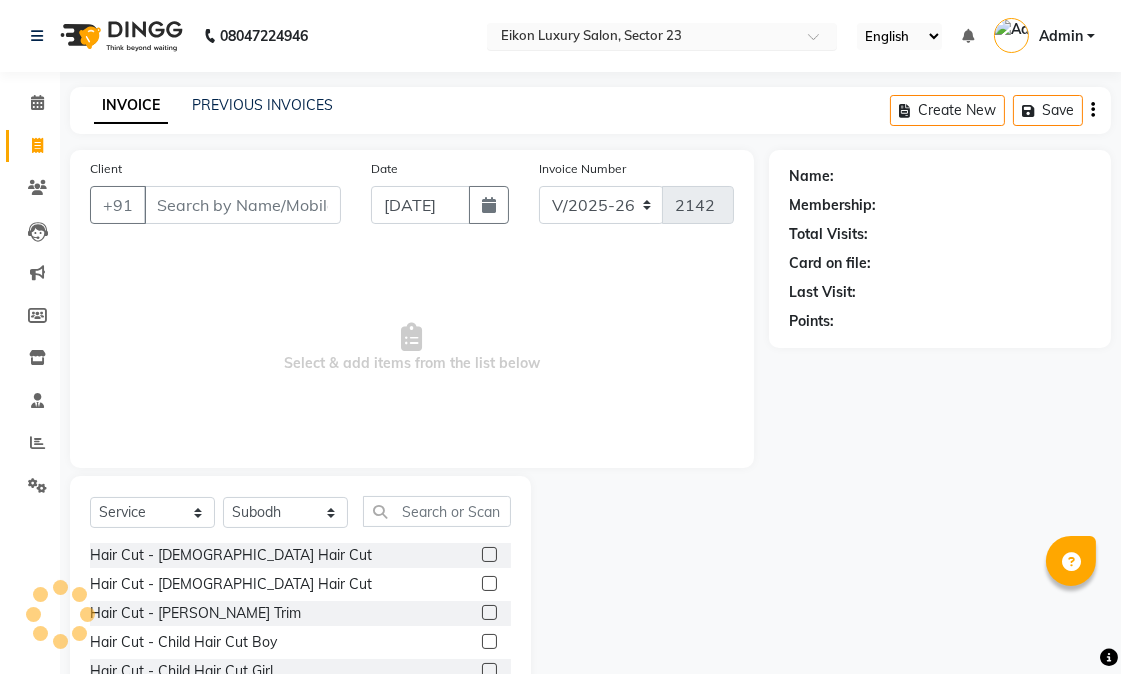 click 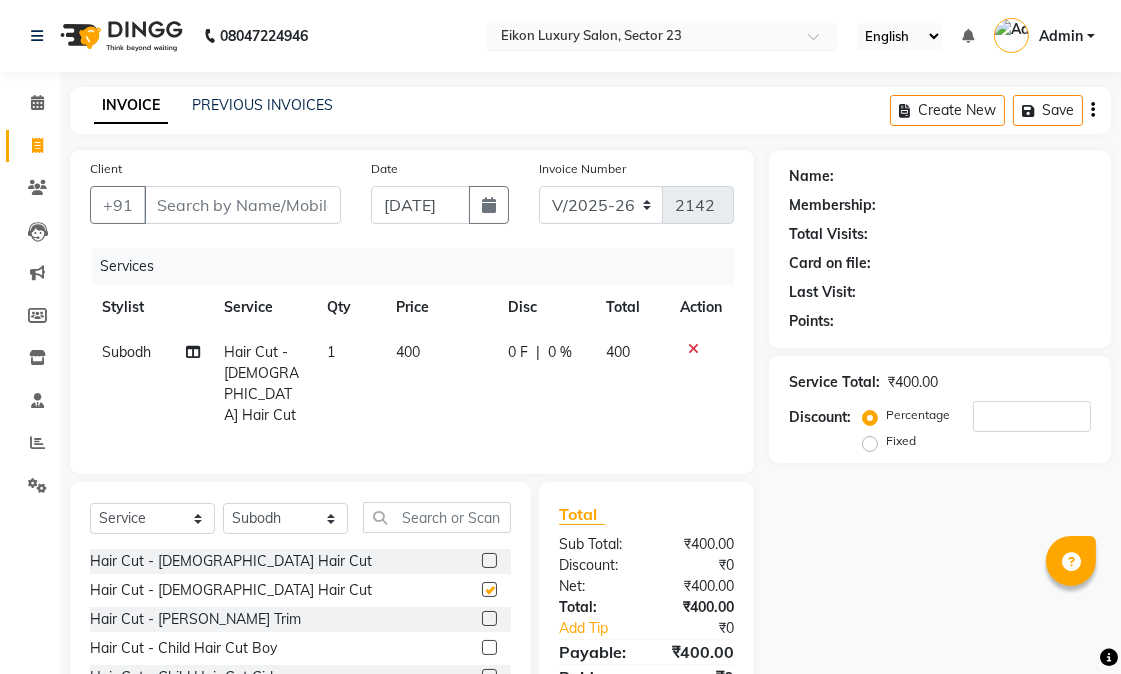 checkbox on "false" 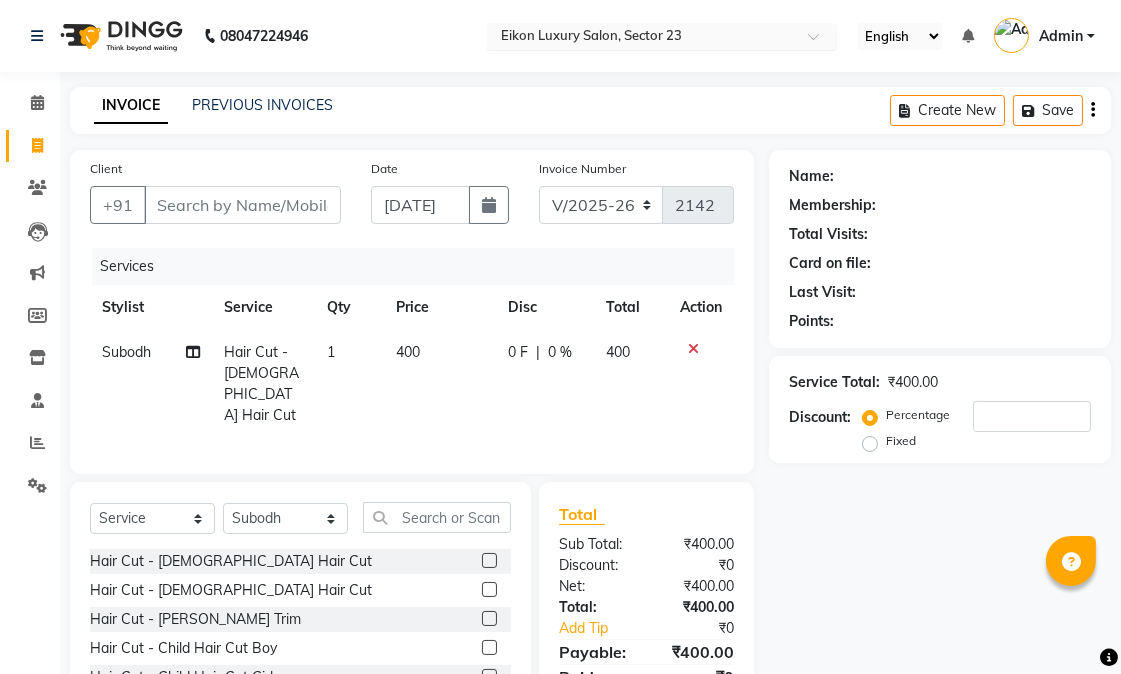 click 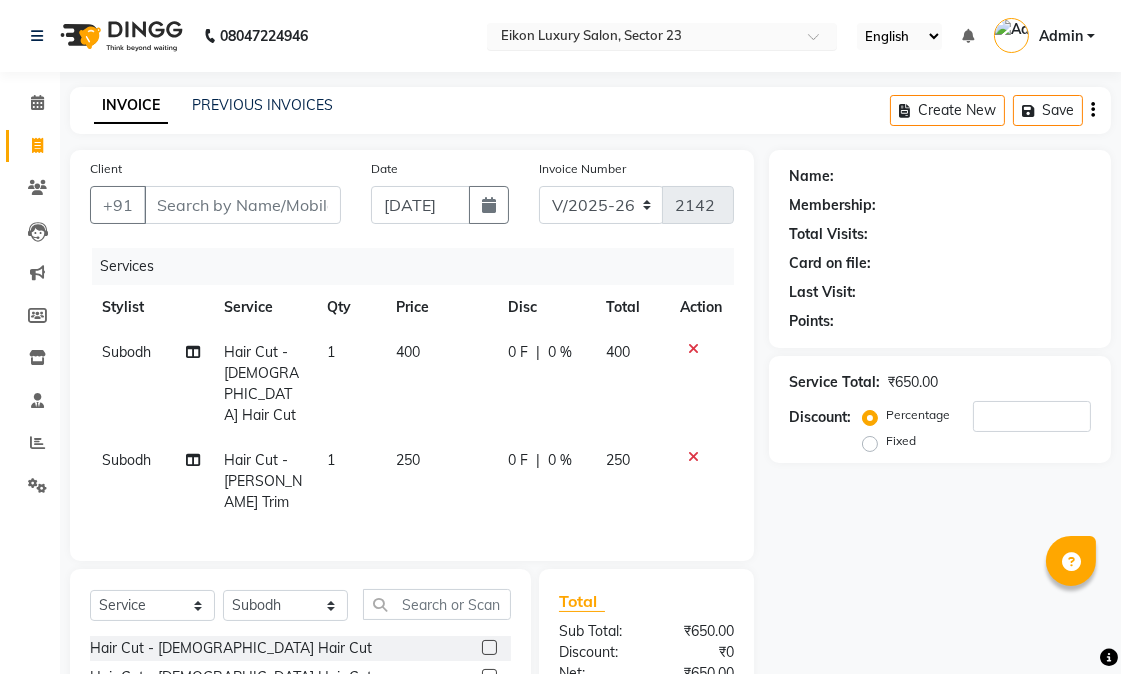 checkbox on "false" 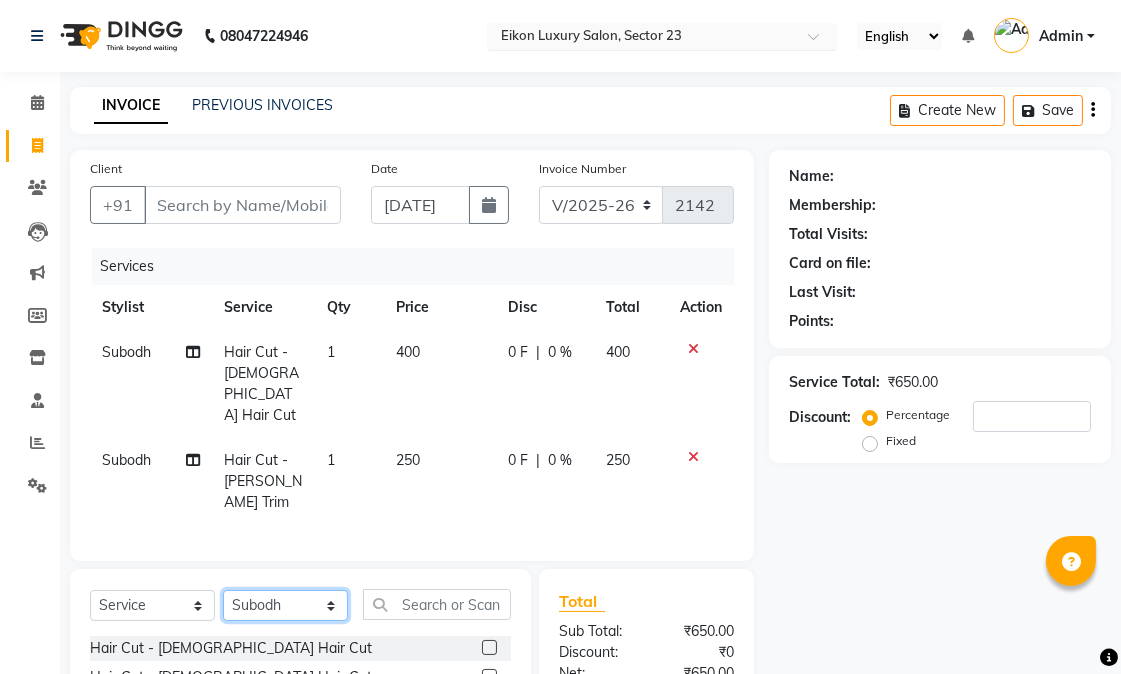 click on "Select Stylist Abhishek amit anchal Ashu Bilal Dildar Geeta Hritik Jatin Manav Mohit Pinki Prince Ruby Sagar Subhash Subodh Uday" 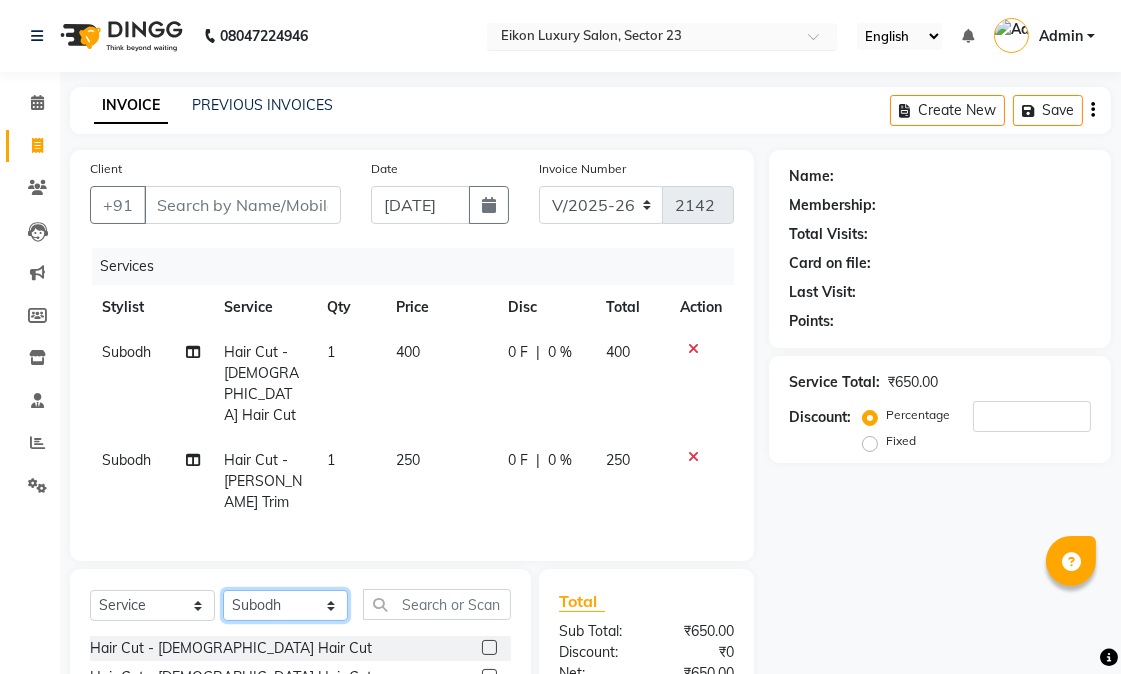 select on "58953" 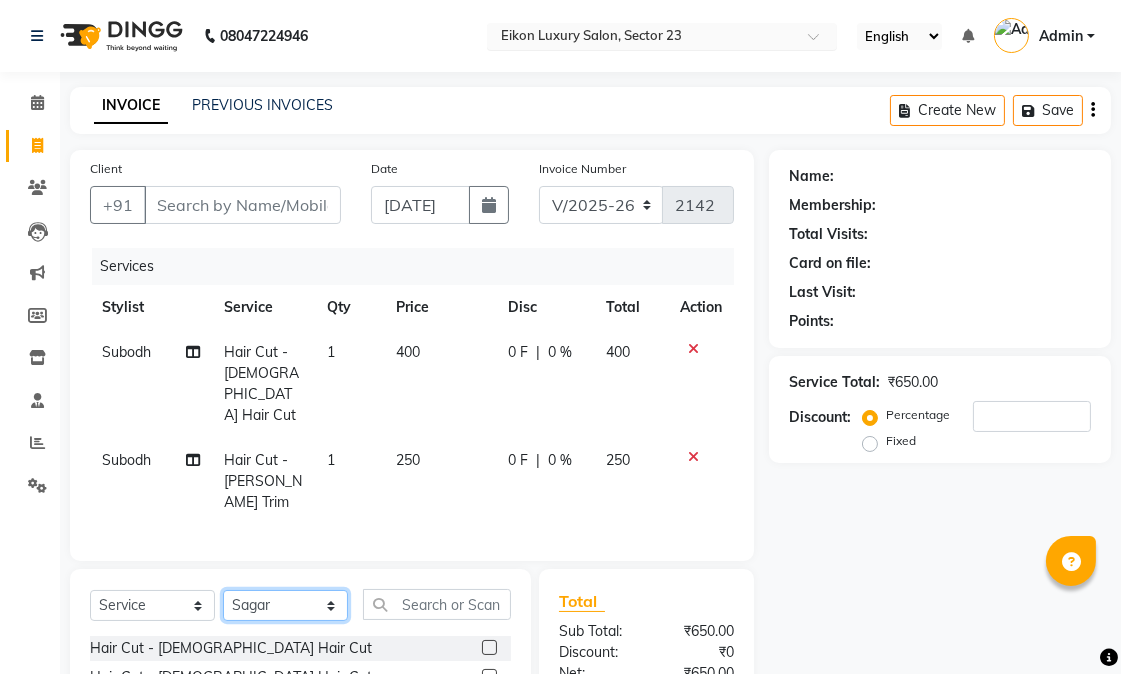 click on "Select Stylist Abhishek amit anchal Ashu Bilal Dildar Geeta Hritik Jatin Manav Mohit Pinki Prince Ruby Sagar Subhash Subodh Uday" 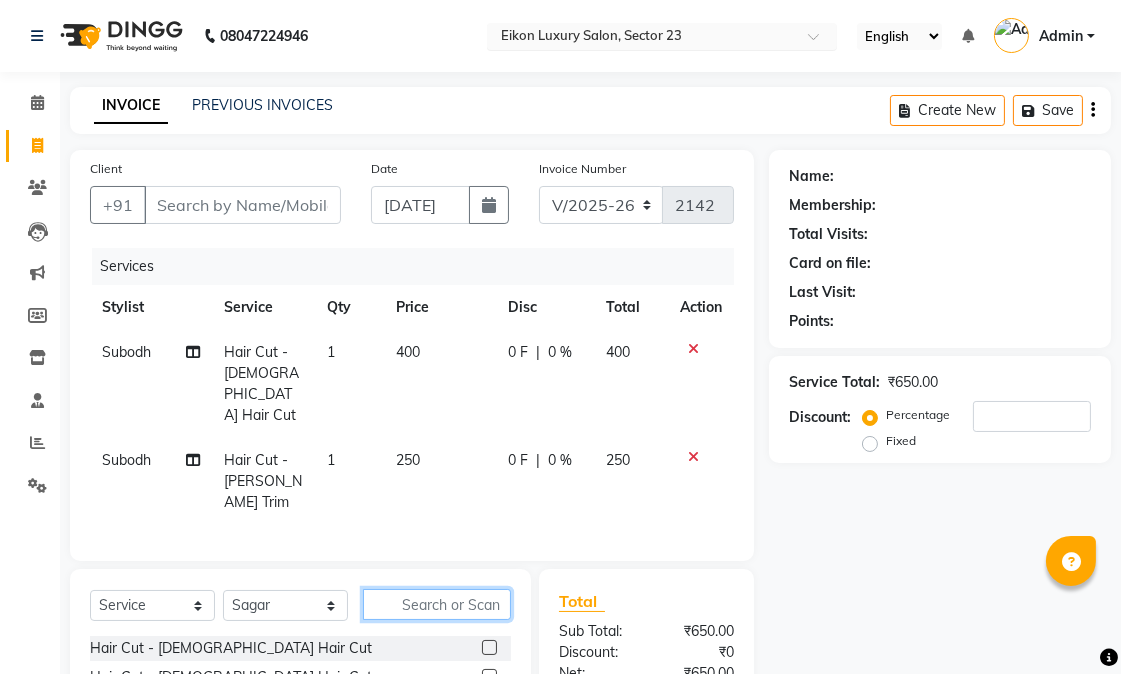 click 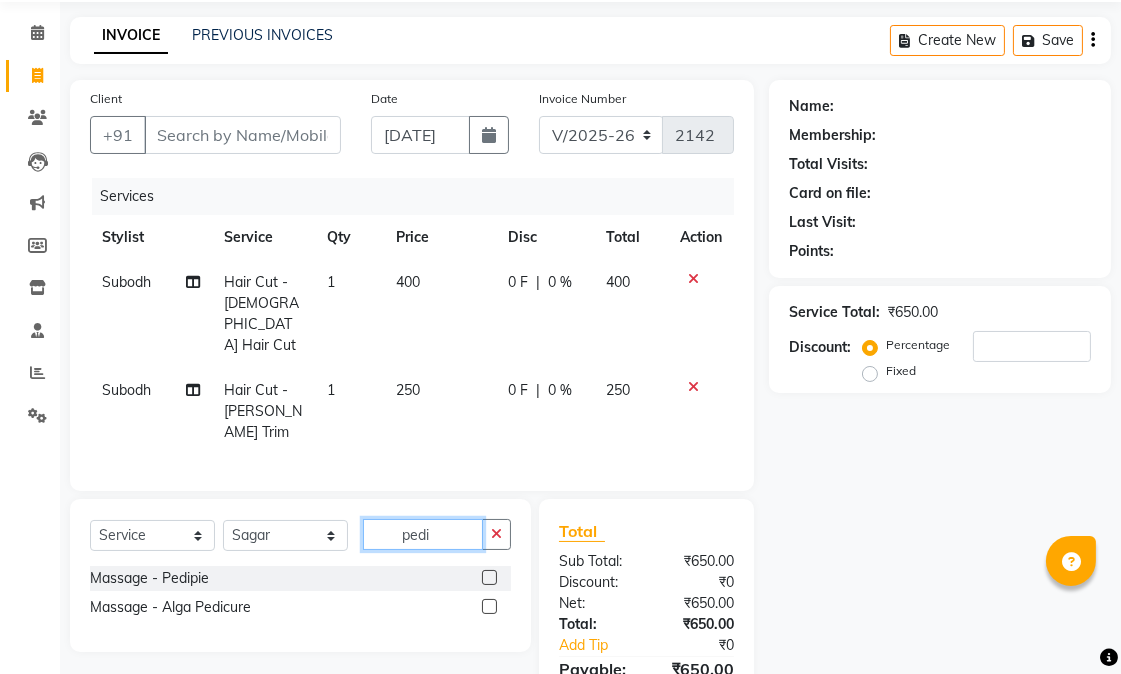 scroll, scrollTop: 151, scrollLeft: 0, axis: vertical 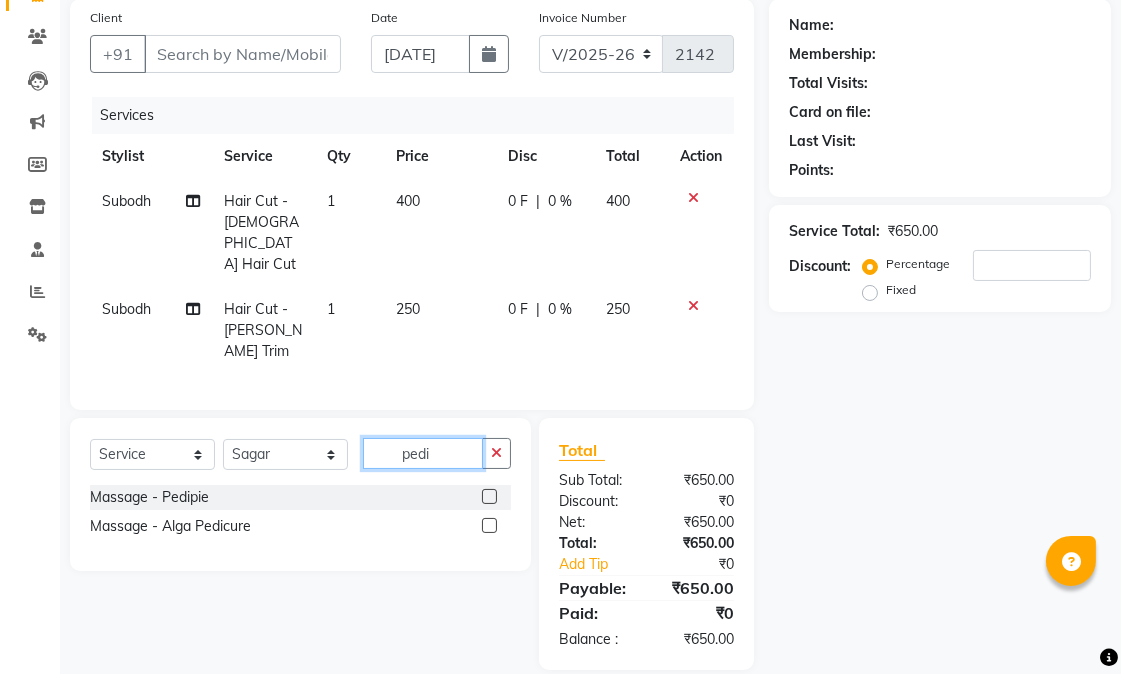 type on "pedi" 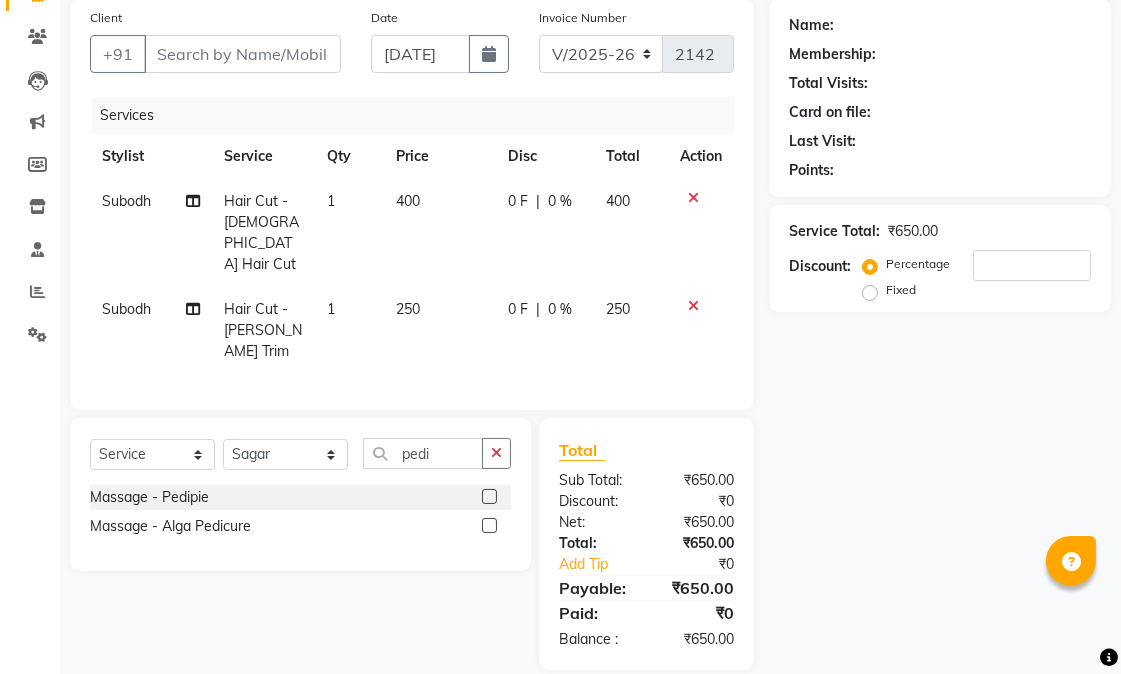 click 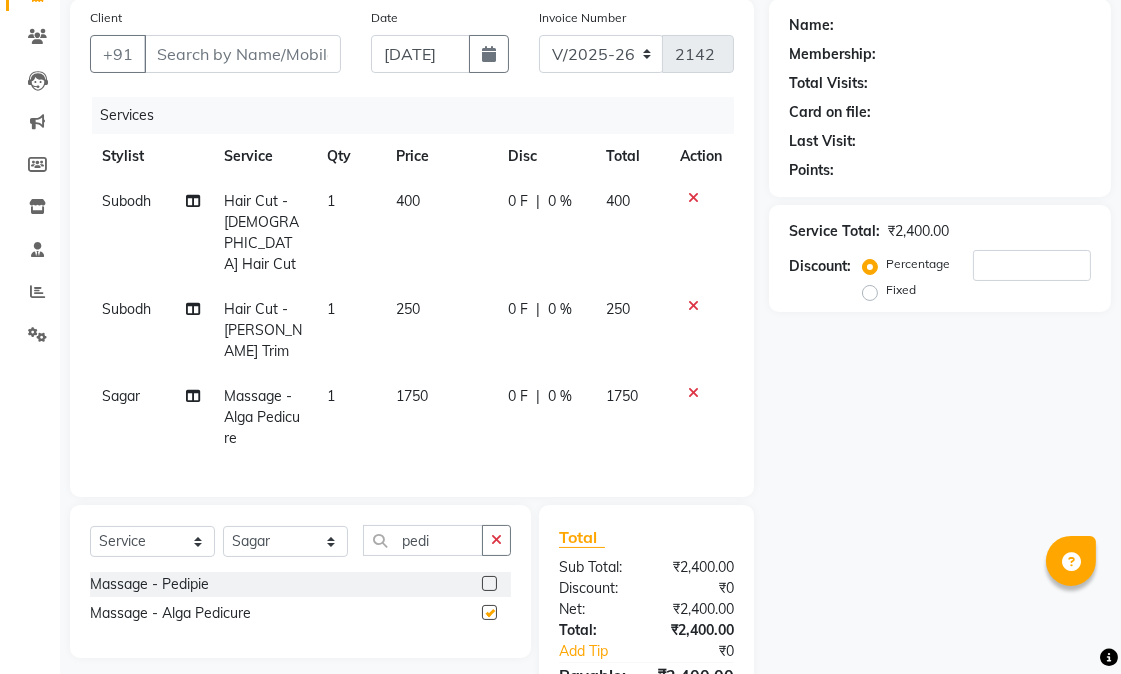 checkbox on "false" 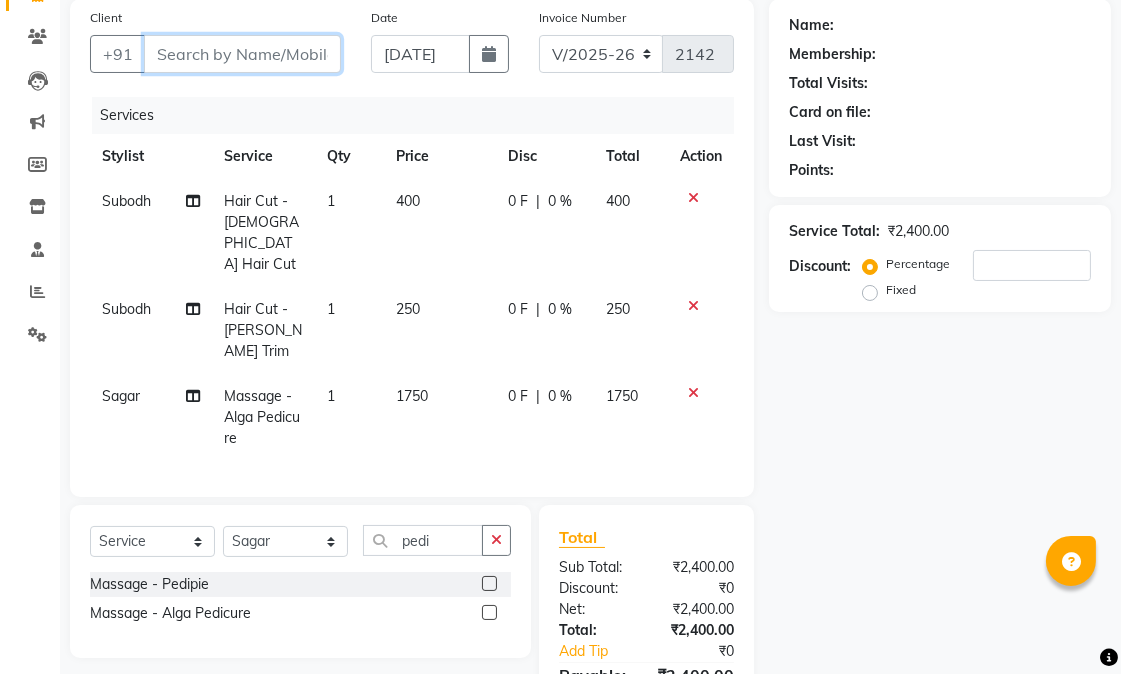 click on "Client" at bounding box center (242, 54) 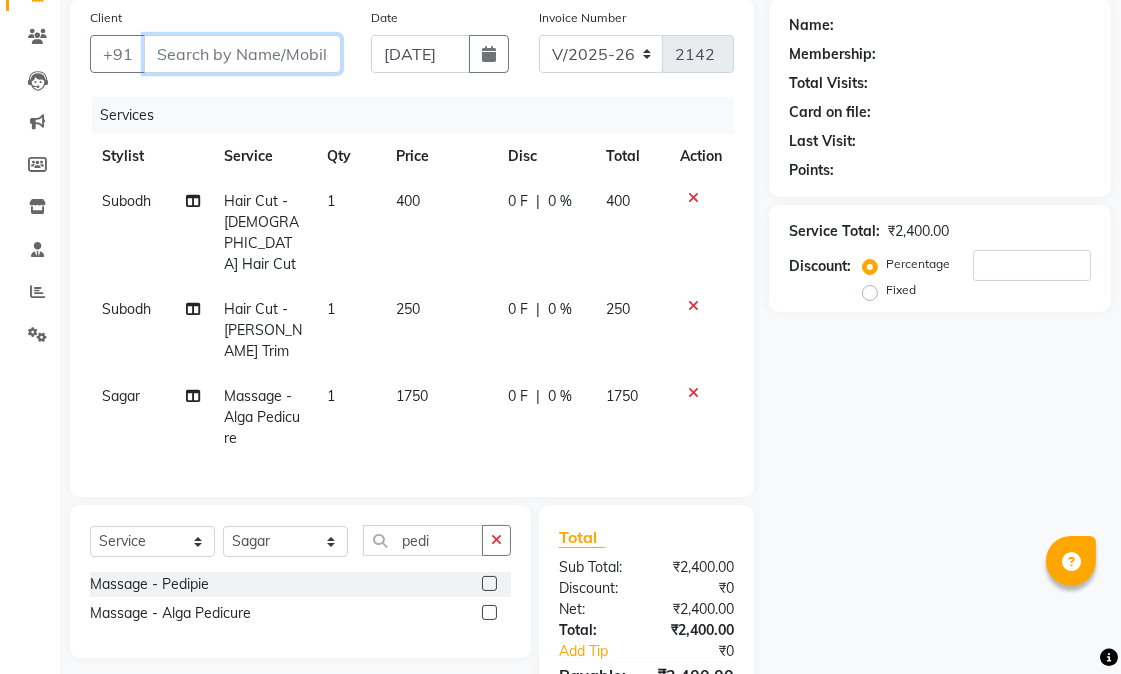type on "m" 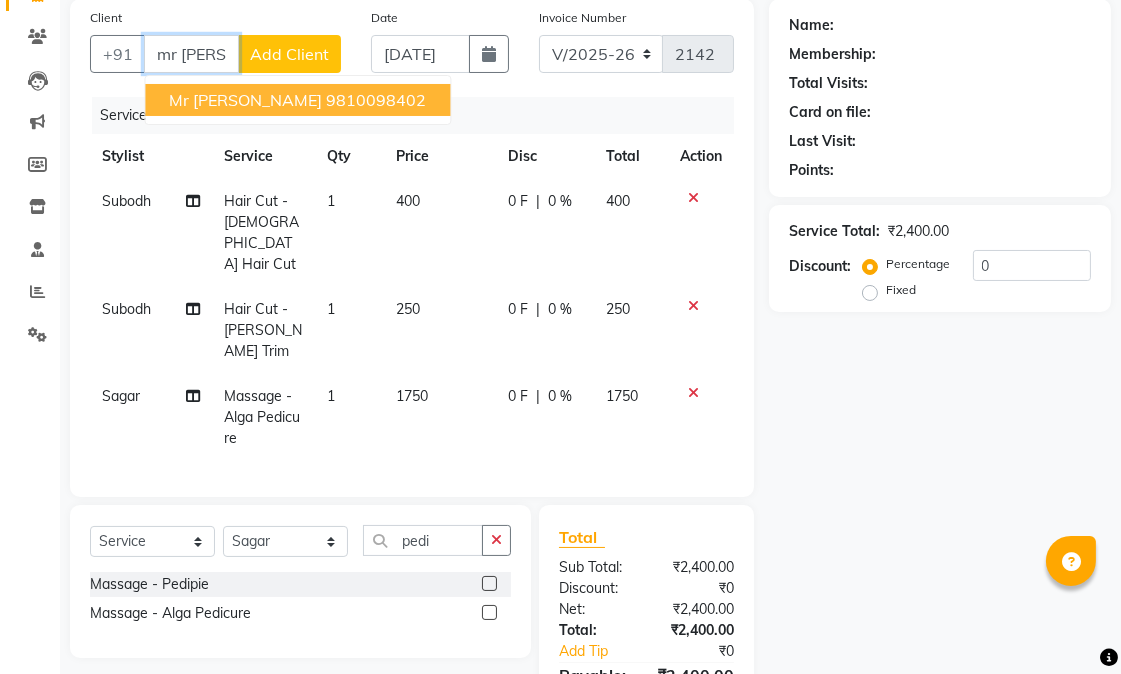 click on "mr sud  9810098402" at bounding box center (297, 100) 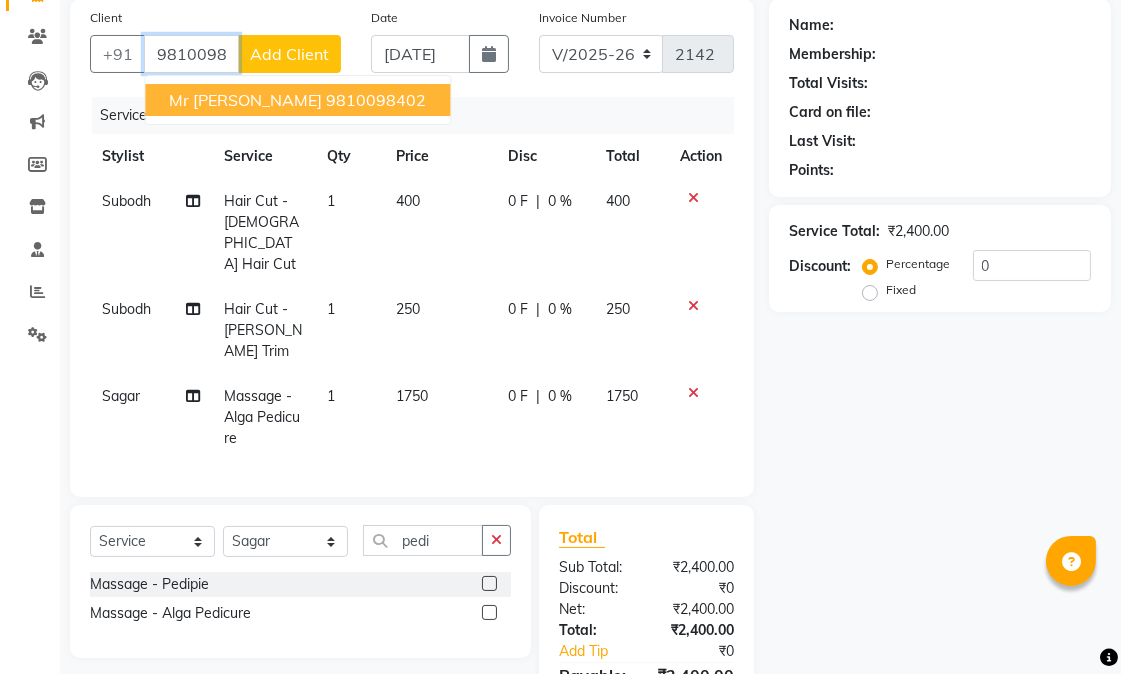 type on "9810098402" 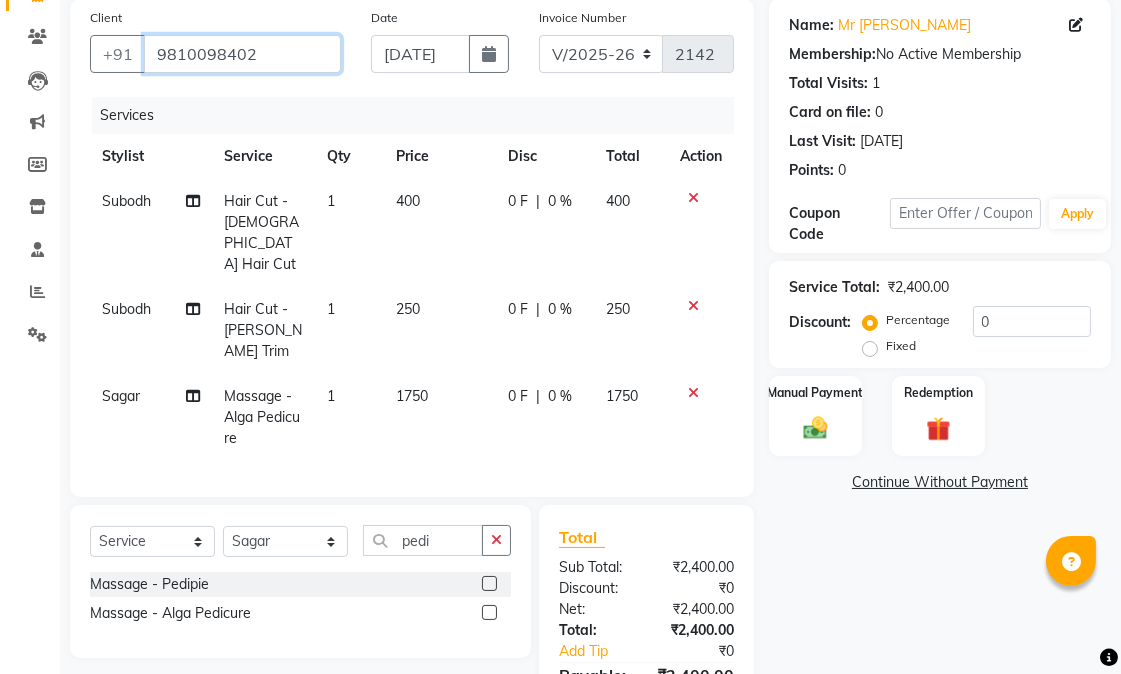 drag, startPoint x: 283, startPoint y: 57, endPoint x: 153, endPoint y: 60, distance: 130.0346 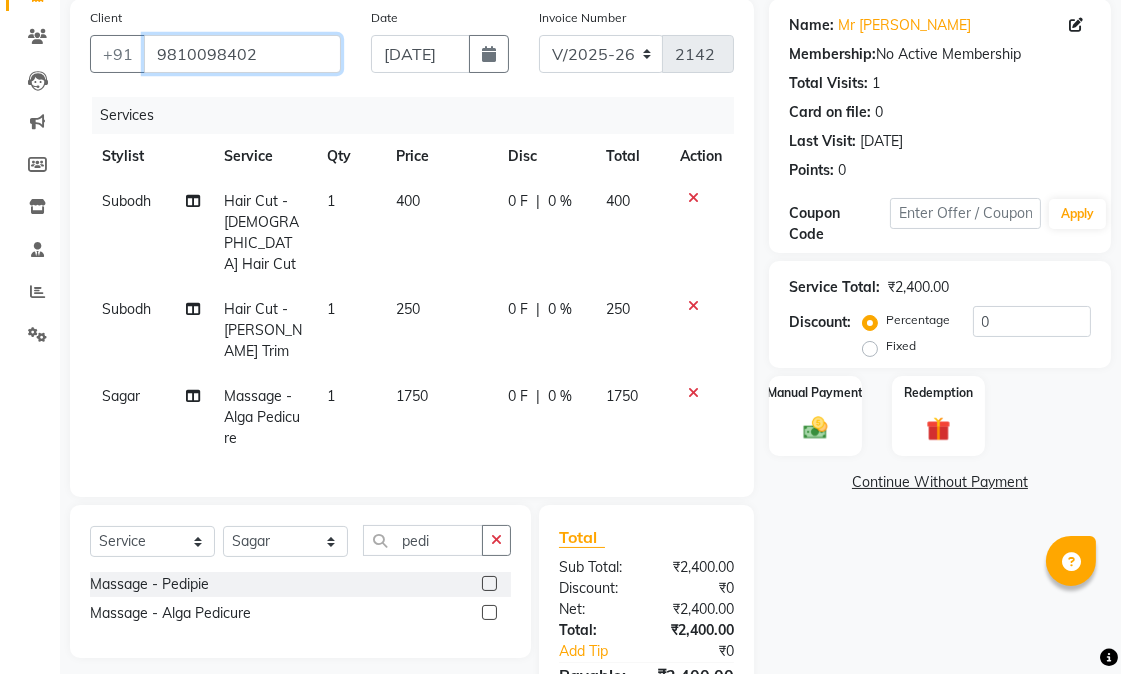 scroll, scrollTop: 262, scrollLeft: 0, axis: vertical 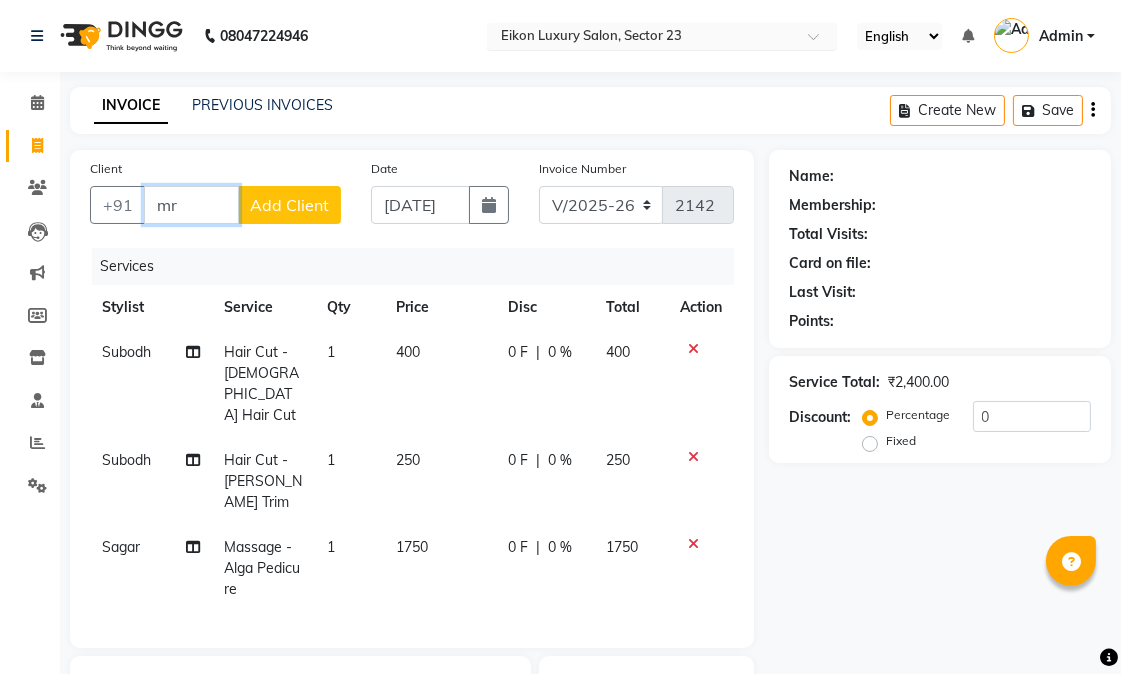 type on "m" 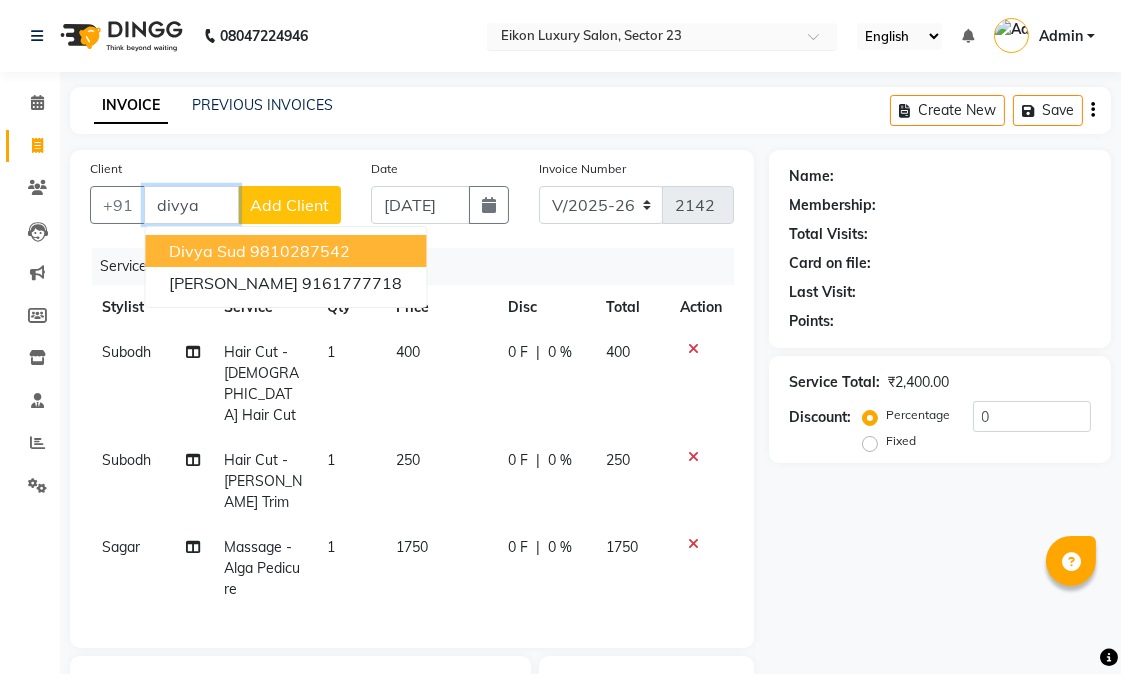 click on "9810287542" at bounding box center [300, 251] 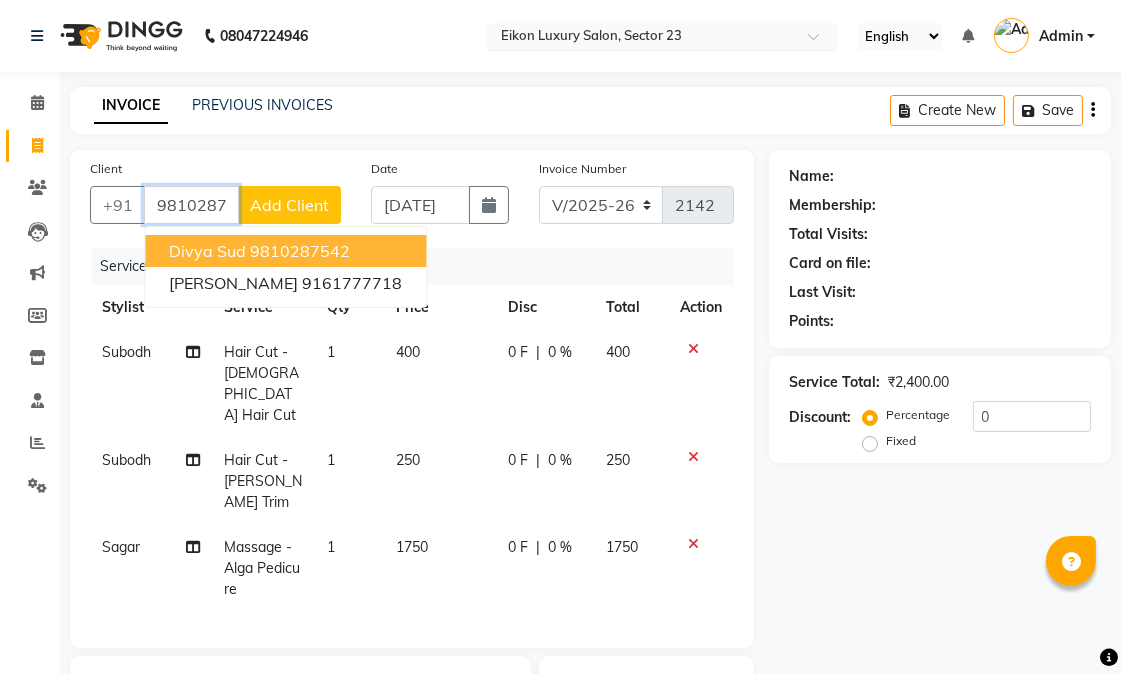 type on "9810287542" 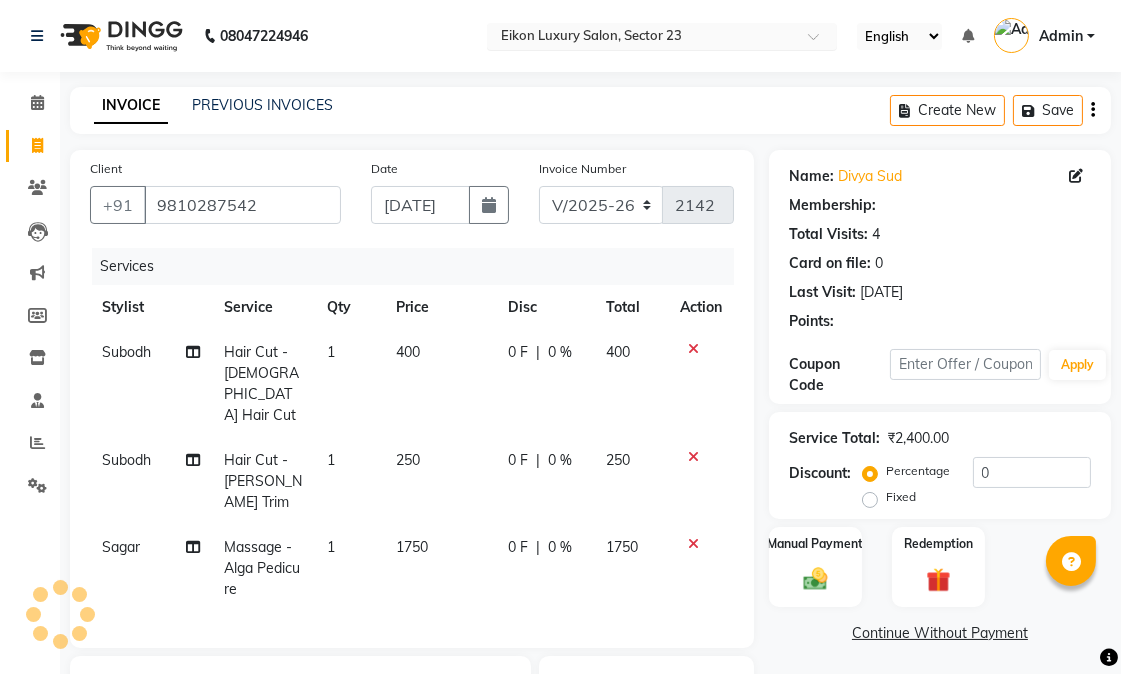 select on "1: Object" 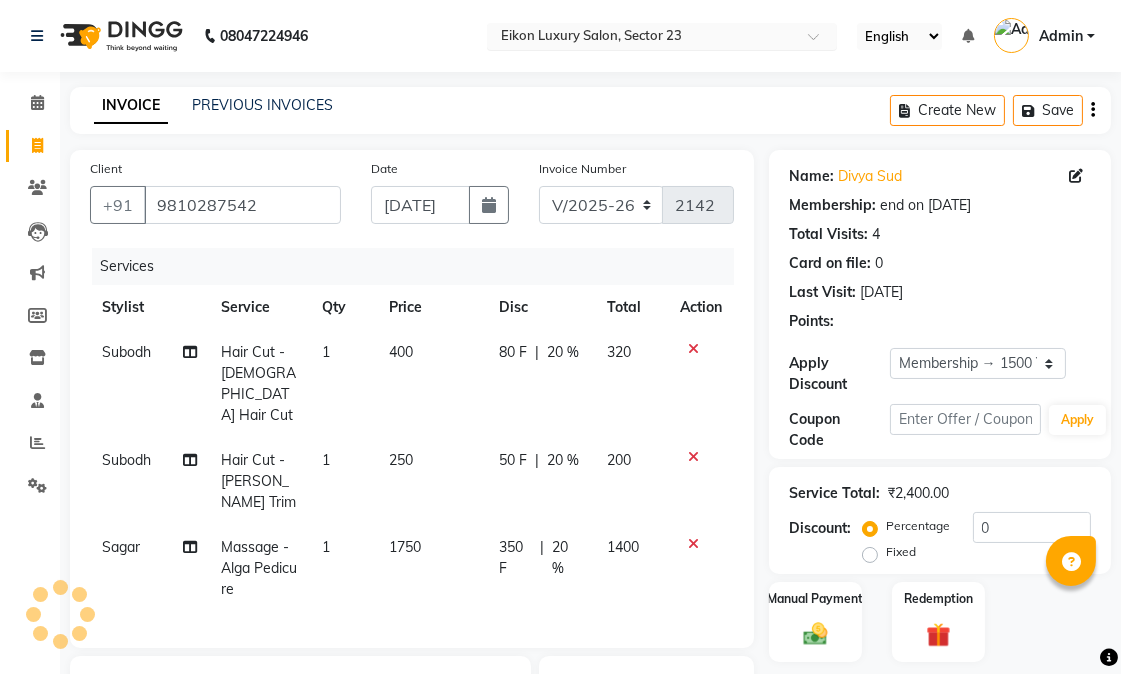 type on "20" 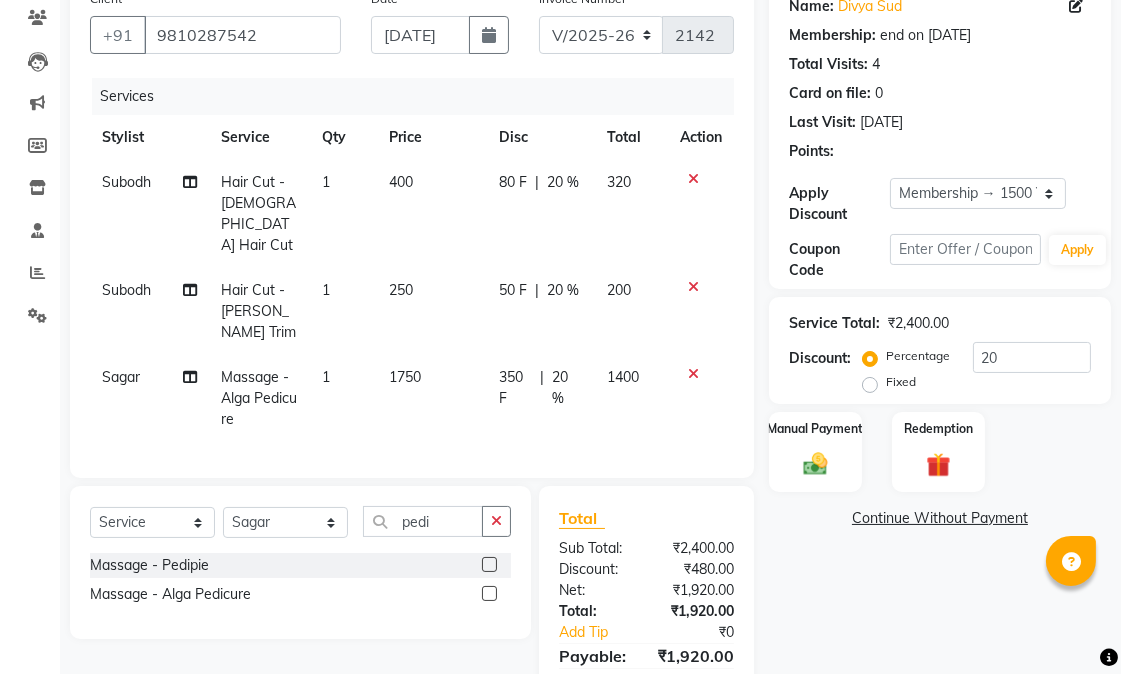 scroll, scrollTop: 262, scrollLeft: 0, axis: vertical 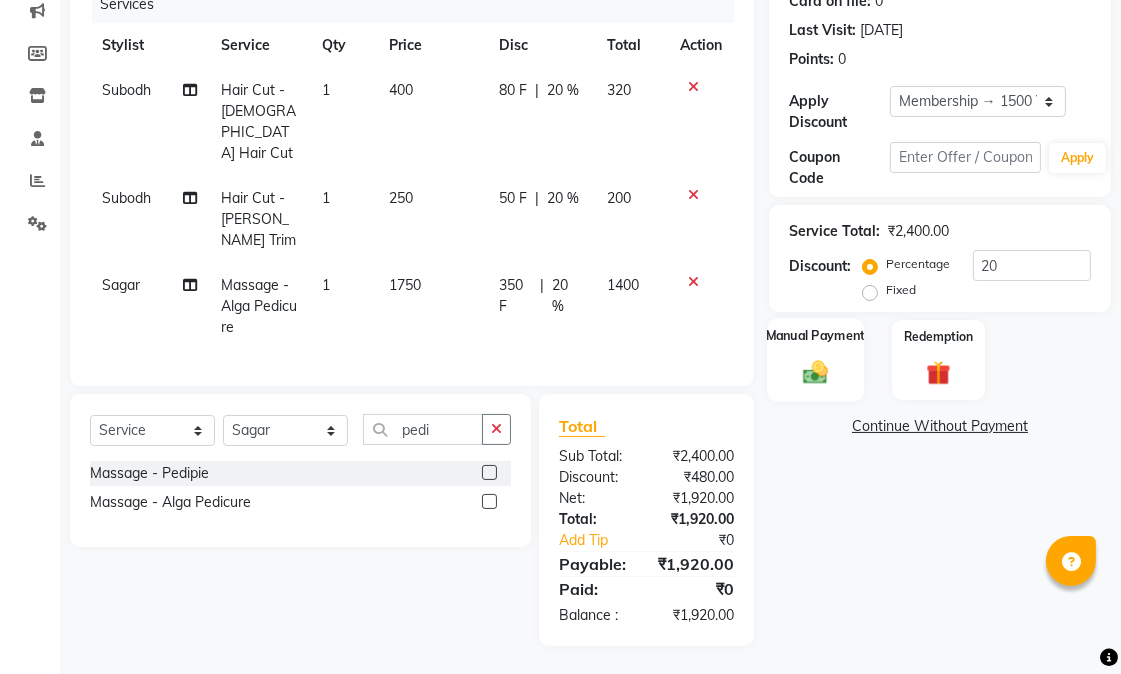 click on "Manual Payment" 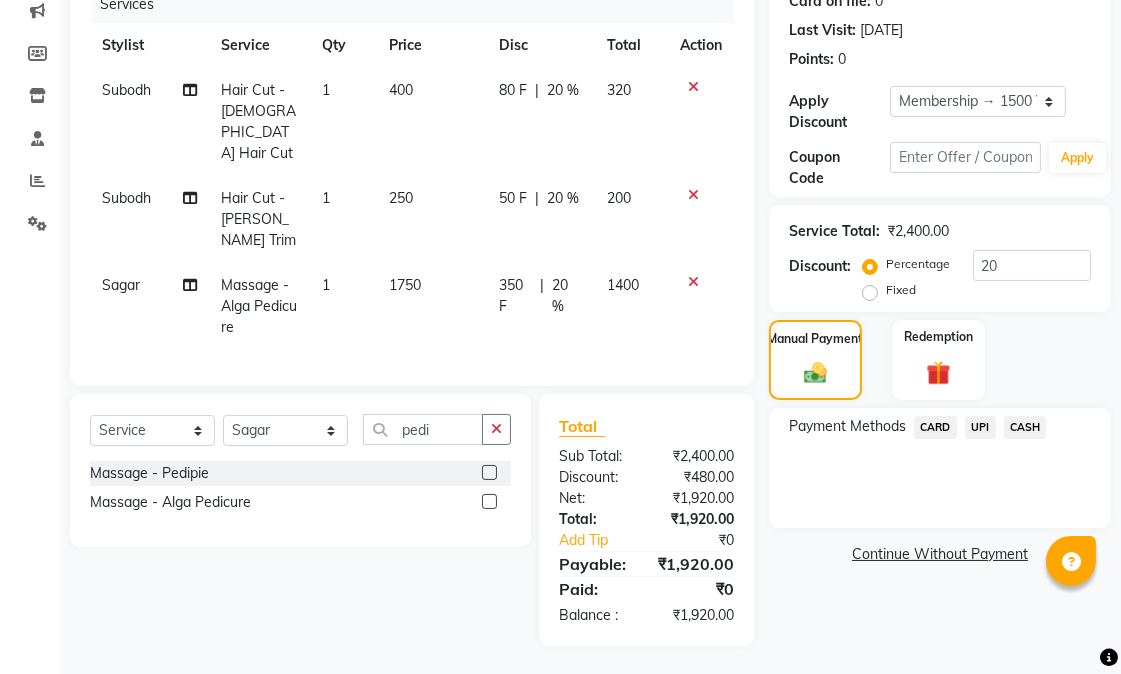 click on "UPI" 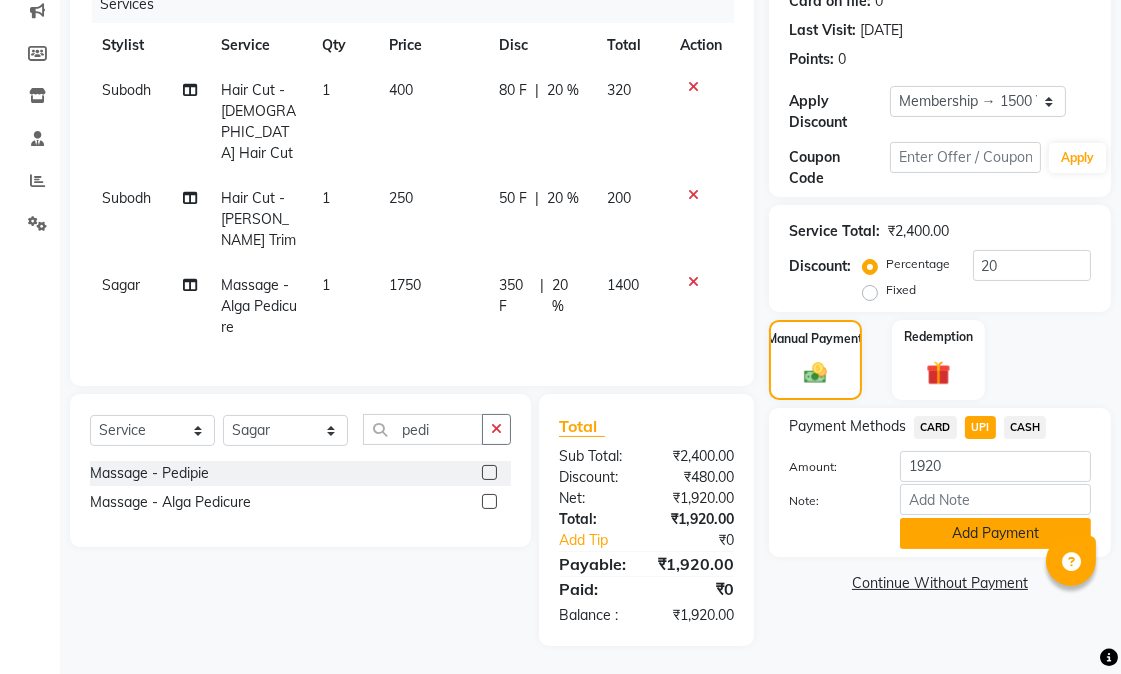 click on "Add Payment" 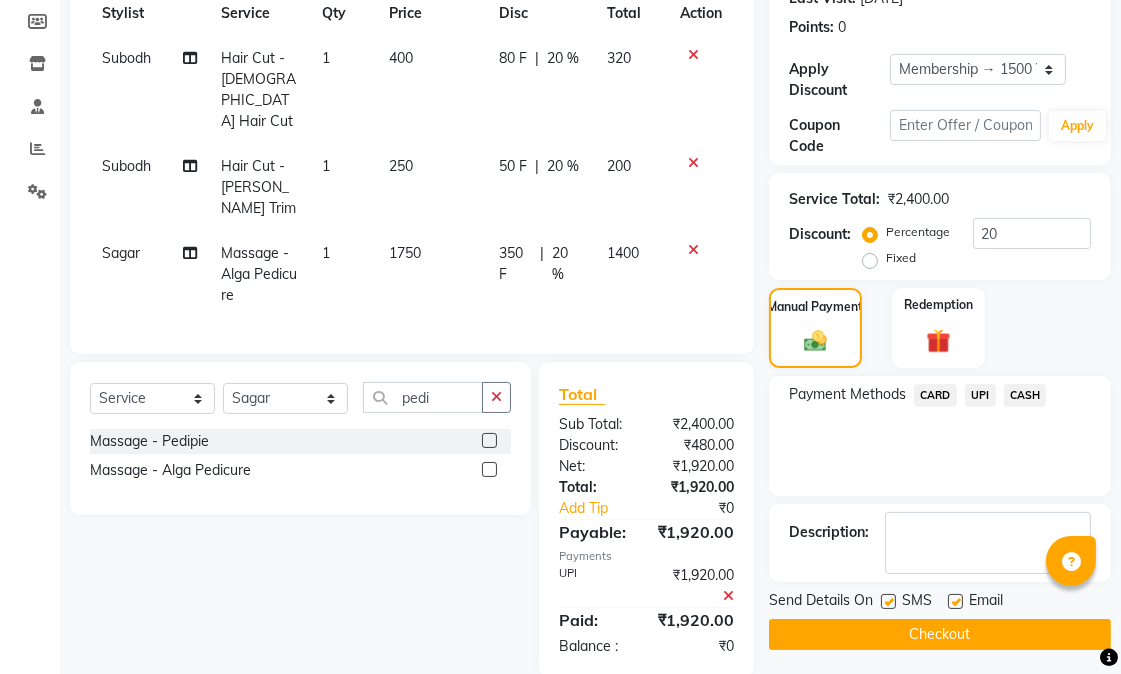 scroll, scrollTop: 325, scrollLeft: 0, axis: vertical 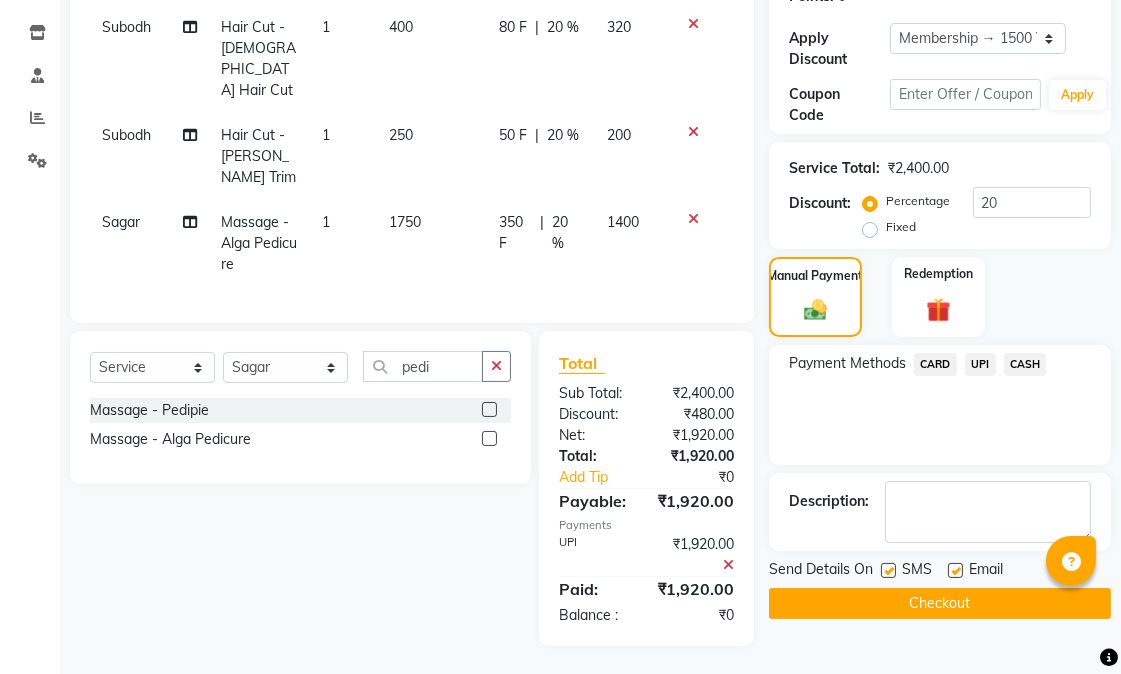 click 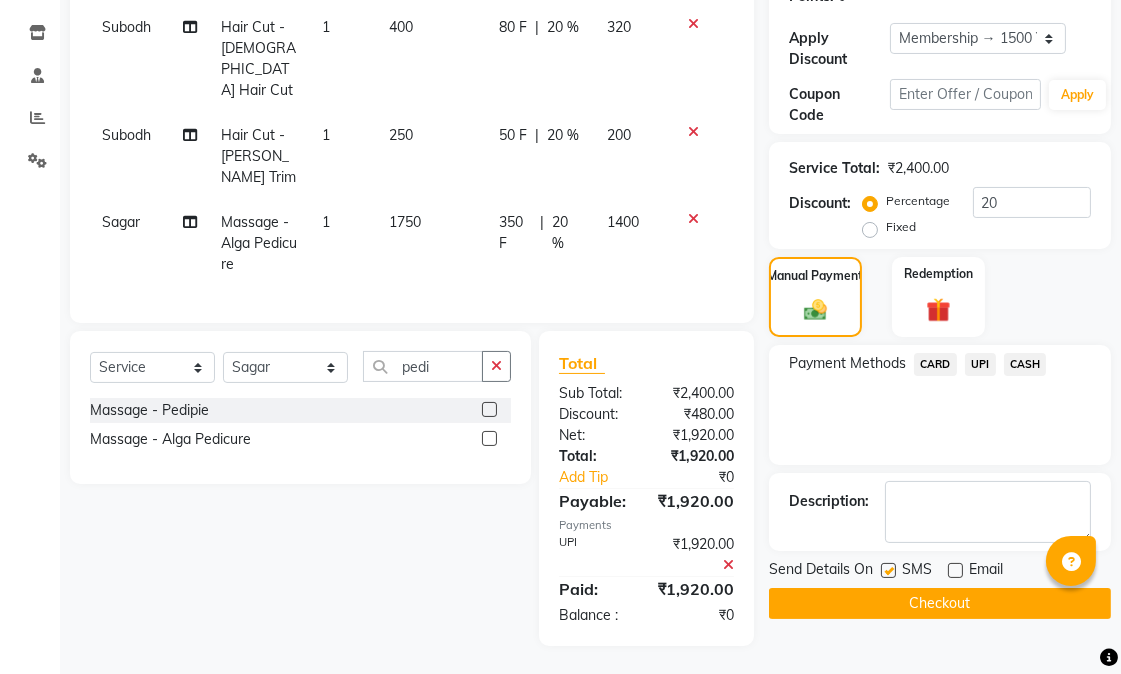 click on "SMS" 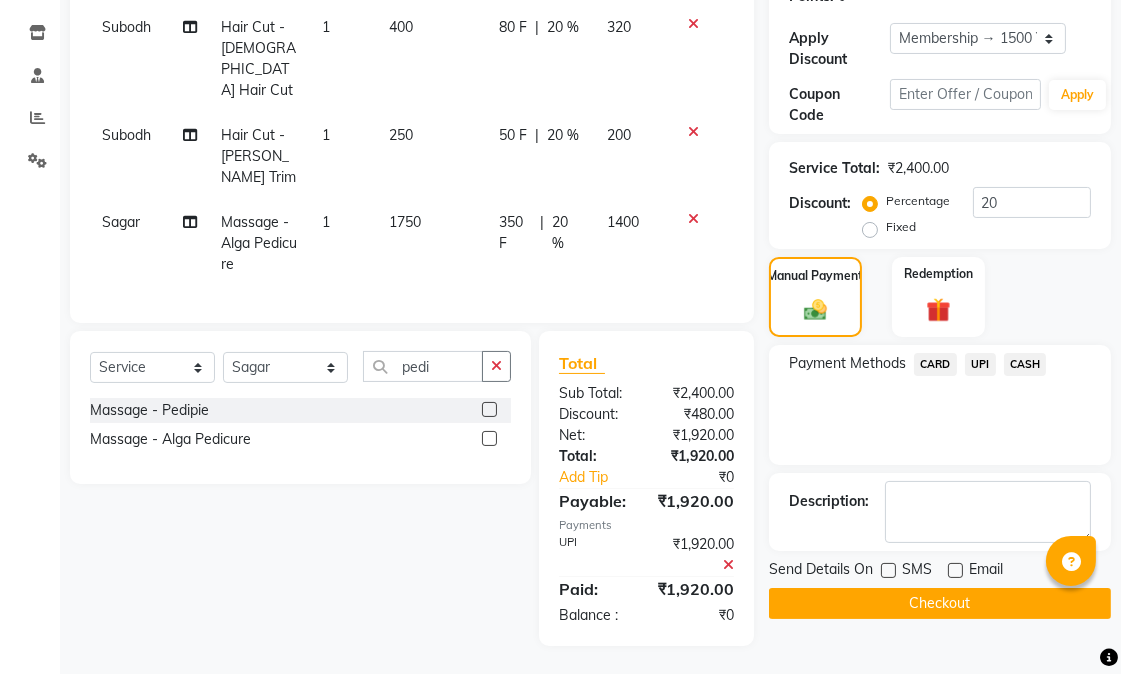 click on "Checkout" 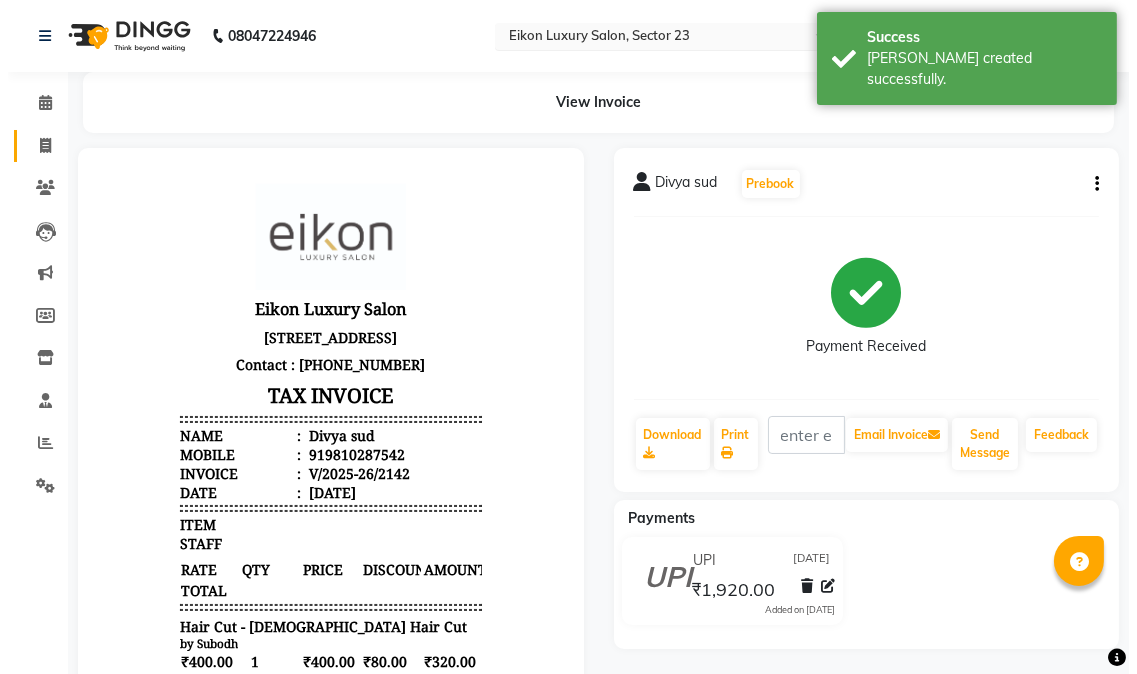 scroll, scrollTop: 0, scrollLeft: 0, axis: both 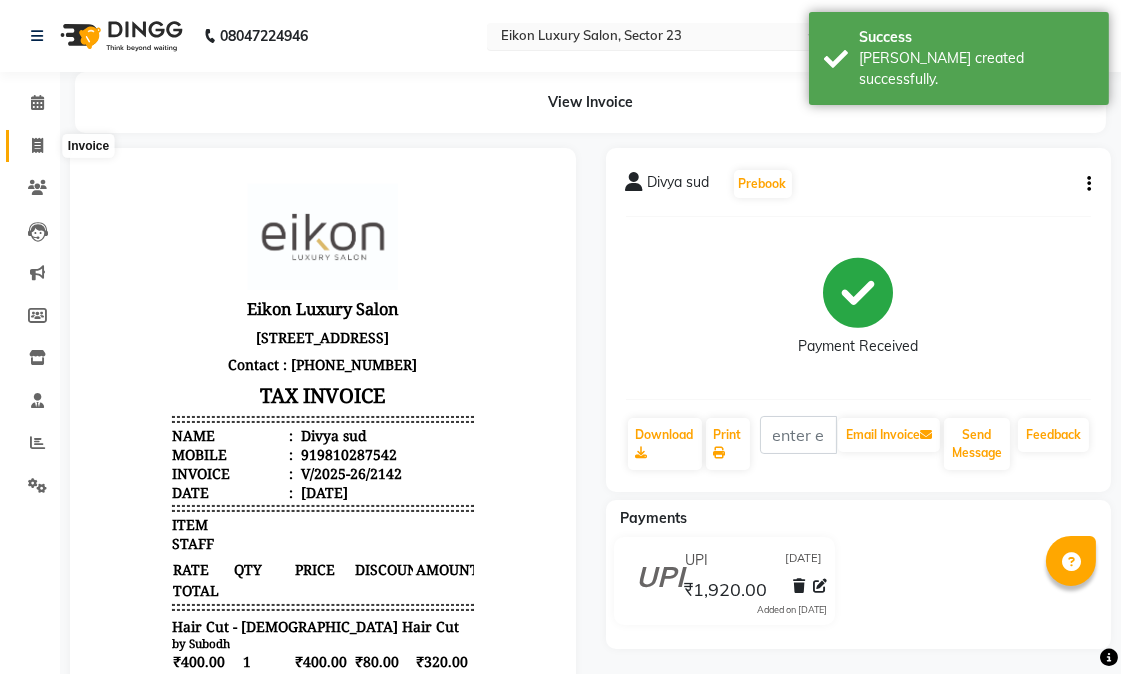 click 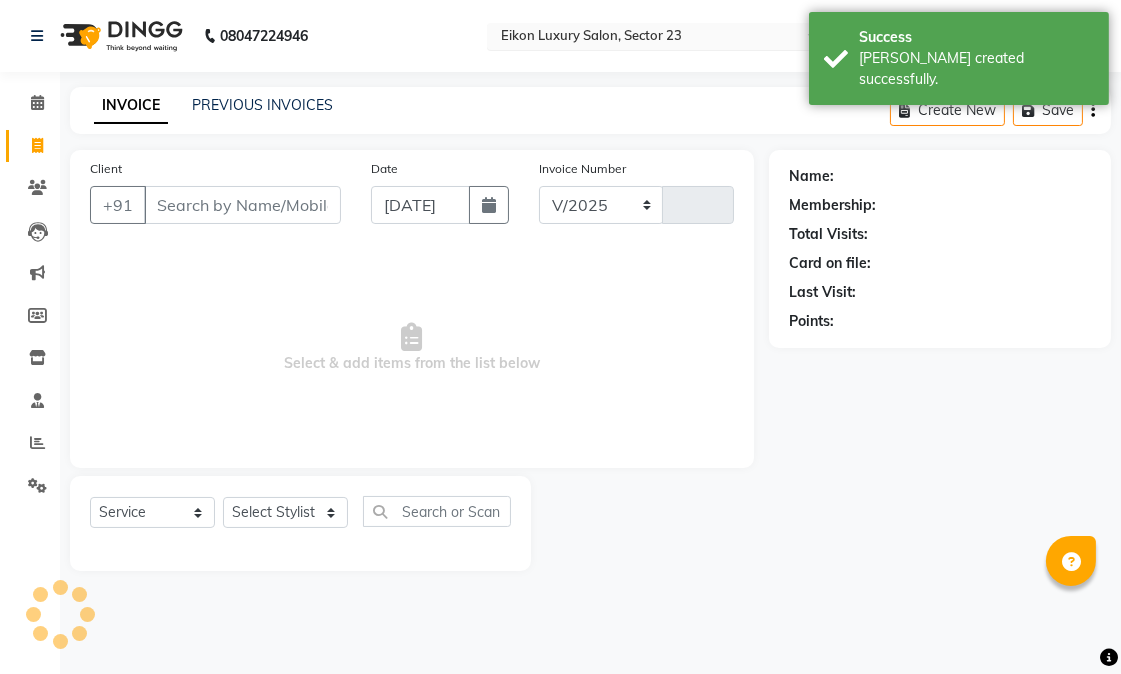 select on "7080" 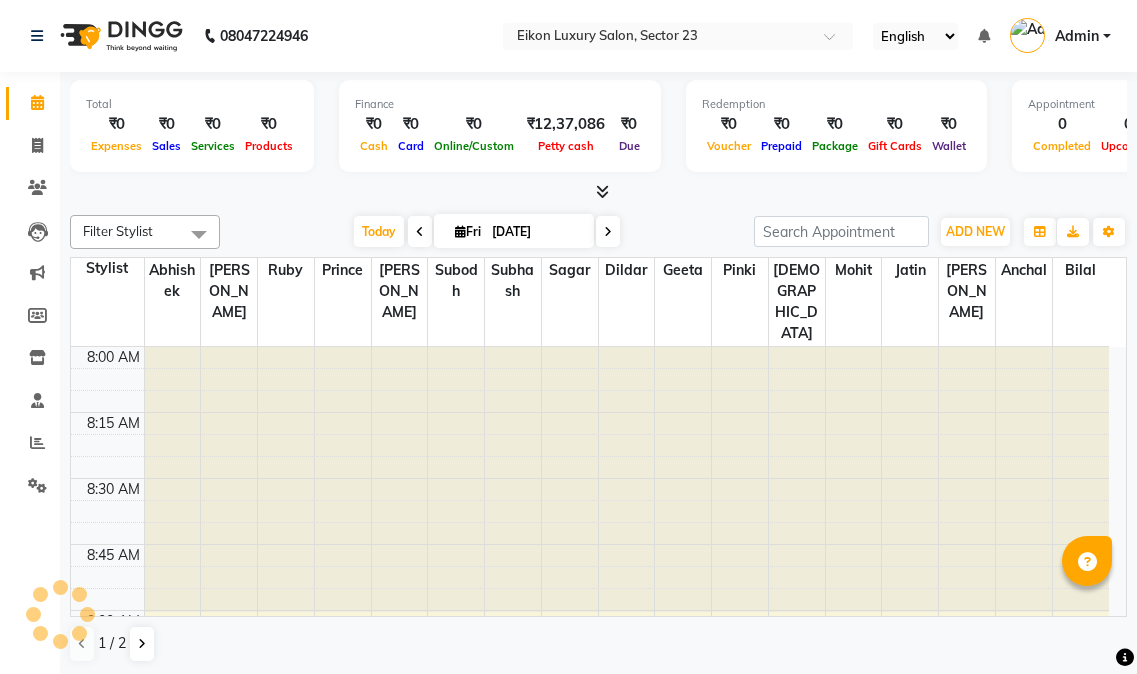 scroll, scrollTop: 0, scrollLeft: 0, axis: both 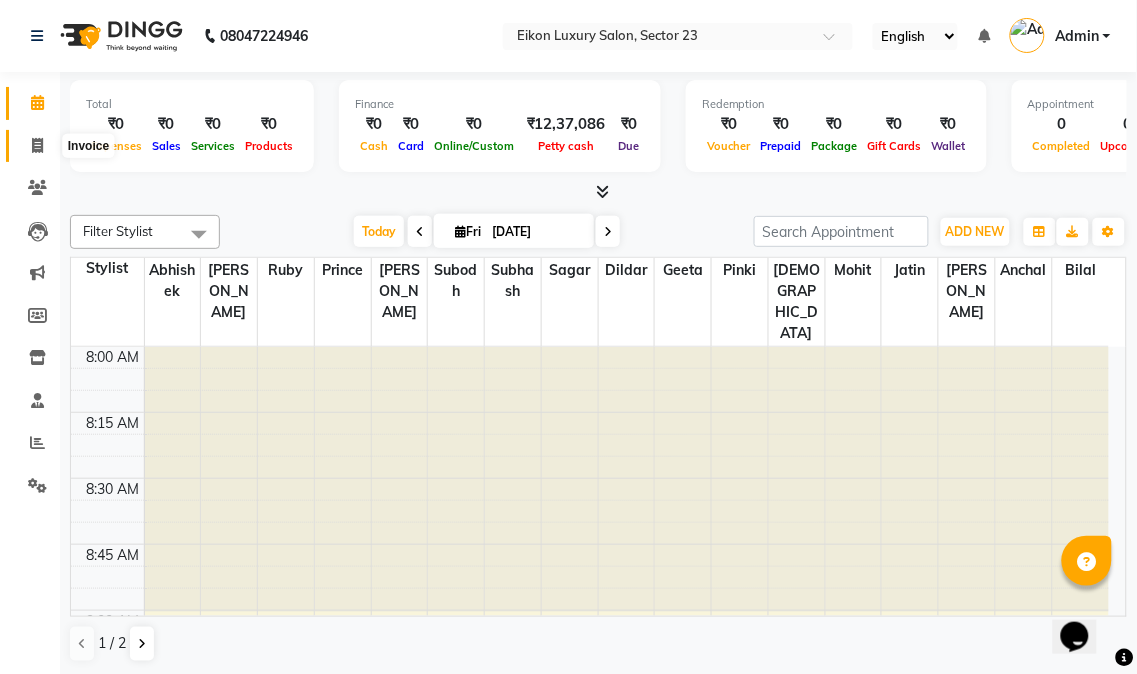 click on "Invoice" 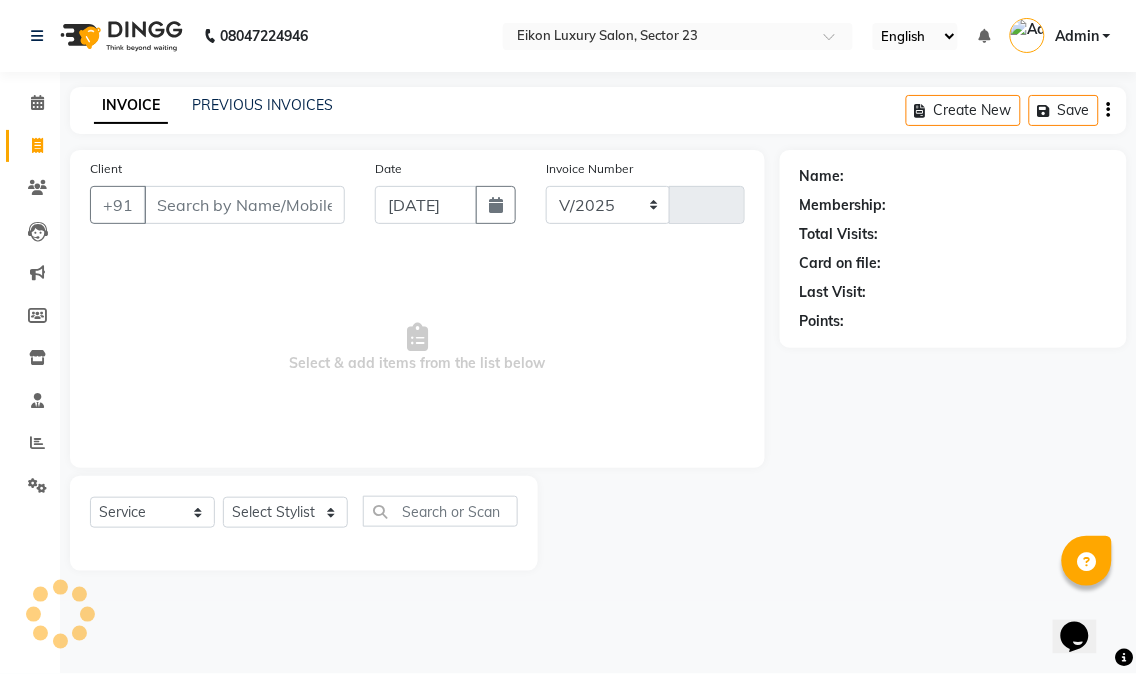 select on "7080" 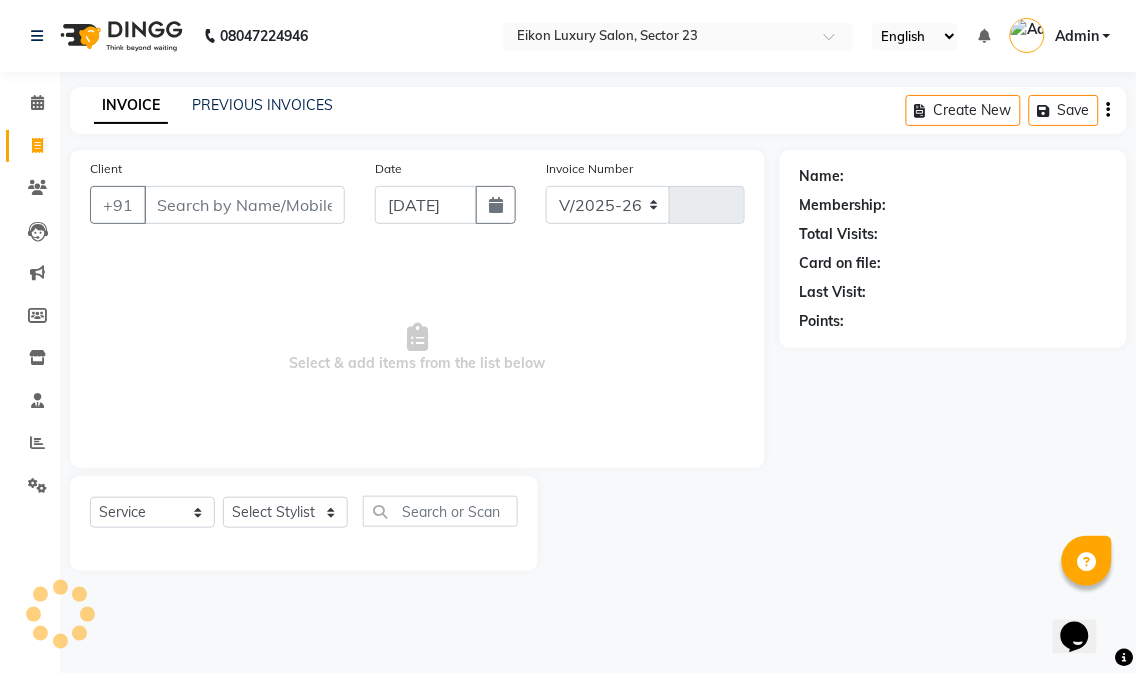type on "2138" 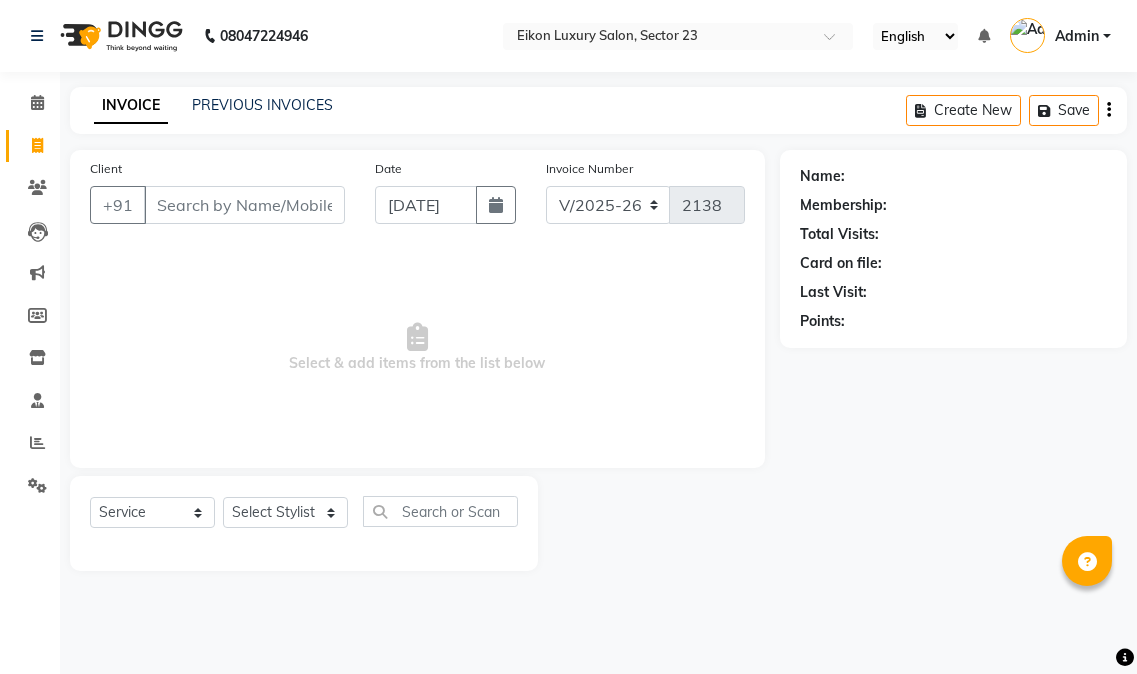 select on "7080" 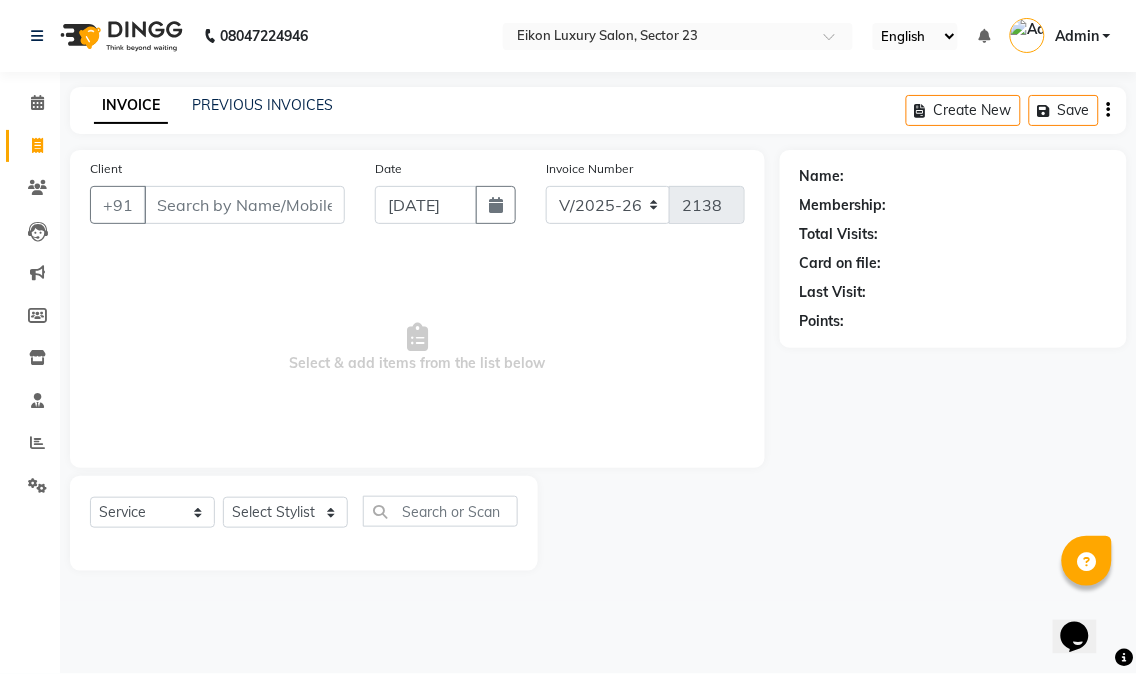 scroll, scrollTop: 0, scrollLeft: 0, axis: both 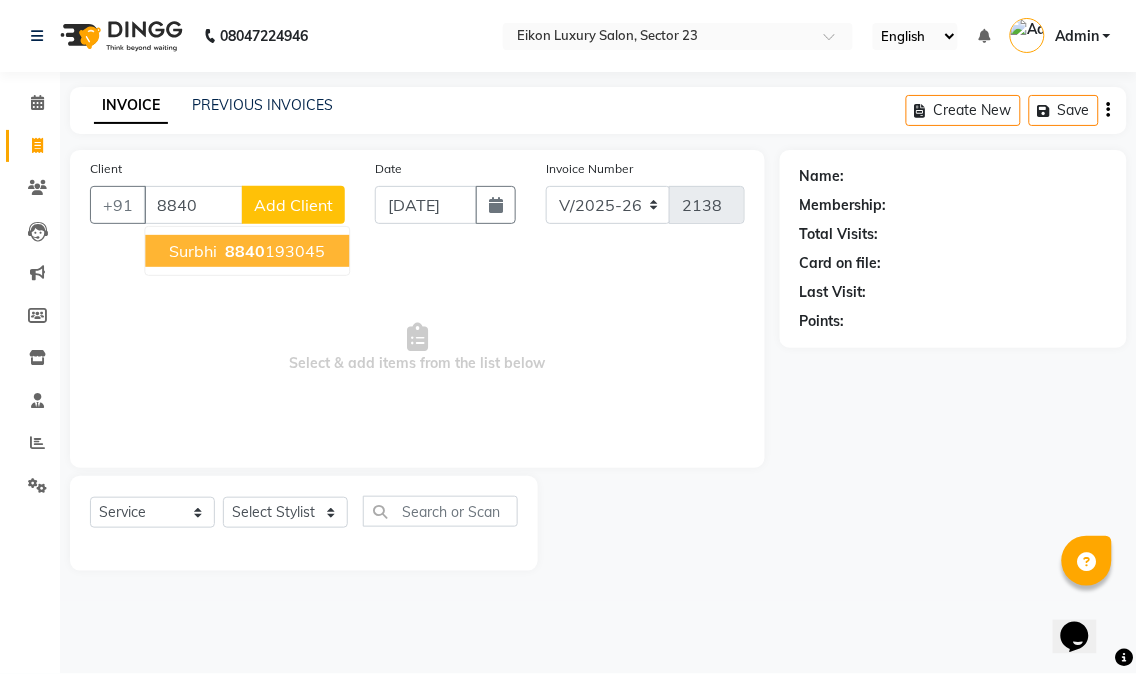 click on "8840" at bounding box center (245, 251) 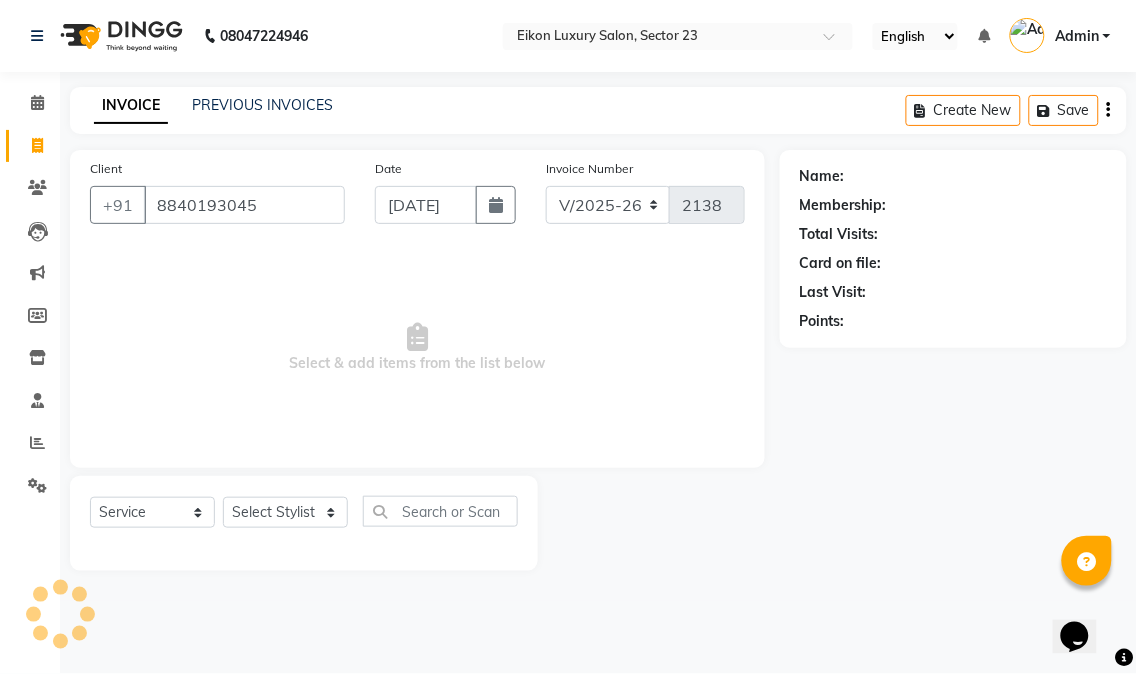 type on "8840193045" 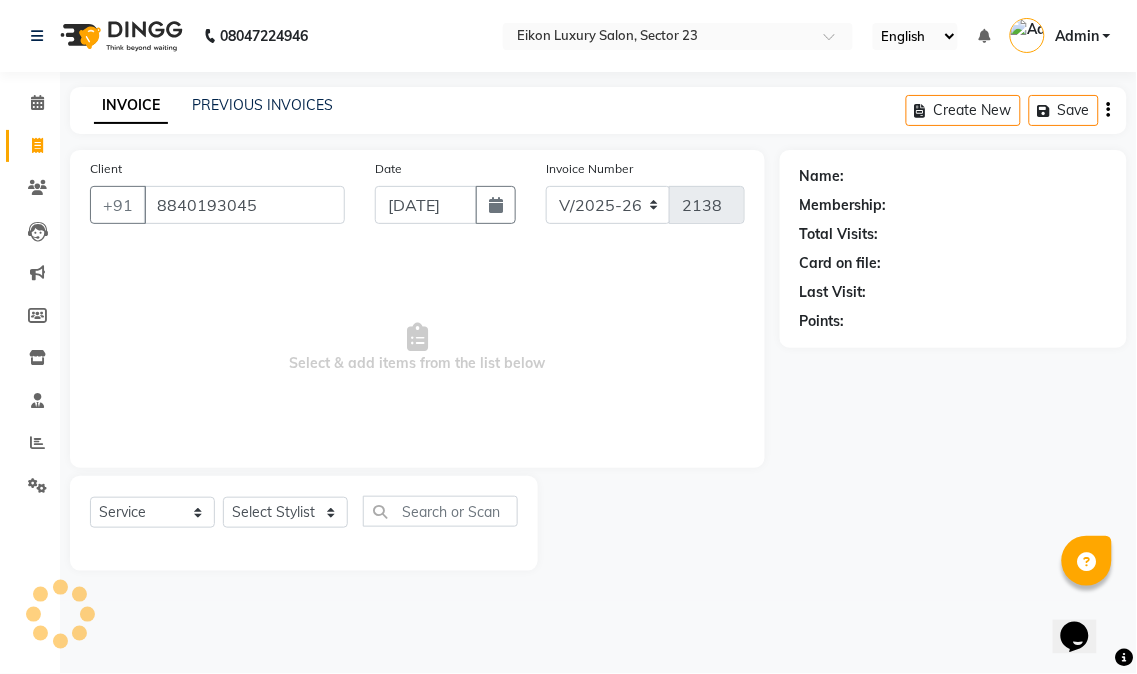select on "1: Object" 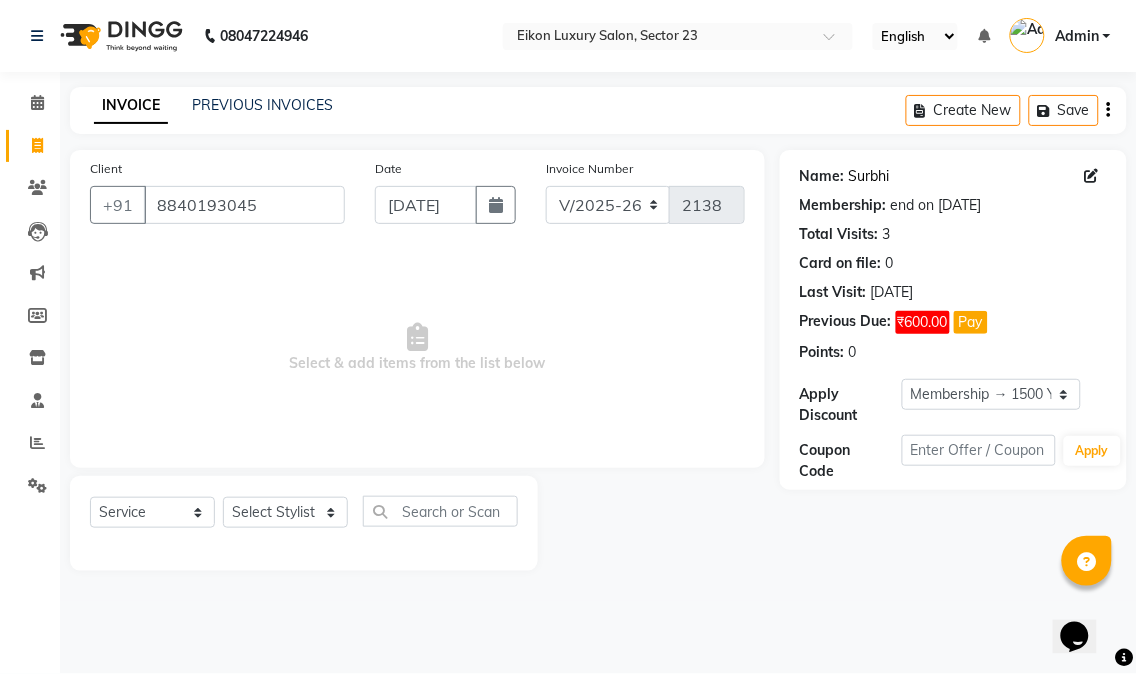 click on "Surbhi" 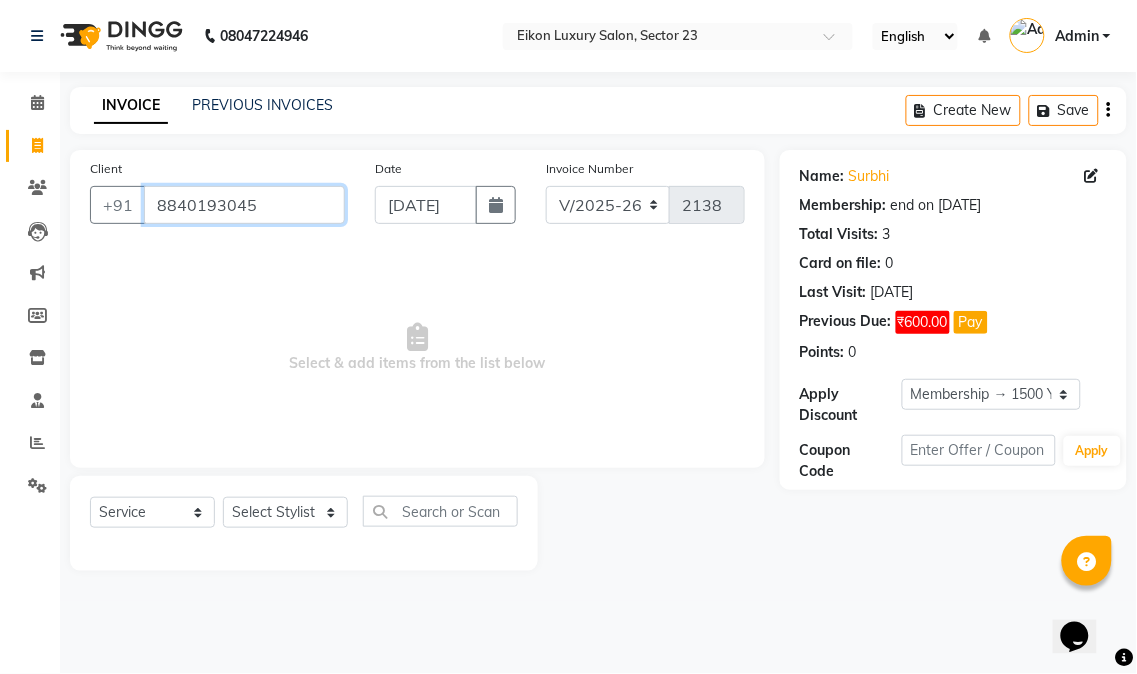 drag, startPoint x: 274, startPoint y: 197, endPoint x: 134, endPoint y: 176, distance: 141.56624 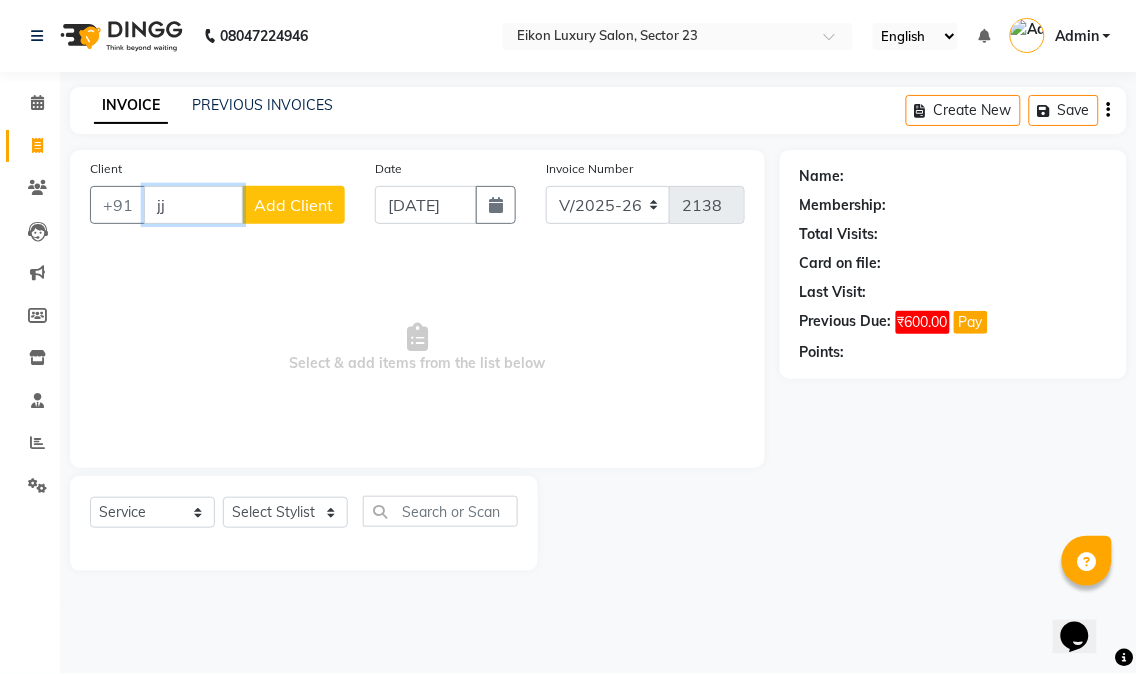 type on "j" 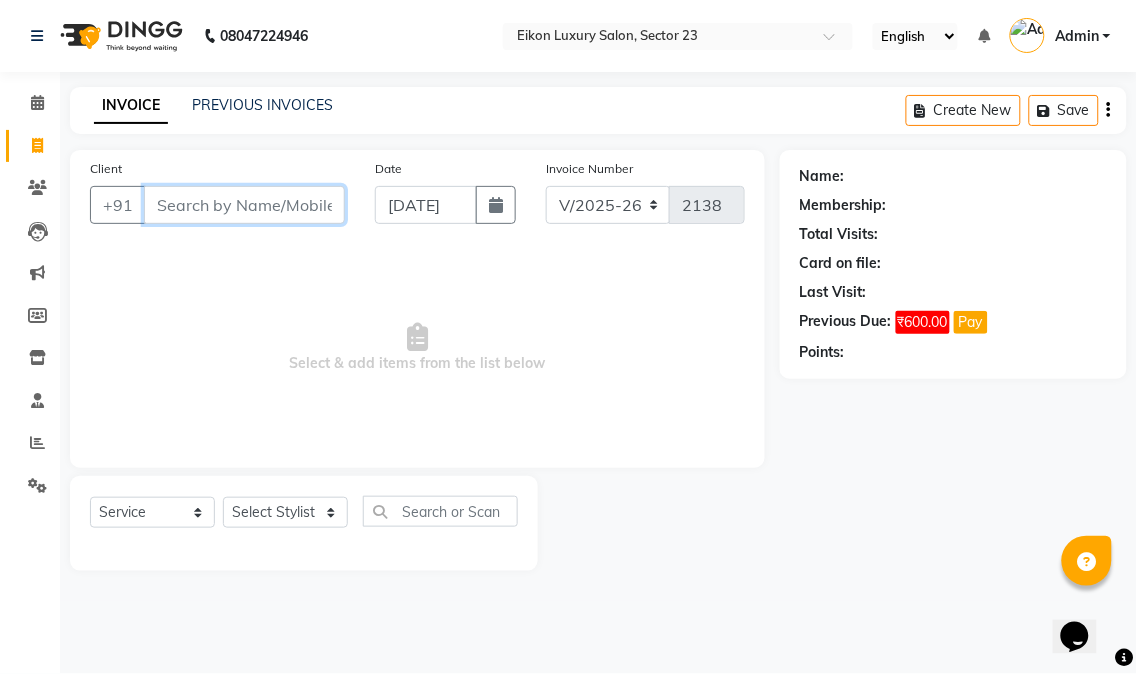type 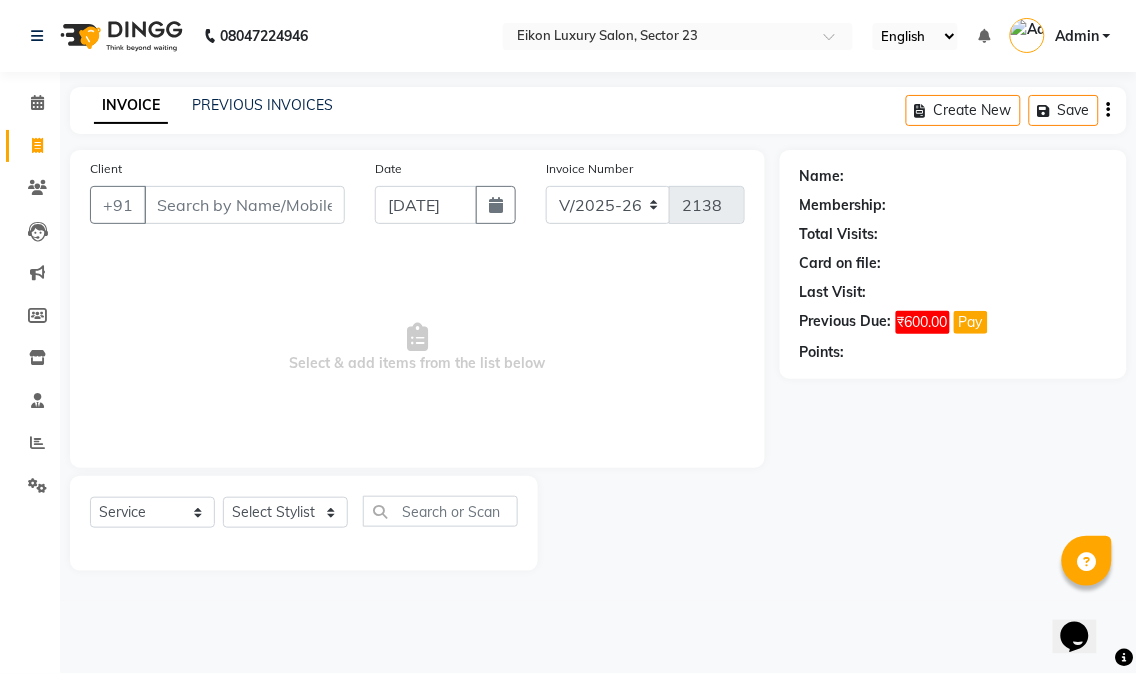 click on "Select & add items from the list below" at bounding box center [417, 348] 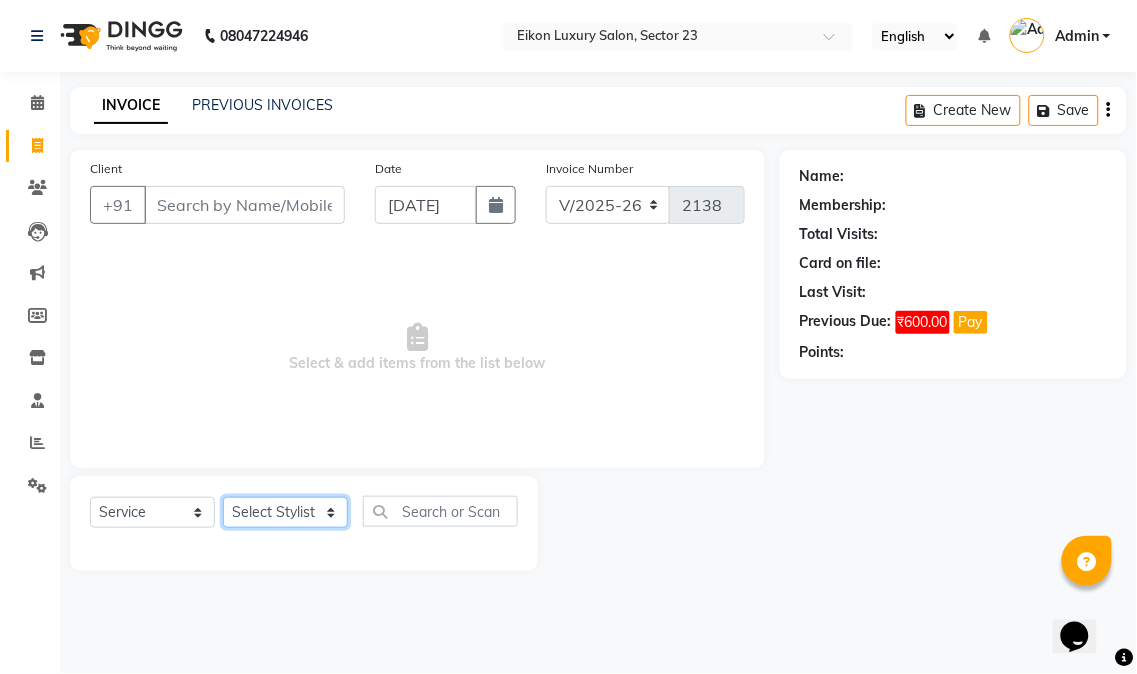 click on "Select Stylist Abhishek amit anchal Ashu Bilal Dildar Geeta Hritik Jatin Manav Mohit Pinki Prince Ruby Sagar Subhash Subodh Uday" 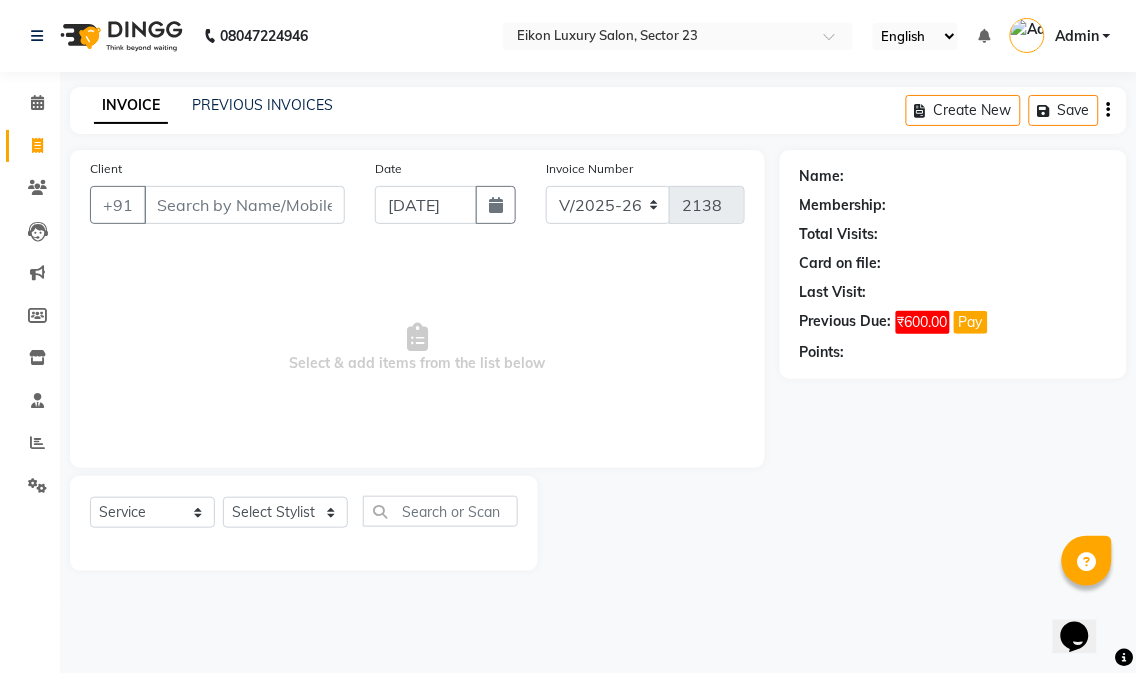 click on "Select & add items from the list below" at bounding box center (417, 348) 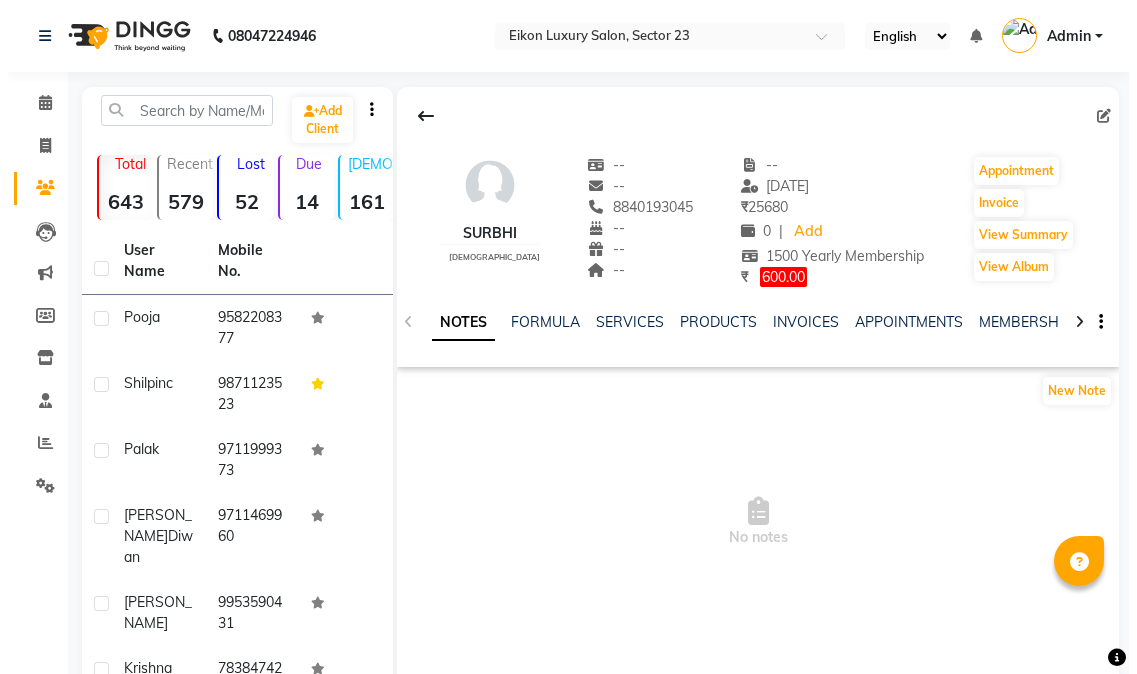 scroll, scrollTop: 0, scrollLeft: 0, axis: both 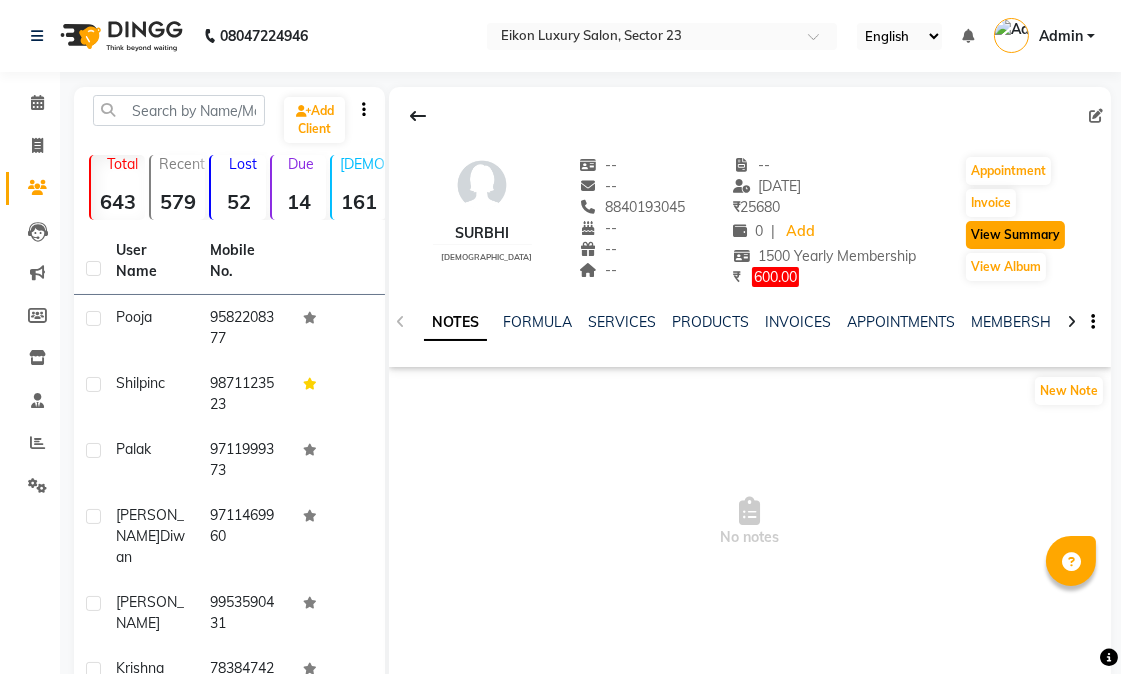 click on "View Summary" 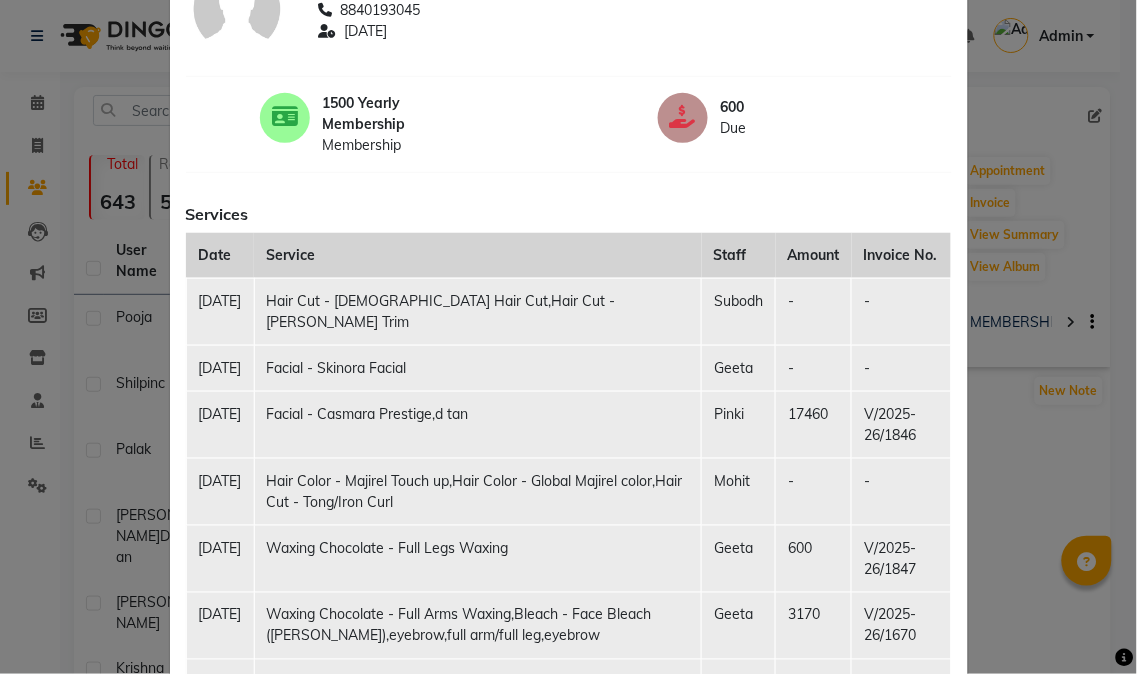 scroll, scrollTop: 180, scrollLeft: 0, axis: vertical 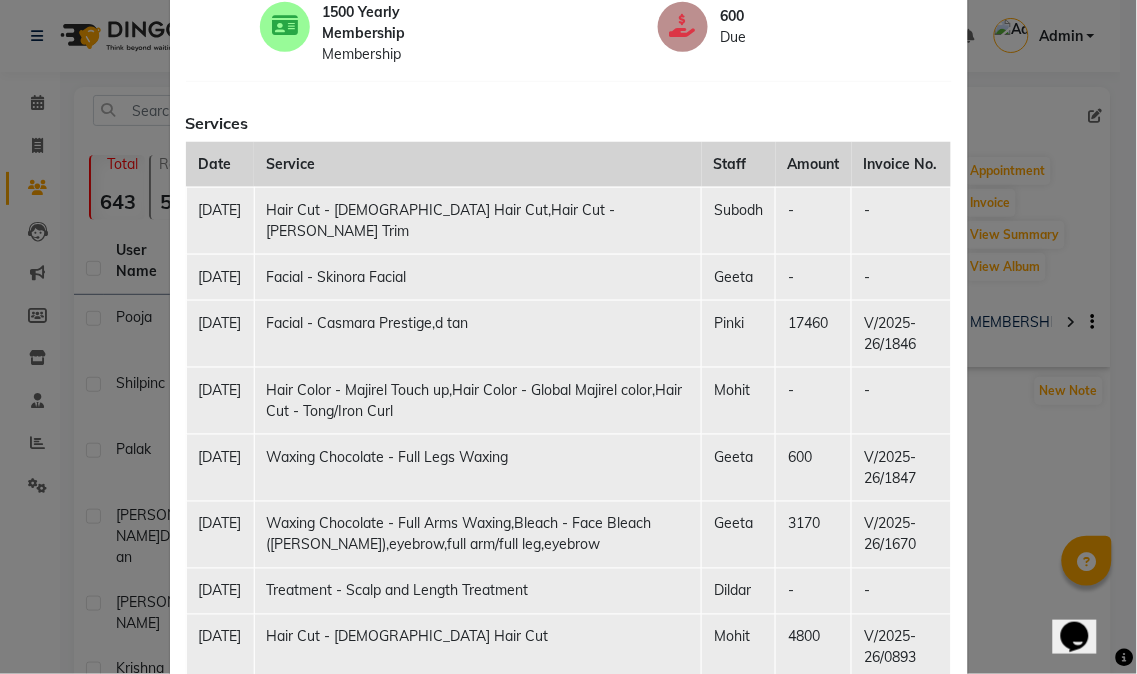 click on "Client Summary Print surbhi  8840193045 2025-06-30 1500 Yearly Membership Membership 600 Due Services Date Service Staff Amount Invoice No. 30-06-2025 Hair Cut - Gents Hair Cut,Hair Cut - Beard Trim Subodh - - 30-06-2025 Facial - Skinora Facial Geeta - - 30-06-2025 Facial - Casmara Prestige,d tan Pinki 17460 V/2025-26/1846 30-06-2025 Hair Color - Majirel Touch up,Hair Color - Global Majirel color,Hair Cut - Tong/Iron Curl Mohit - - 30-06-2025 Waxing Chocolate - Full Legs Waxing Geeta 600 V/2025-26/1847 24-06-2025 Waxing Chocolate - Full Arms Waxing,Bleach - Face Bleach (Sara),eyebrow,full arm/full leg,eyebrow Geeta 3170 V/2025-26/1670 30-05-2025 Treatment - Scalp and Length Treatment Dildar - - 30-05-2025 Hair Cut - Female Hair Cut Mohit 4800 V/2025-26/0893 30-05-2025 Hair Cut - Gents Hair Cut Bilal - - 30-05-2025 Hair Cut - Beard Trim Bilal 250 V/2025-26/0895 Close" 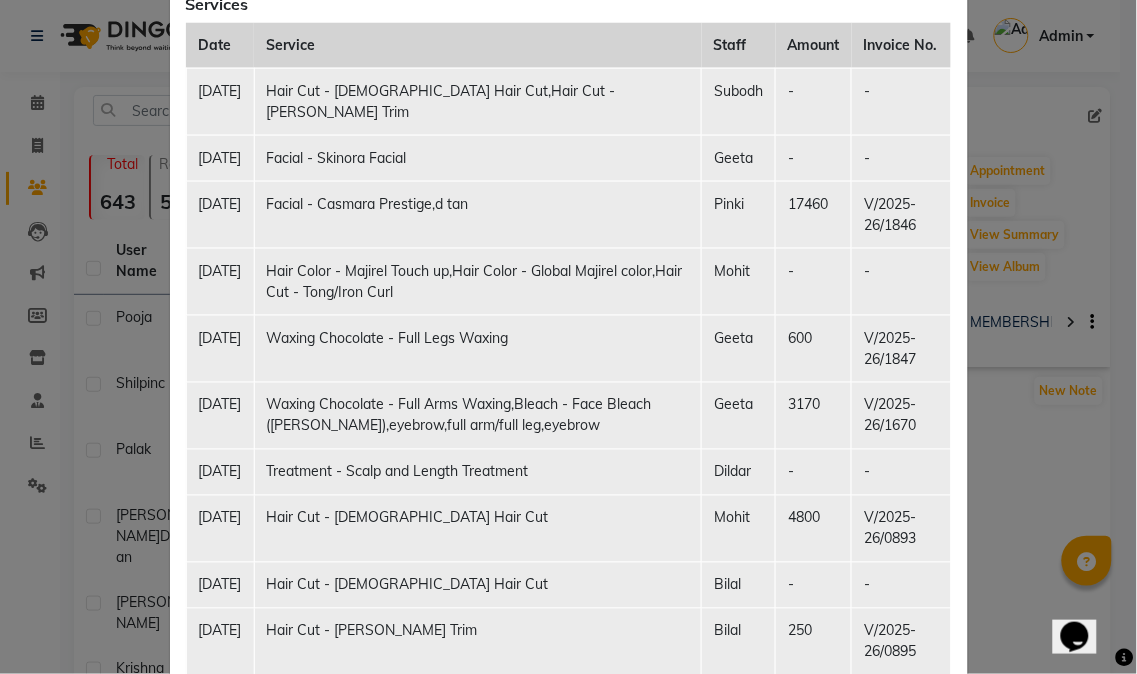 scroll, scrollTop: 590, scrollLeft: 0, axis: vertical 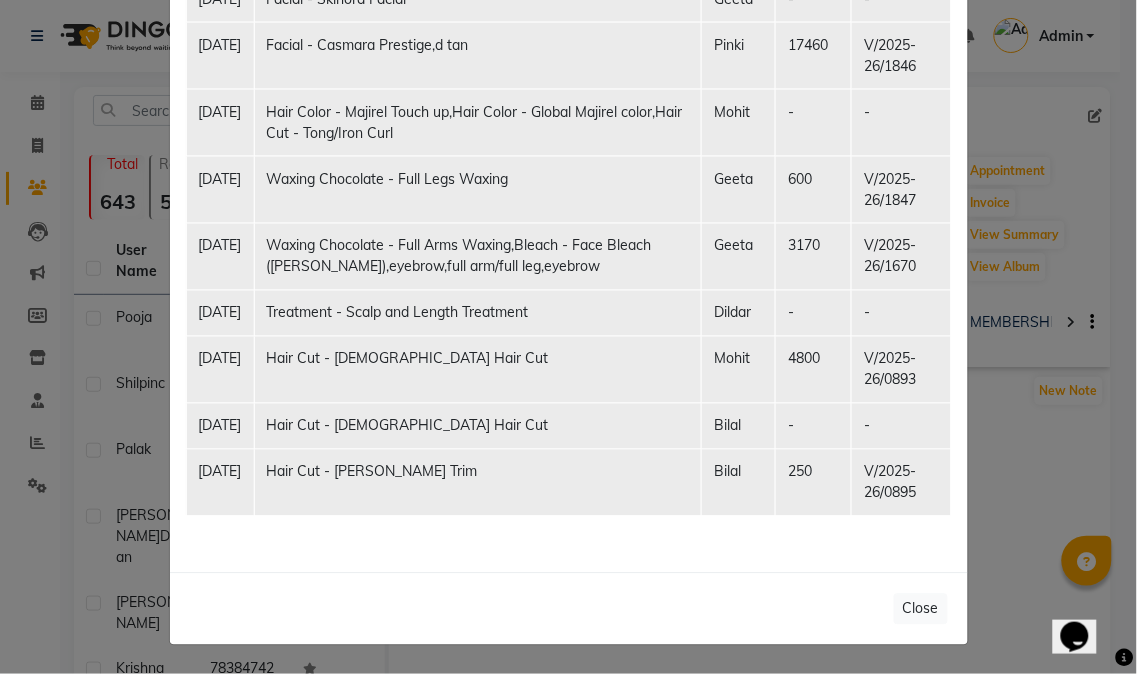 click on "Client Summary Print surbhi  8840193045 2025-06-30 1500 Yearly Membership Membership 600 Due Services Date Service Staff Amount Invoice No. 30-06-2025 Hair Cut - Gents Hair Cut,Hair Cut - Beard Trim Subodh - - 30-06-2025 Facial - Skinora Facial Geeta - - 30-06-2025 Facial - Casmara Prestige,d tan Pinki 17460 V/2025-26/1846 30-06-2025 Hair Color - Majirel Touch up,Hair Color - Global Majirel color,Hair Cut - Tong/Iron Curl Mohit - - 30-06-2025 Waxing Chocolate - Full Legs Waxing Geeta 600 V/2025-26/1847 24-06-2025 Waxing Chocolate - Full Arms Waxing,Bleach - Face Bleach (Sara),eyebrow,full arm/full leg,eyebrow Geeta 3170 V/2025-26/1670 30-05-2025 Treatment - Scalp and Length Treatment Dildar - - 30-05-2025 Hair Cut - Female Hair Cut Mohit 4800 V/2025-26/0893 30-05-2025 Hair Cut - Gents Hair Cut Bilal - - 30-05-2025 Hair Cut - Beard Trim Bilal 250 V/2025-26/0895 Close" 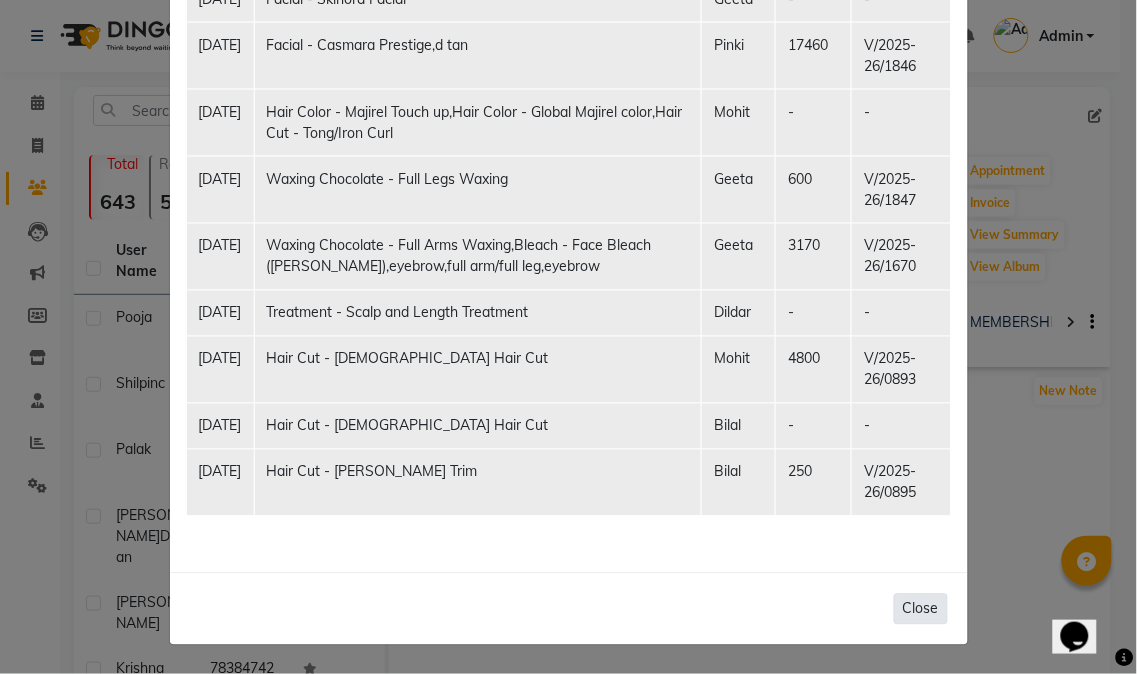click on "Close" 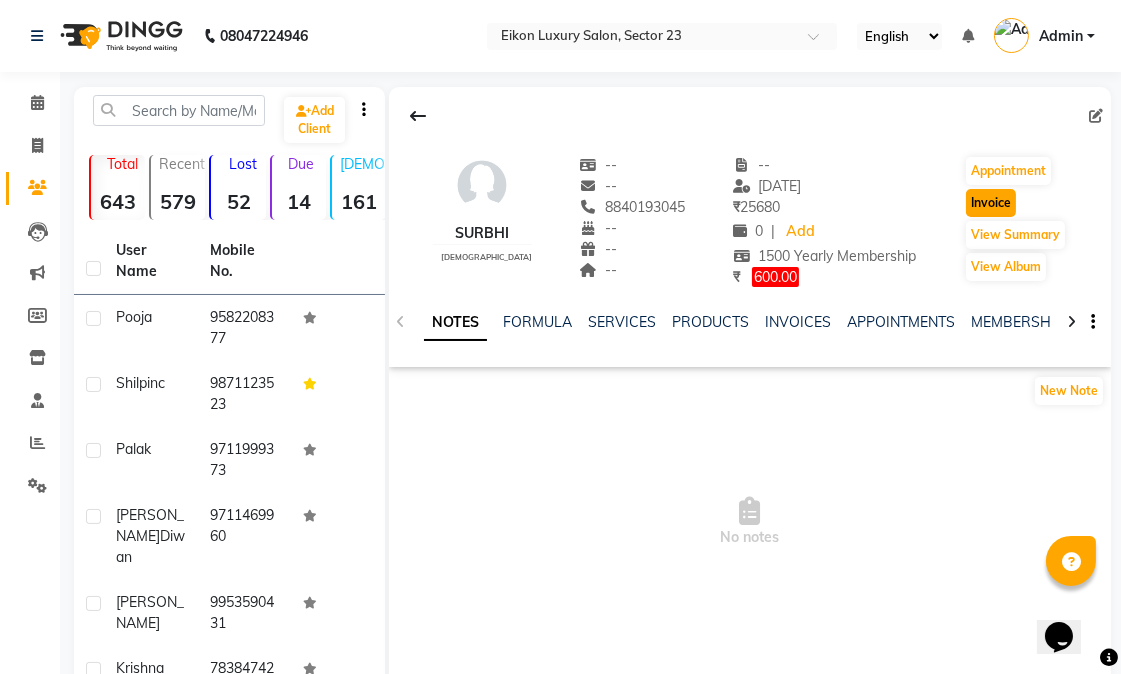 click on "Invoice" 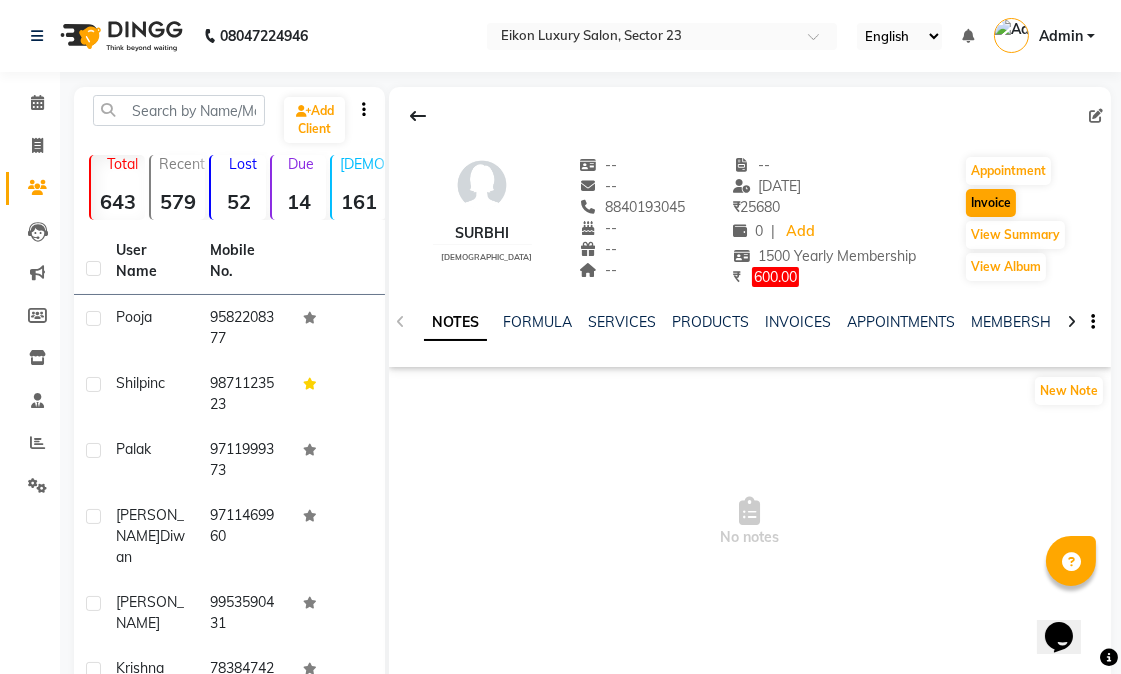 select on "service" 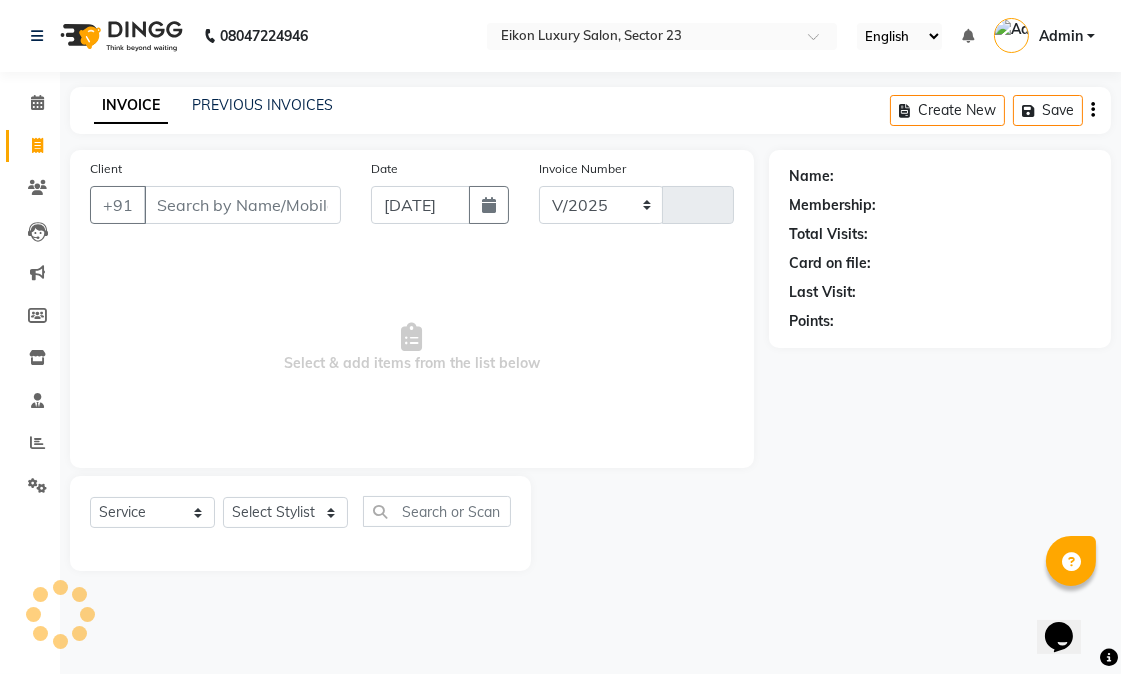 select on "7080" 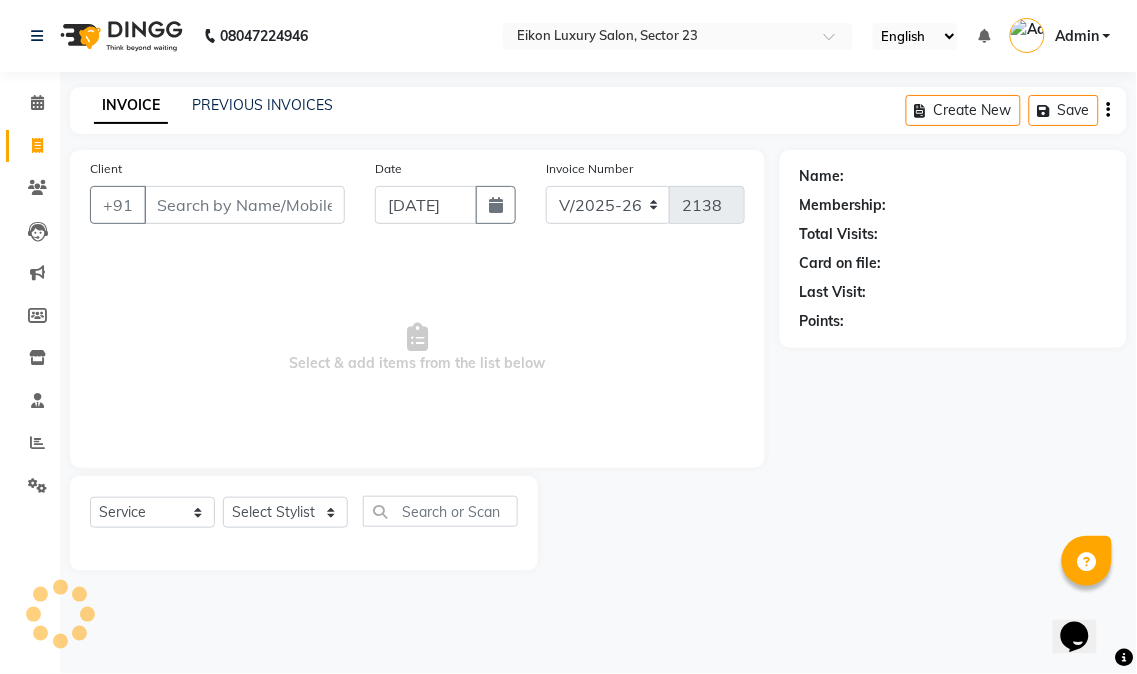 type on "8840193045" 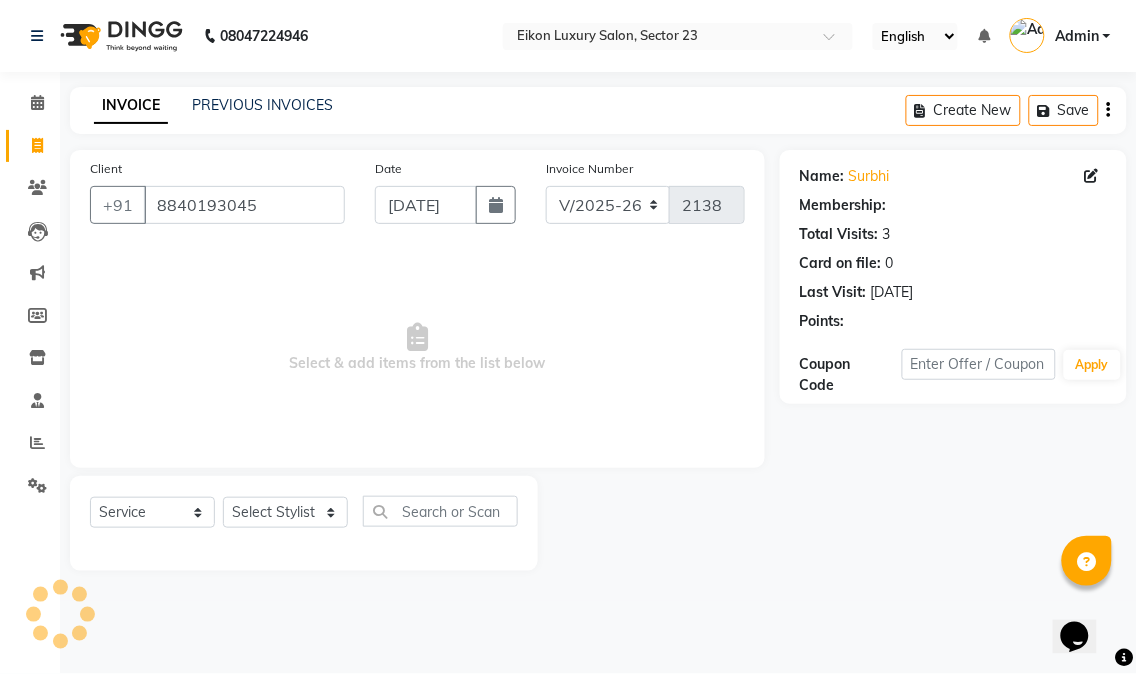 select on "1: Object" 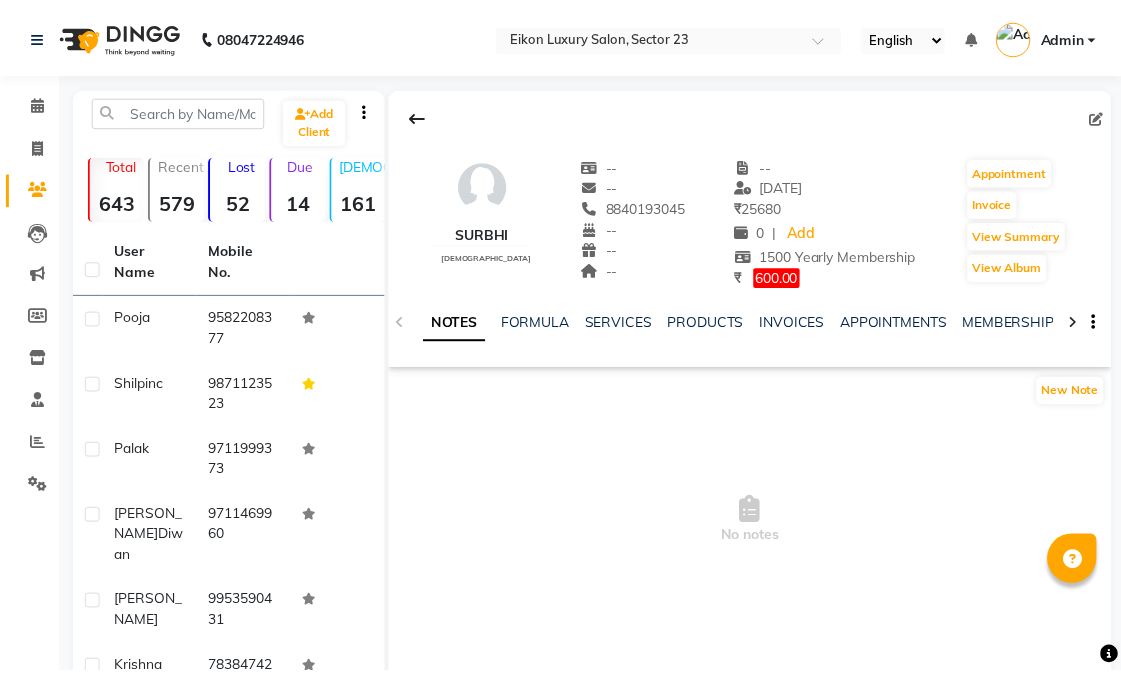 scroll, scrollTop: 0, scrollLeft: 0, axis: both 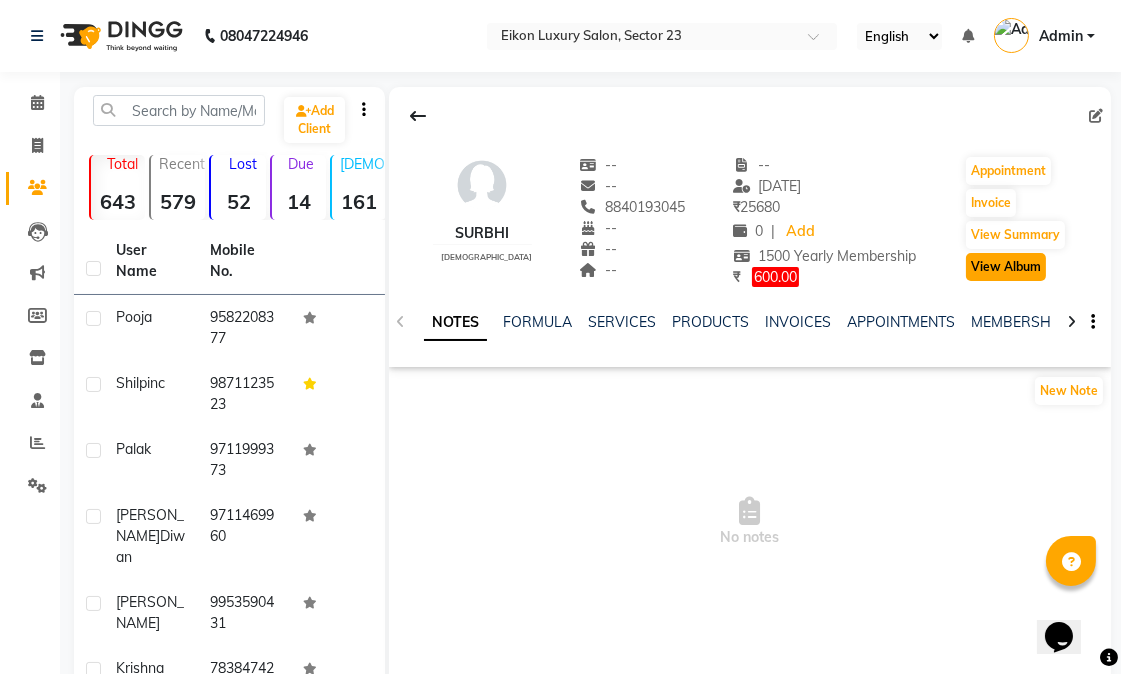 click on "View Album" 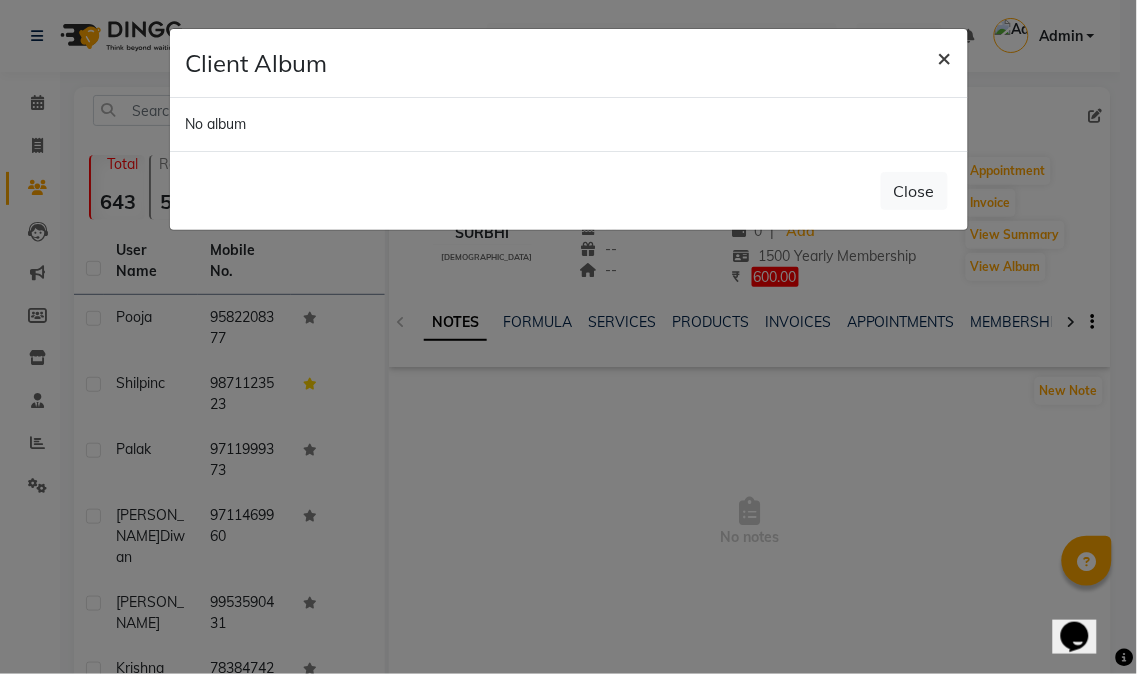 click on "×" 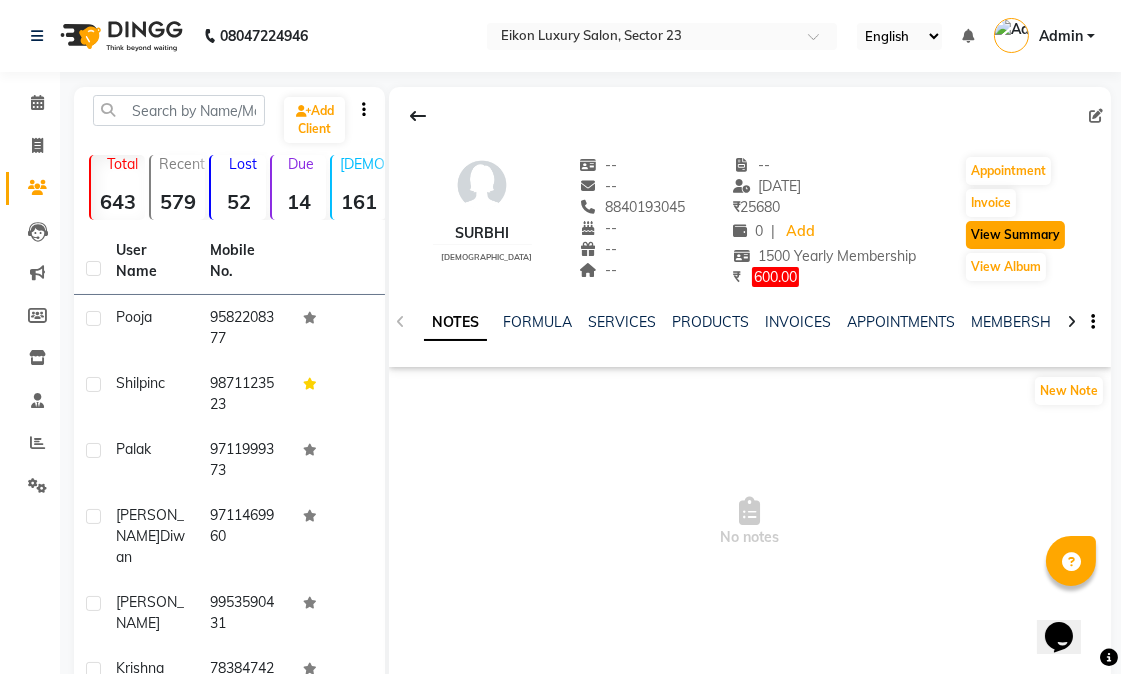 click on "View Summary" 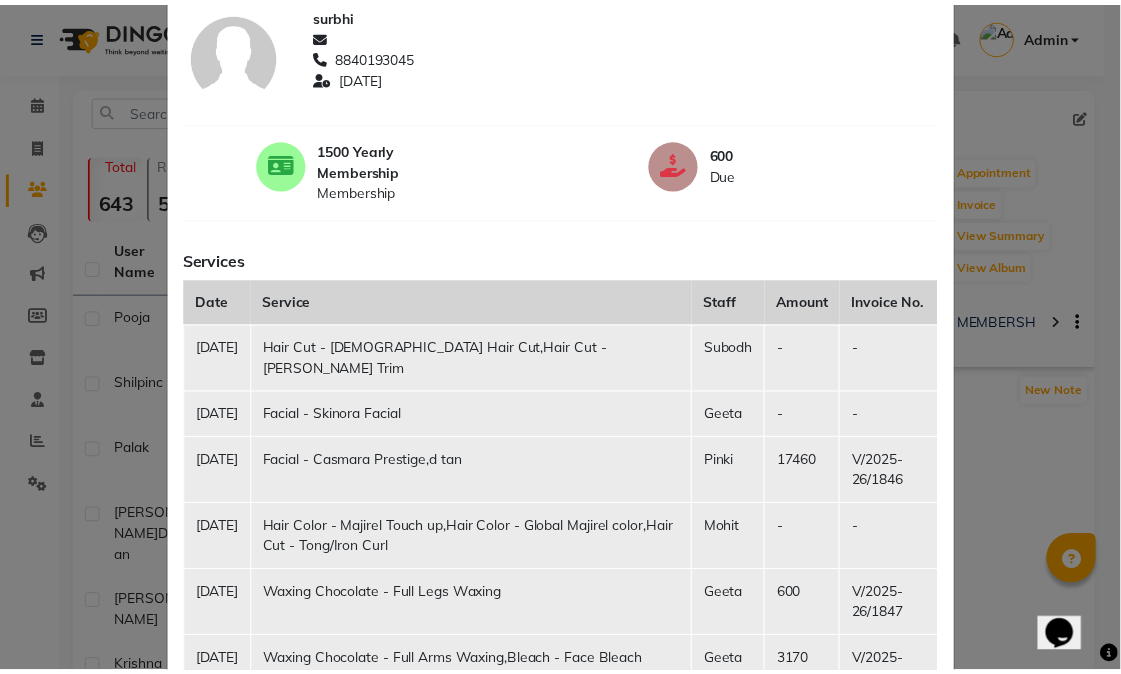 scroll, scrollTop: 0, scrollLeft: 0, axis: both 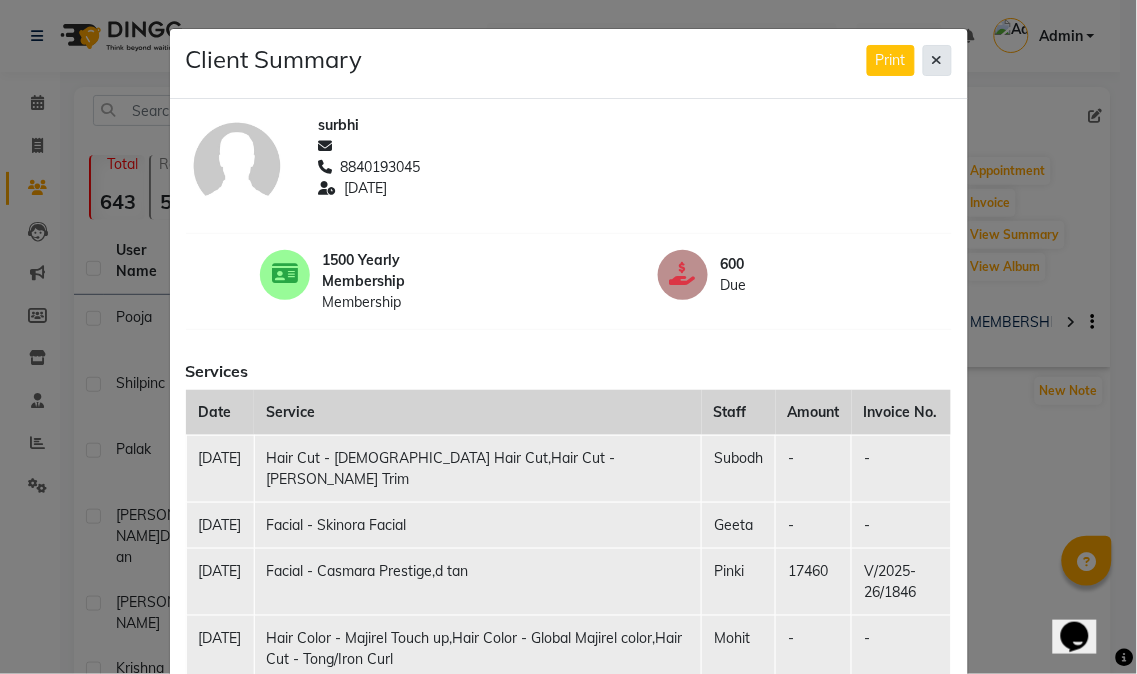 click 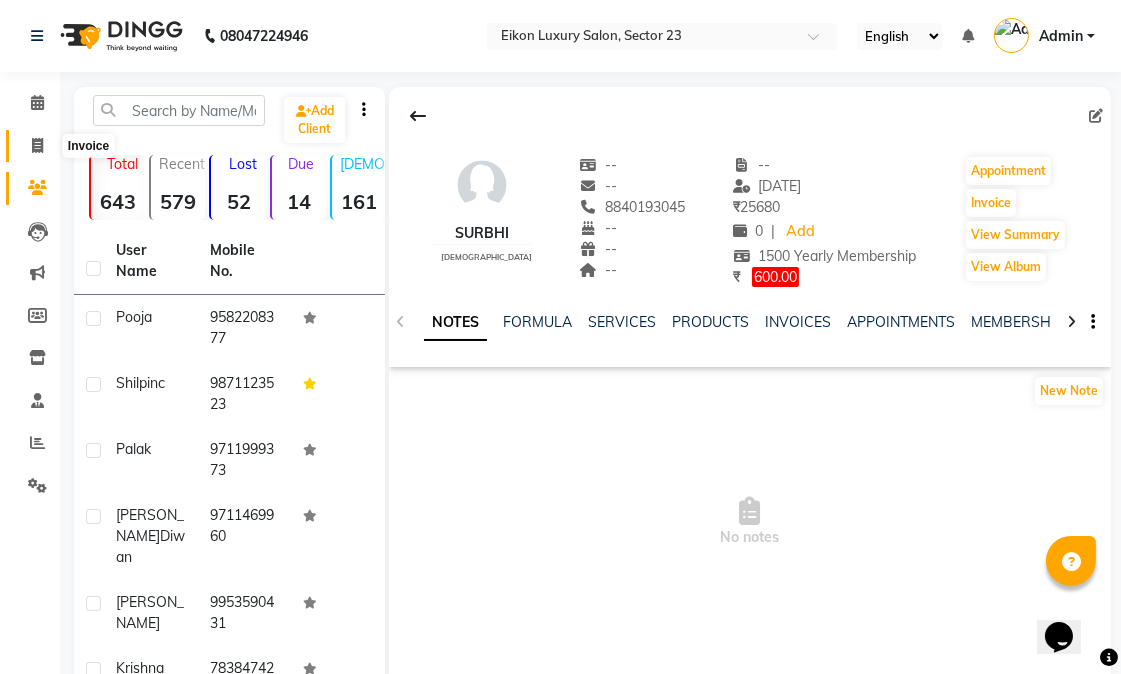 click 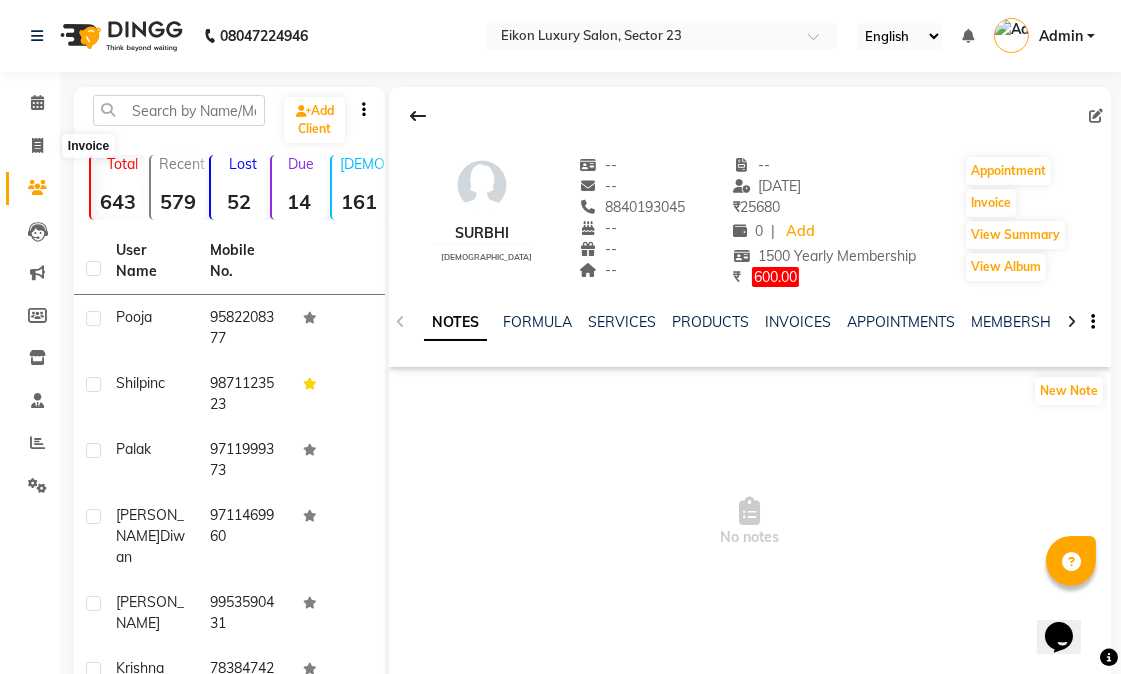 select on "service" 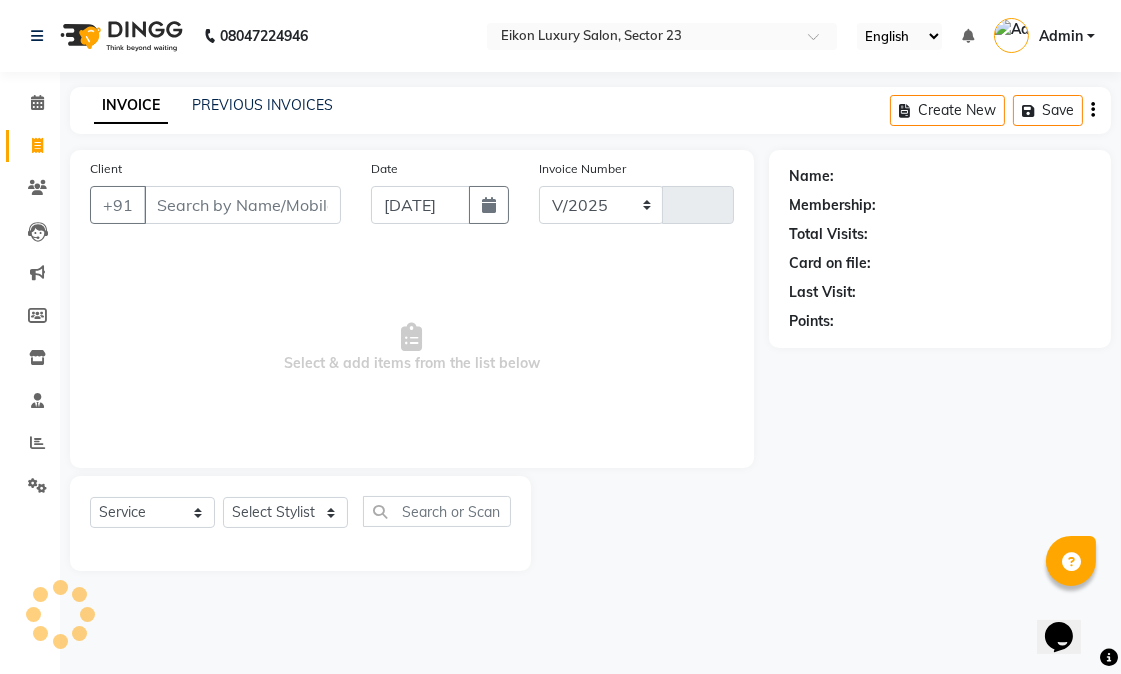 select on "7080" 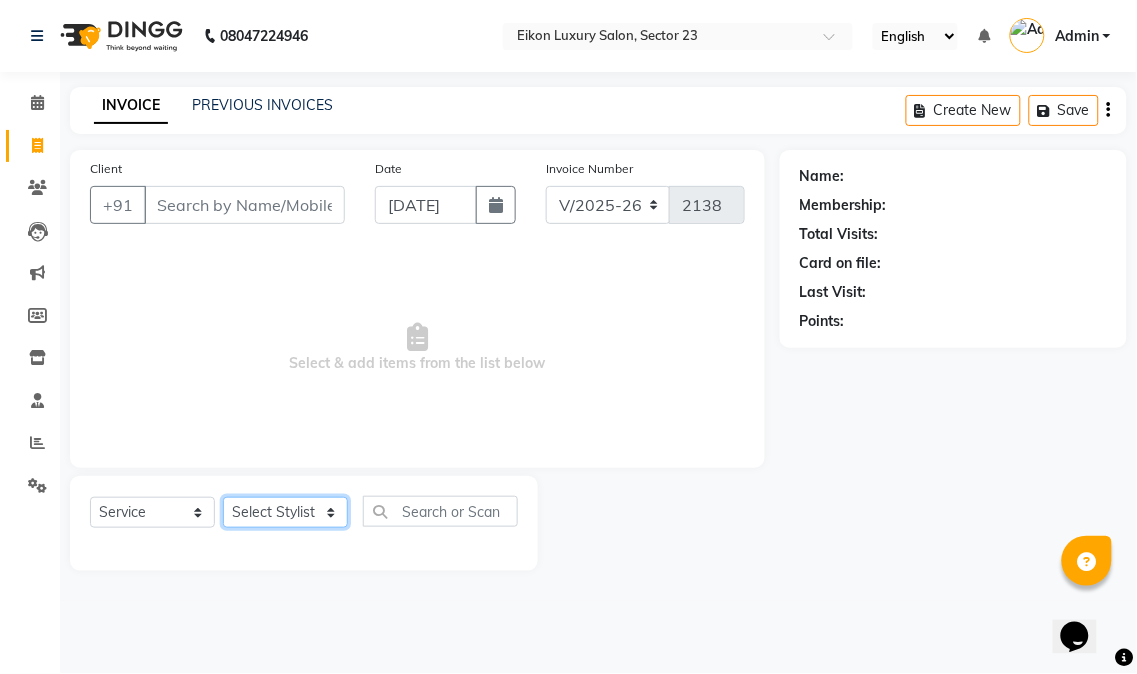 click on "Select Stylist Abhishek amit anchal Ashu Bilal Dildar Geeta Hritik Jatin Manav Mohit Pinki Prince Ruby Sagar Subhash Subodh Uday" 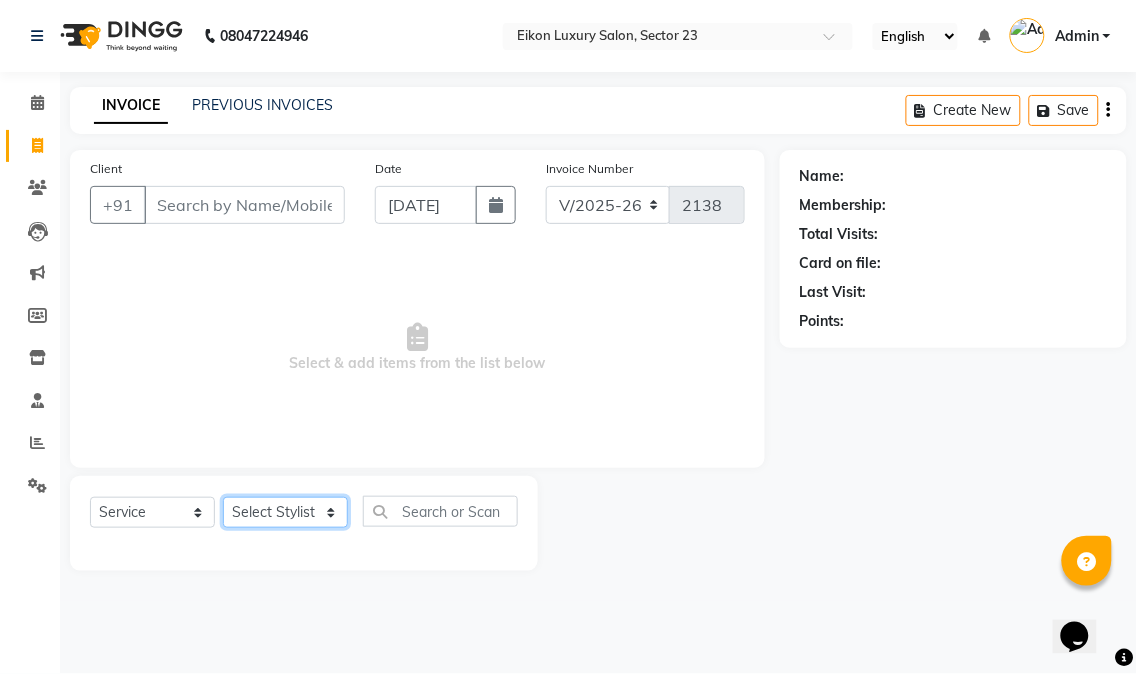 select on "78752" 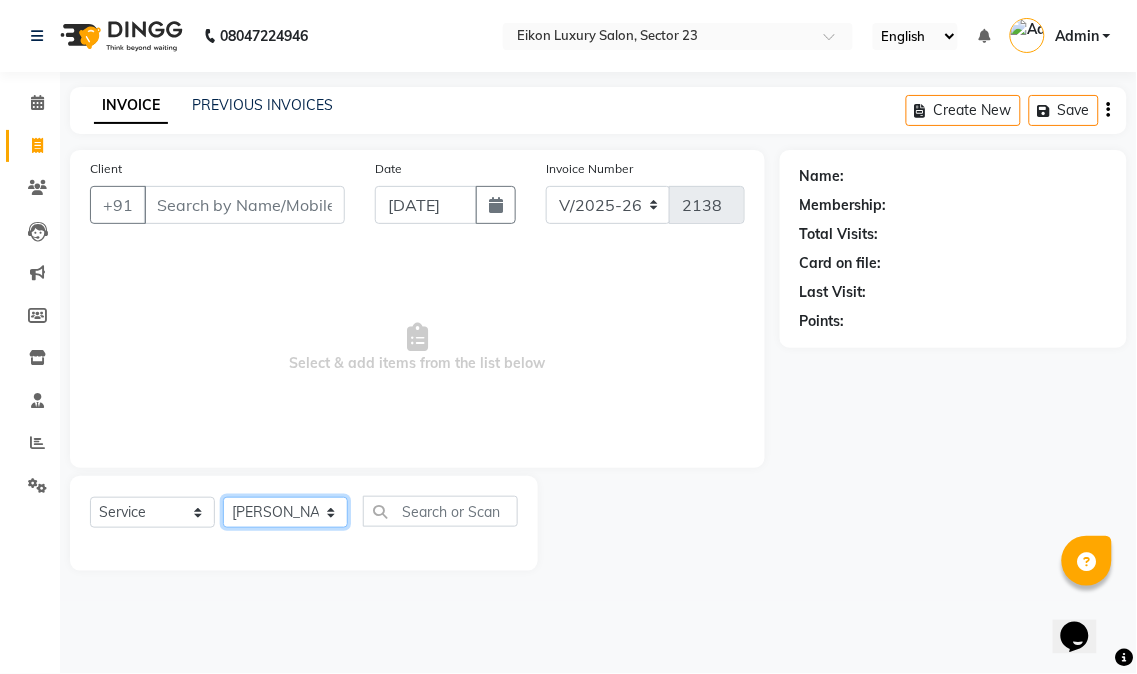 click on "Select Stylist Abhishek amit anchal Ashu Bilal Dildar Geeta Hritik Jatin Manav Mohit Pinki Prince Ruby Sagar Subhash Subodh Uday" 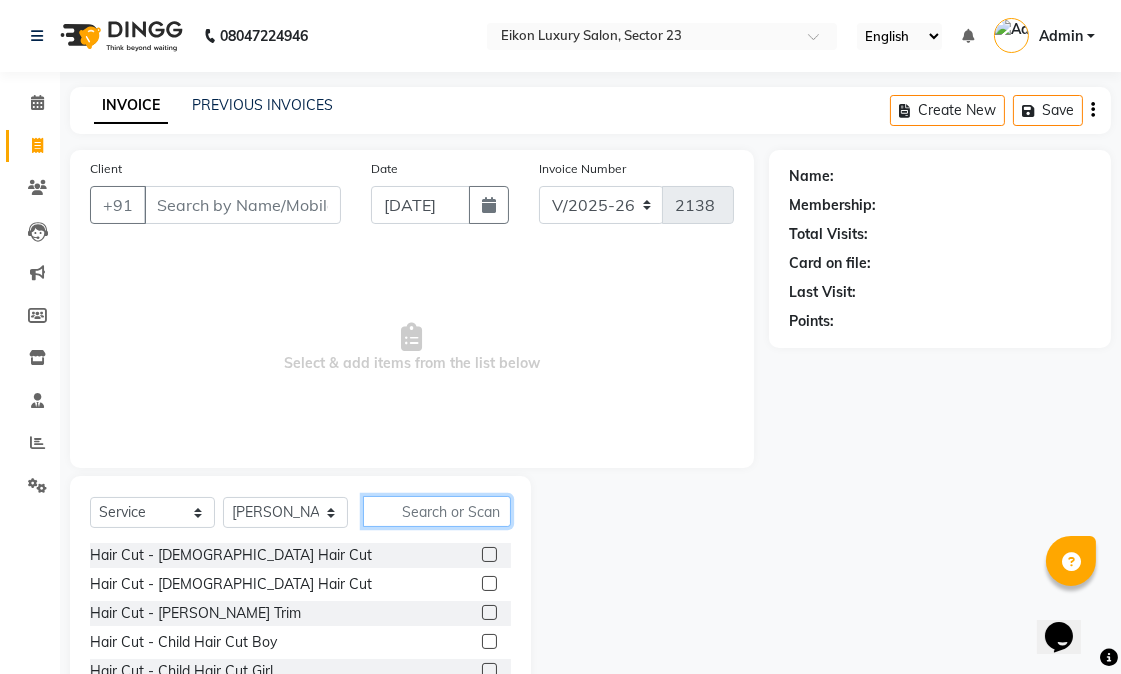 click 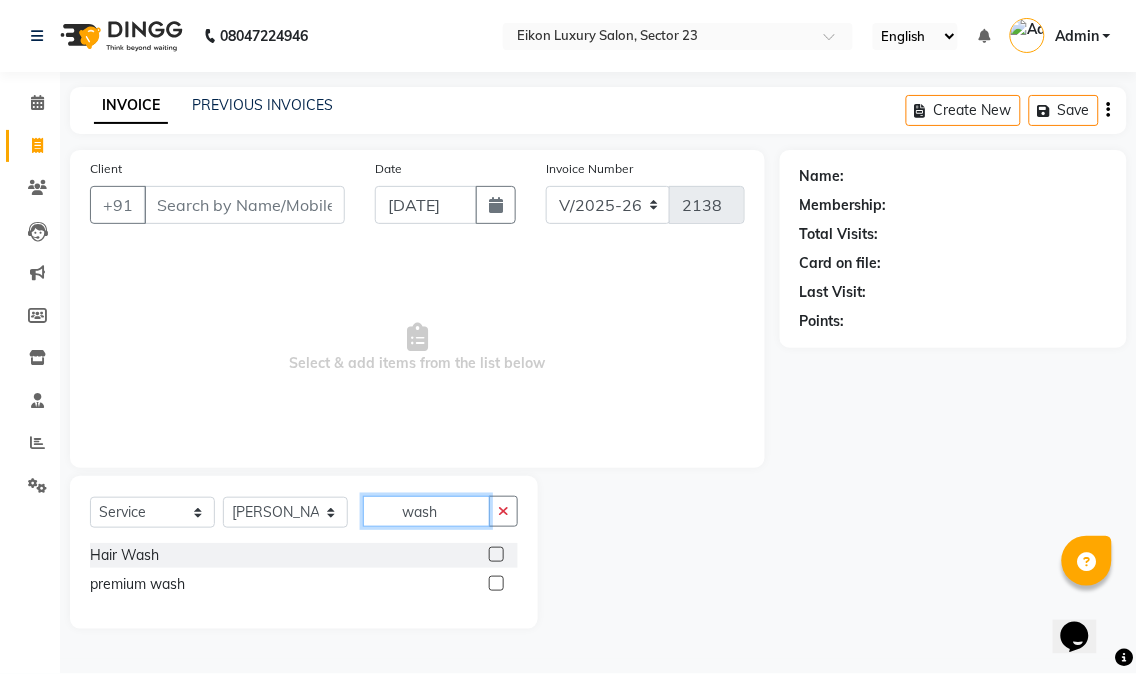 type on "wash" 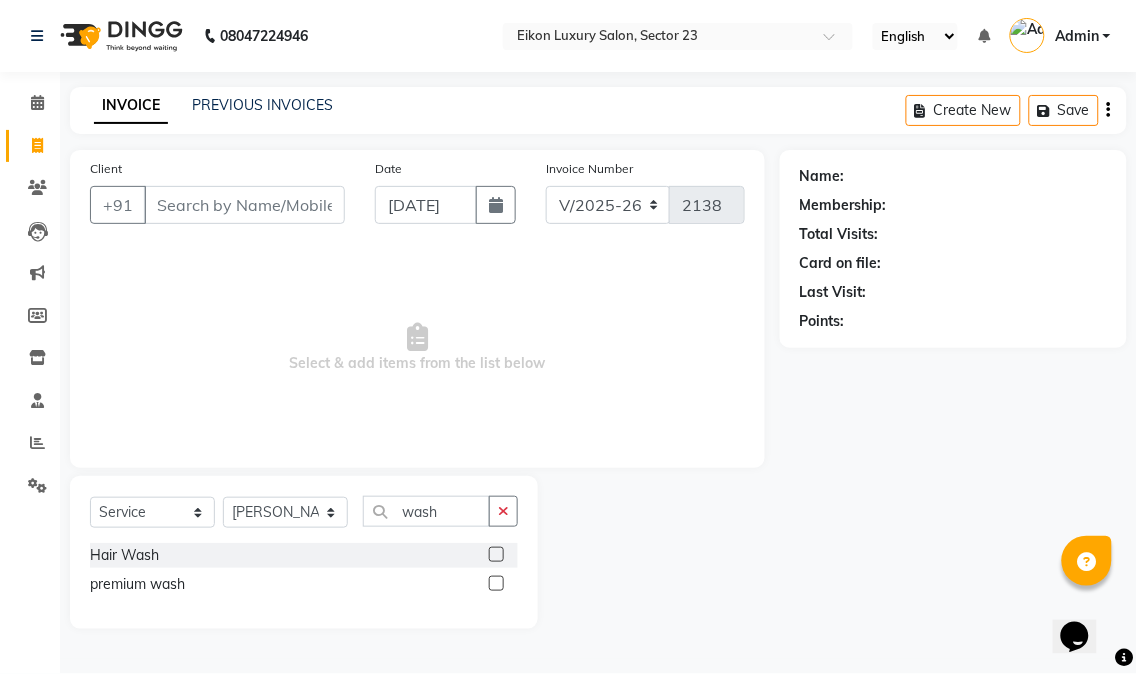 click 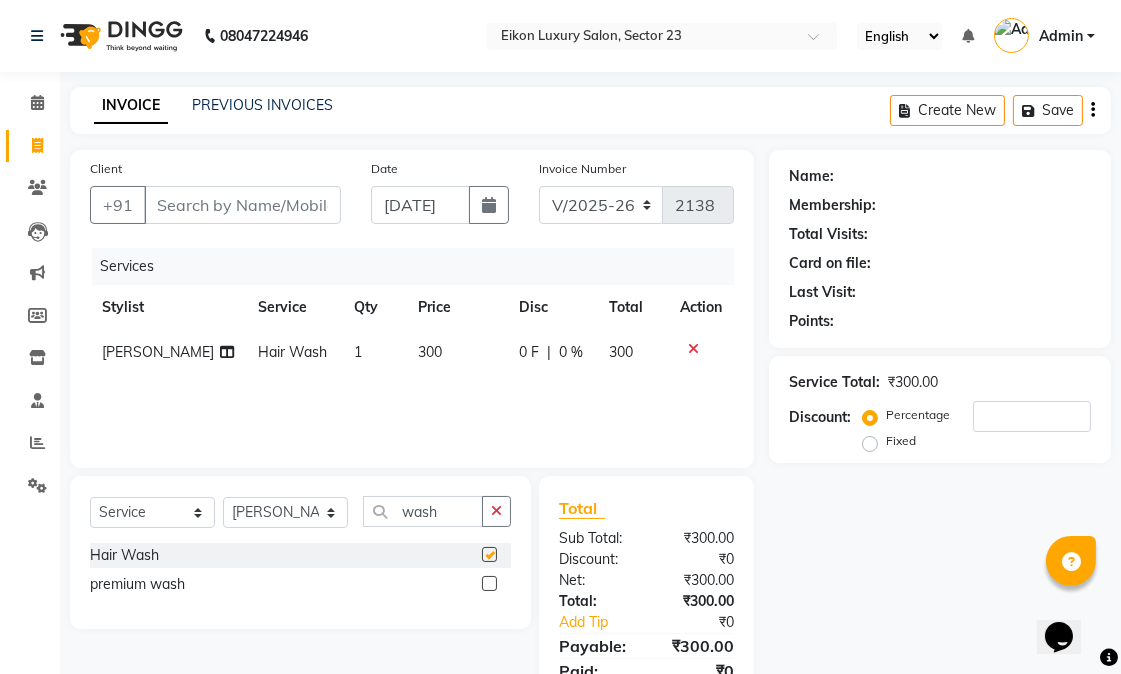 checkbox on "false" 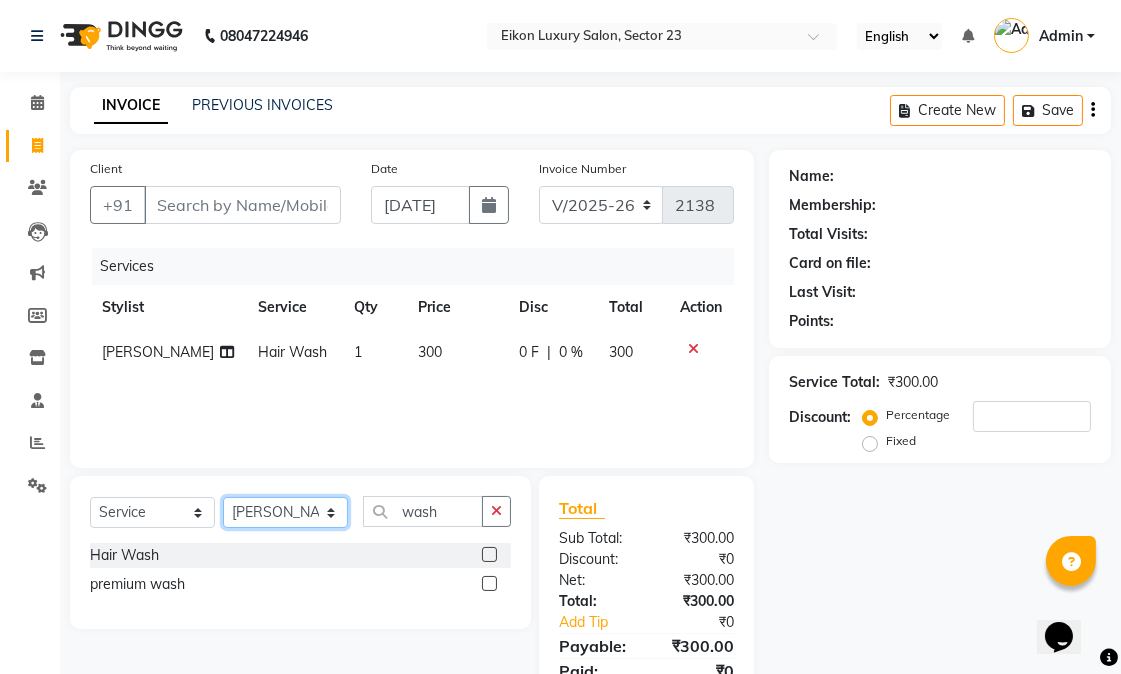 click on "Select Stylist Abhishek amit anchal Ashu Bilal Dildar Geeta Hritik Jatin Manav Mohit Pinki Prince Ruby Sagar Subhash Subodh Uday" 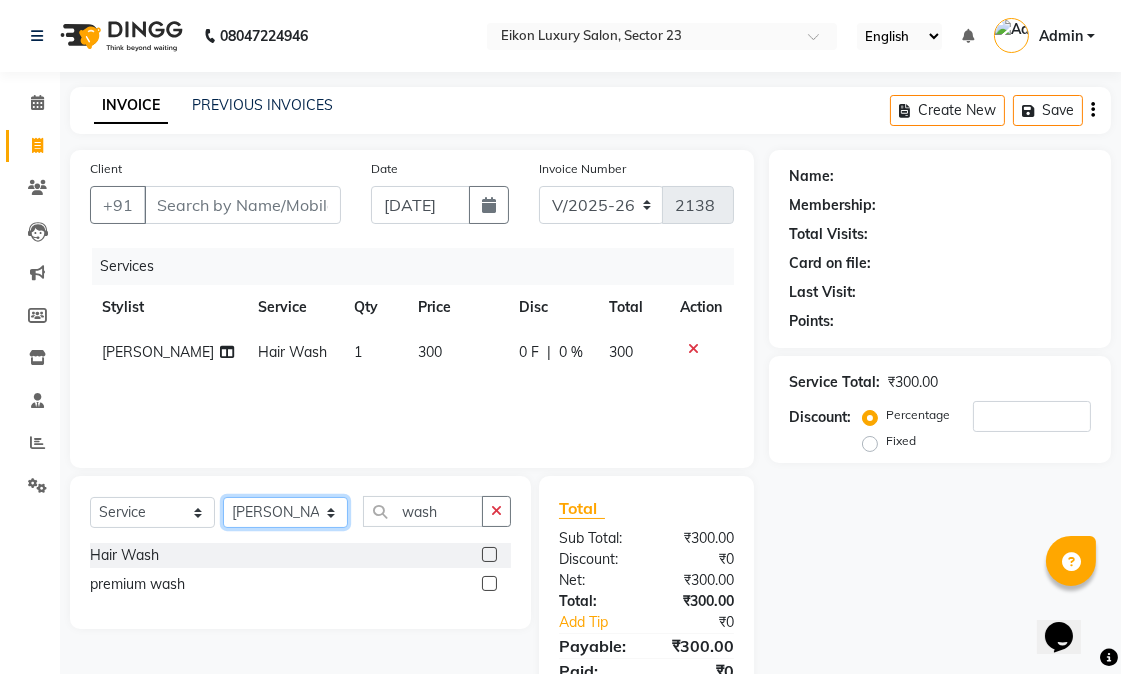 select on "58958" 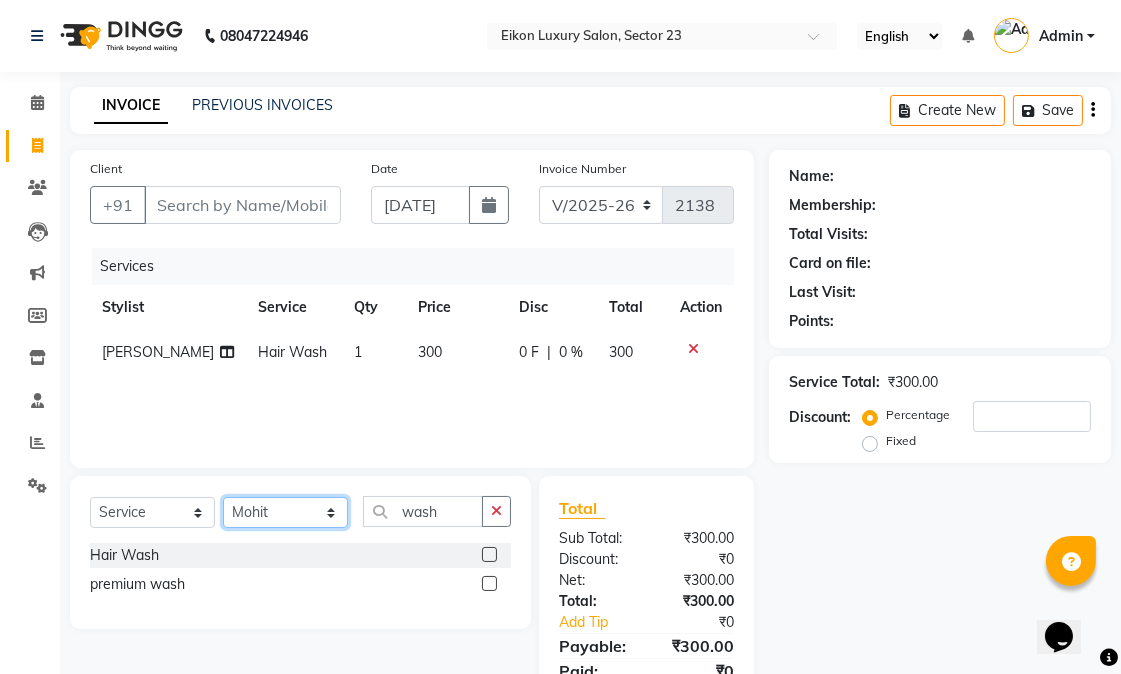 click on "Select Stylist Abhishek amit anchal Ashu Bilal Dildar Geeta Hritik Jatin Manav Mohit Pinki Prince Ruby Sagar Subhash Subodh Uday" 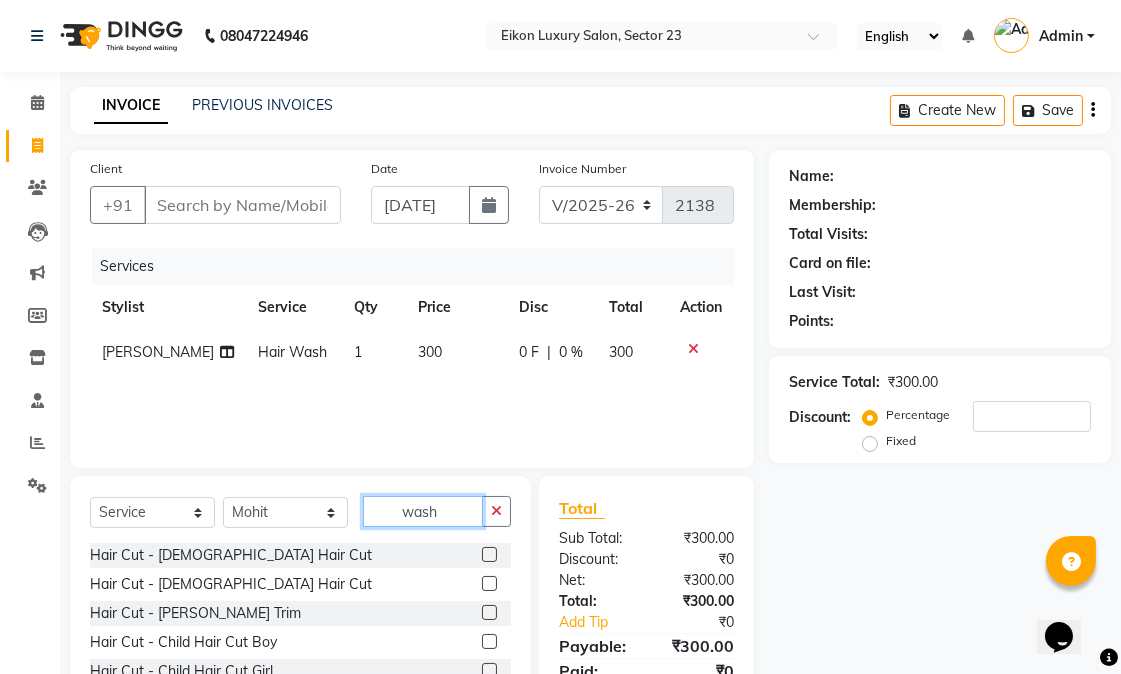 drag, startPoint x: 443, startPoint y: 506, endPoint x: 384, endPoint y: 511, distance: 59.211487 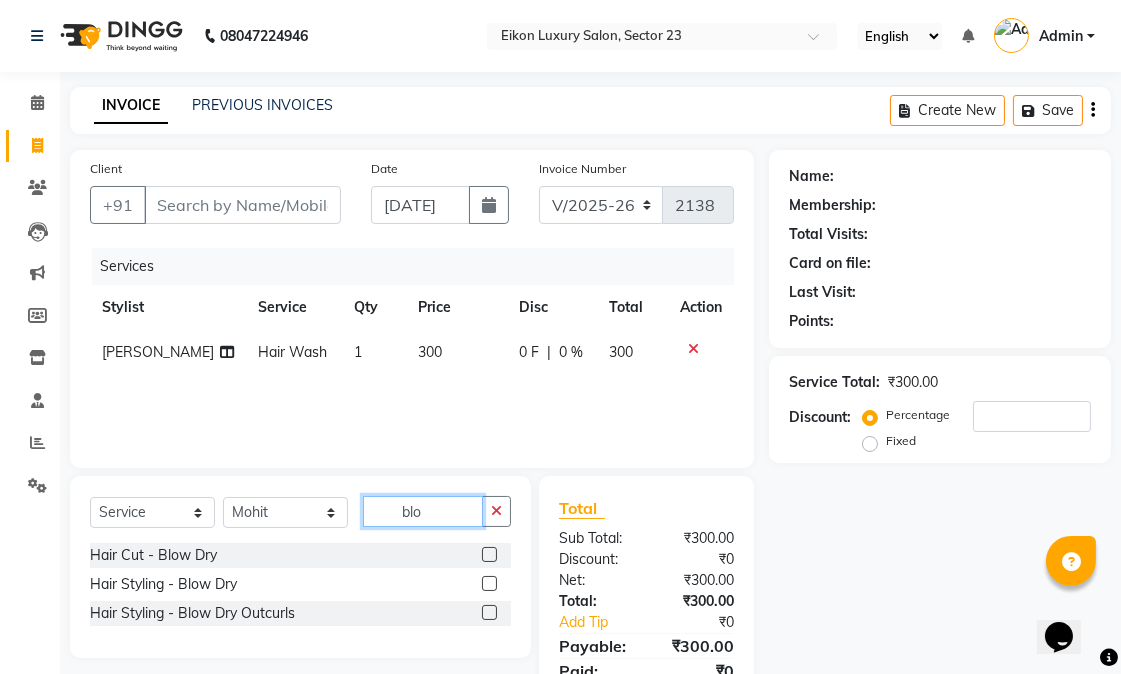 type on "blo" 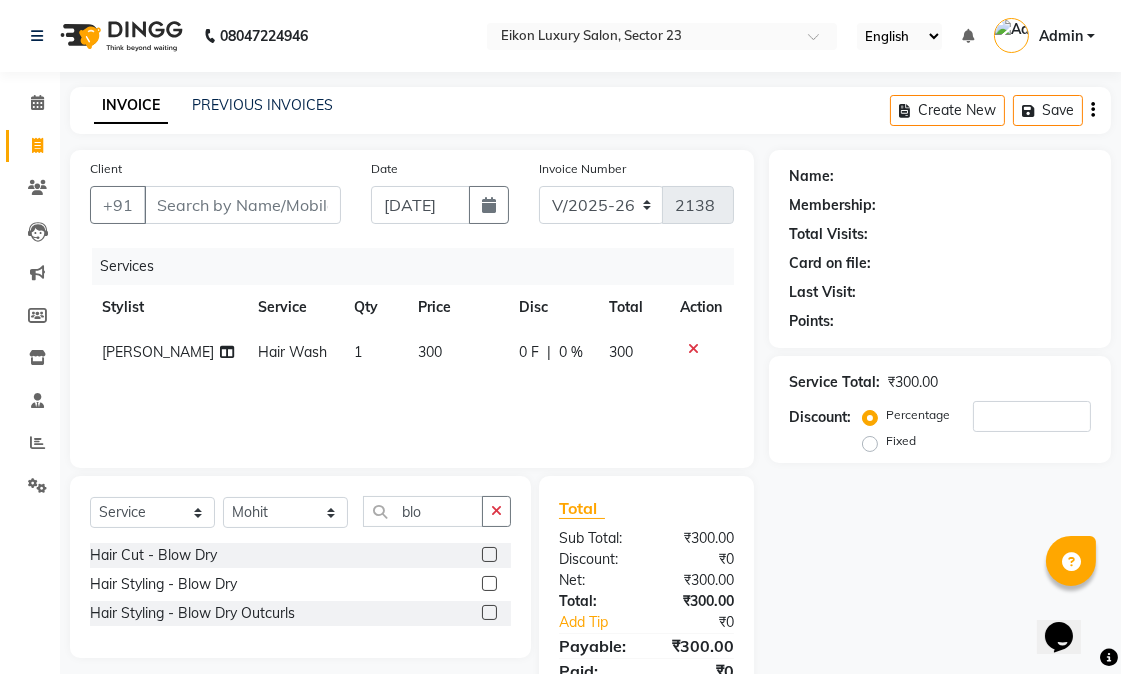 drag, startPoint x: 484, startPoint y: 582, endPoint x: 457, endPoint y: 573, distance: 28.460499 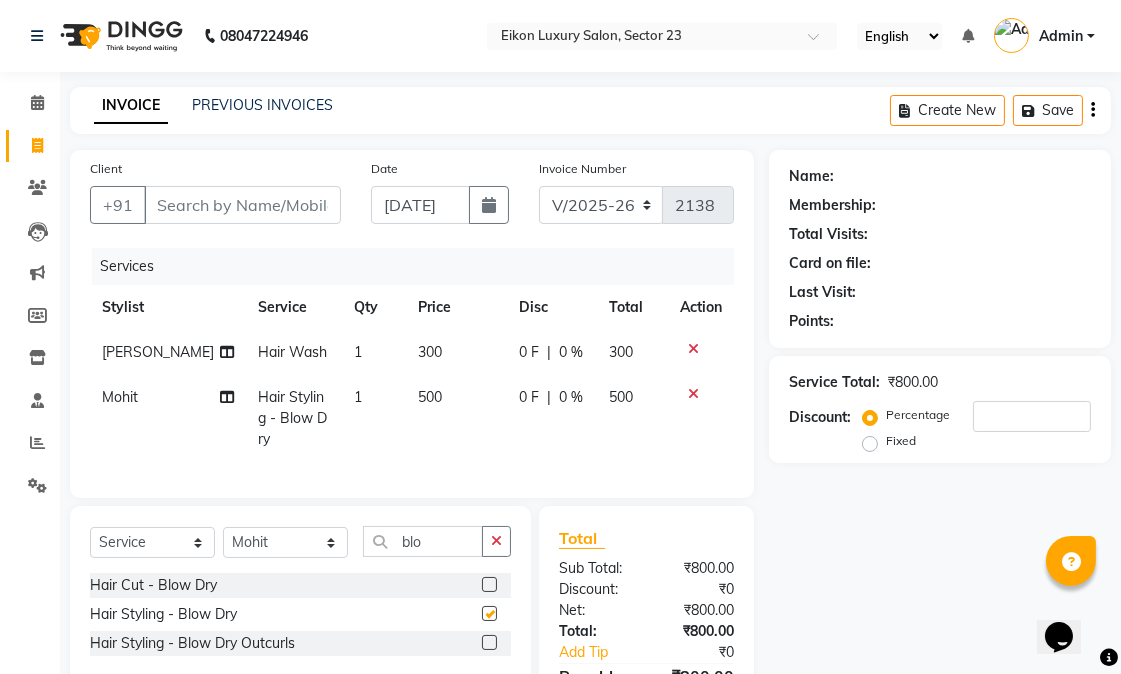 checkbox on "false" 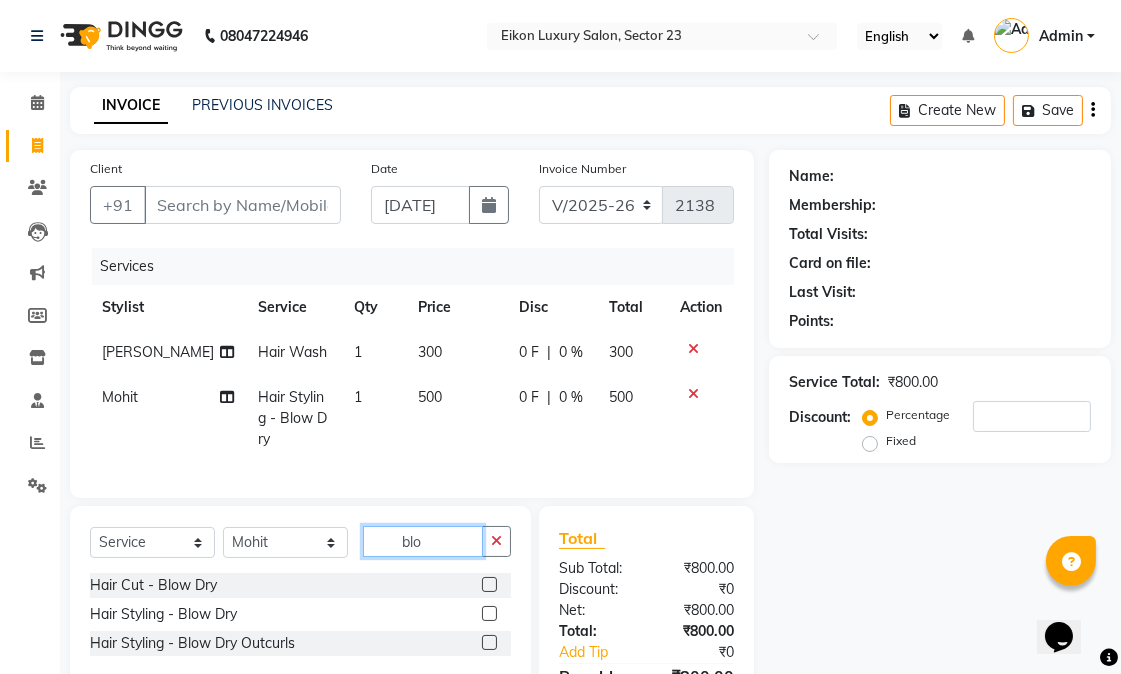 drag, startPoint x: 434, startPoint y: 542, endPoint x: 364, endPoint y: 528, distance: 71.38628 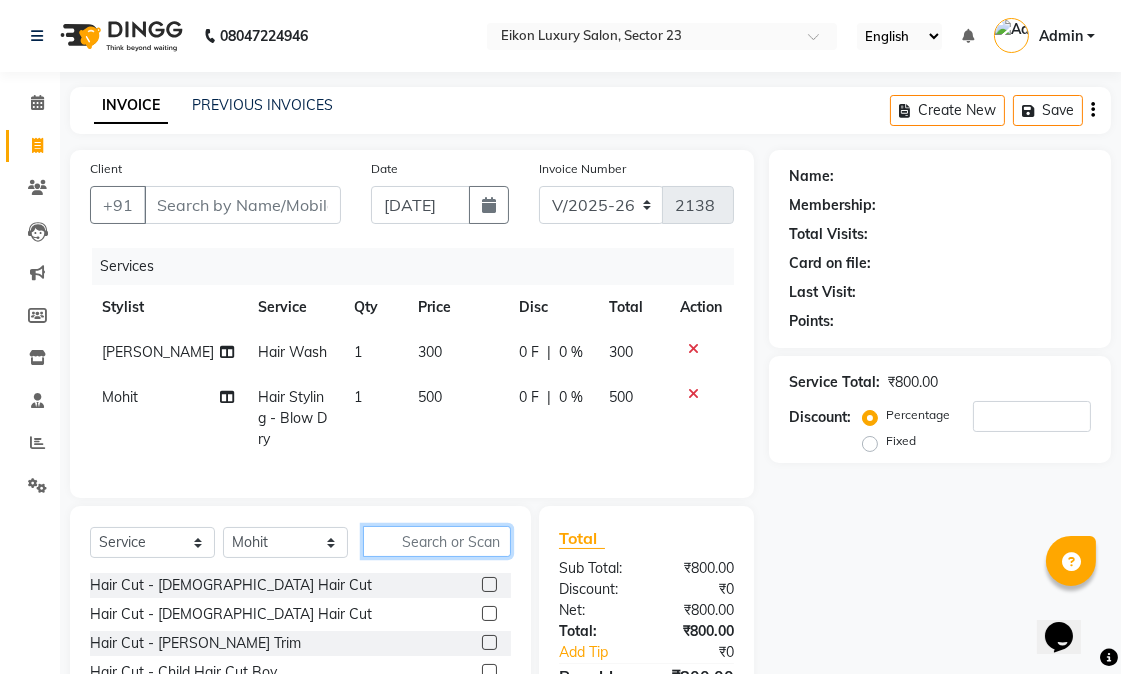 type 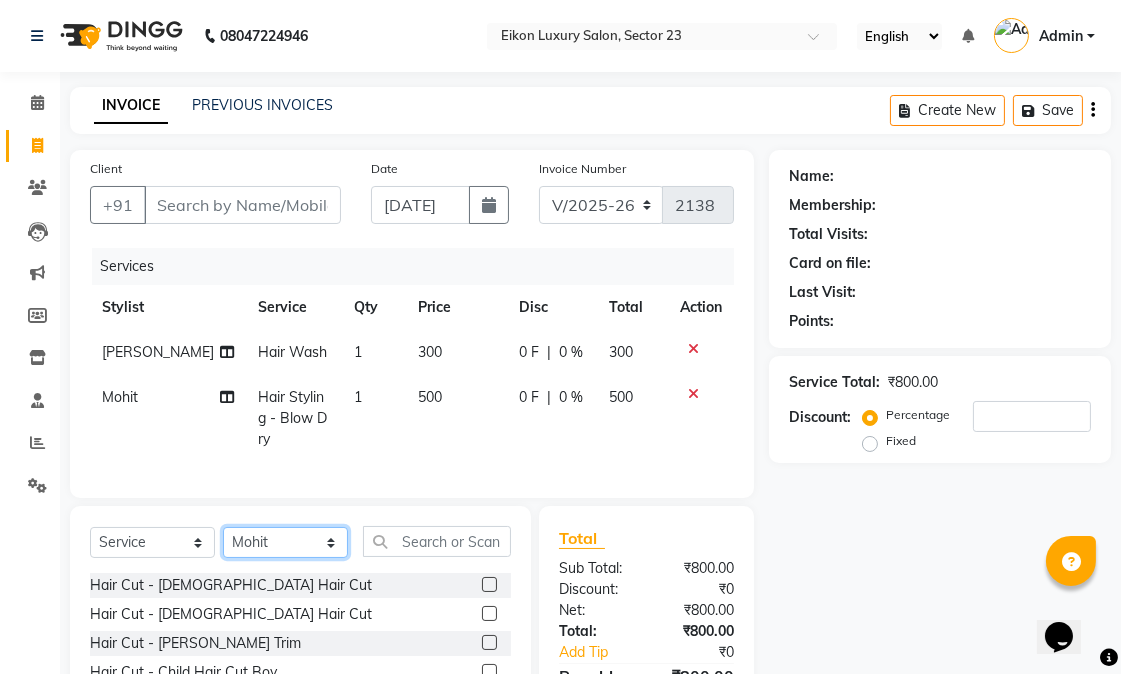 click on "Select Stylist Abhishek amit anchal Ashu Bilal Dildar Geeta Hritik Jatin Manav Mohit Pinki Prince Ruby Sagar Subhash Subodh Uday" 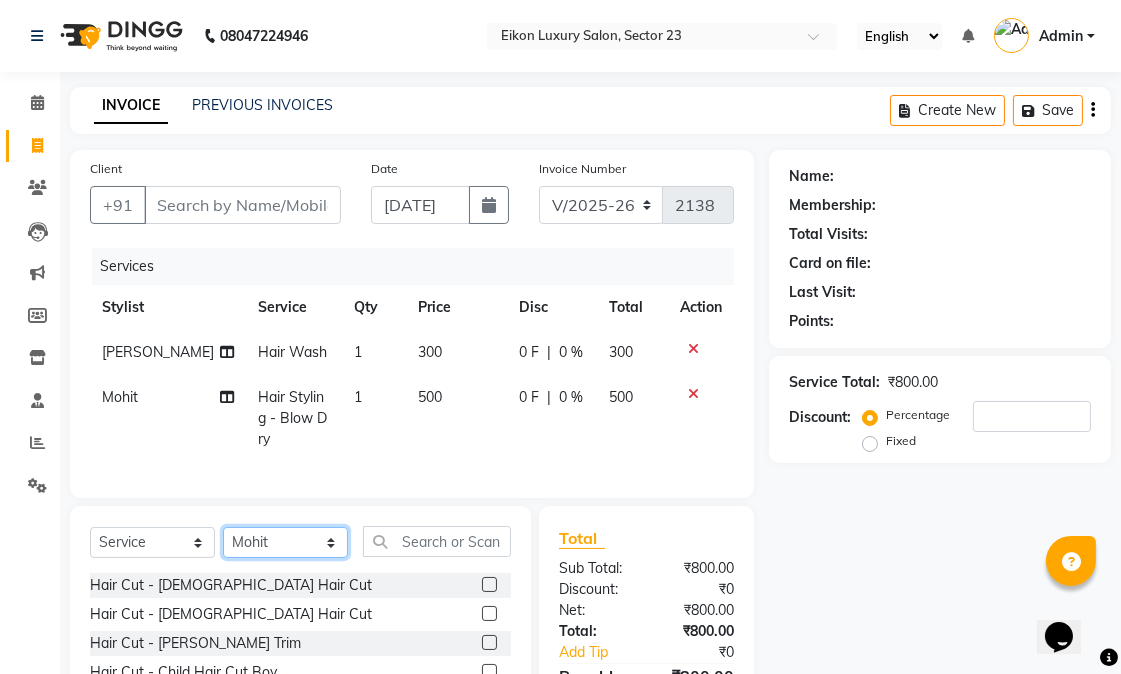 select on "58957" 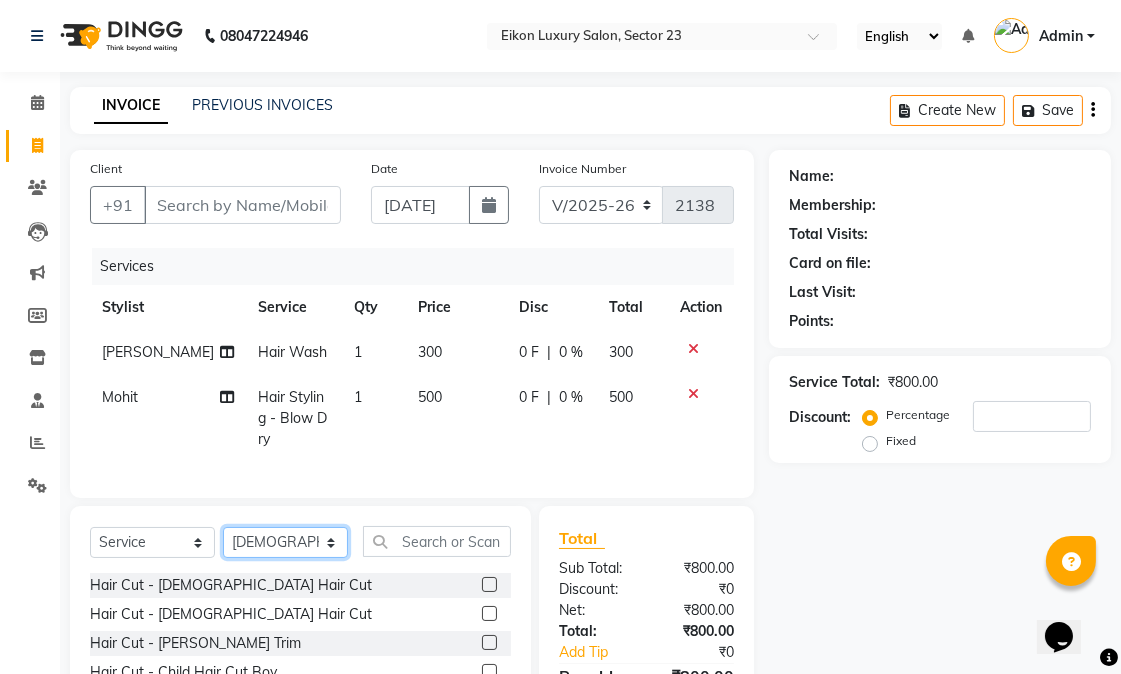 click on "Select Stylist Abhishek amit anchal Ashu Bilal Dildar Geeta Hritik Jatin Manav Mohit Pinki Prince Ruby Sagar Subhash Subodh Uday" 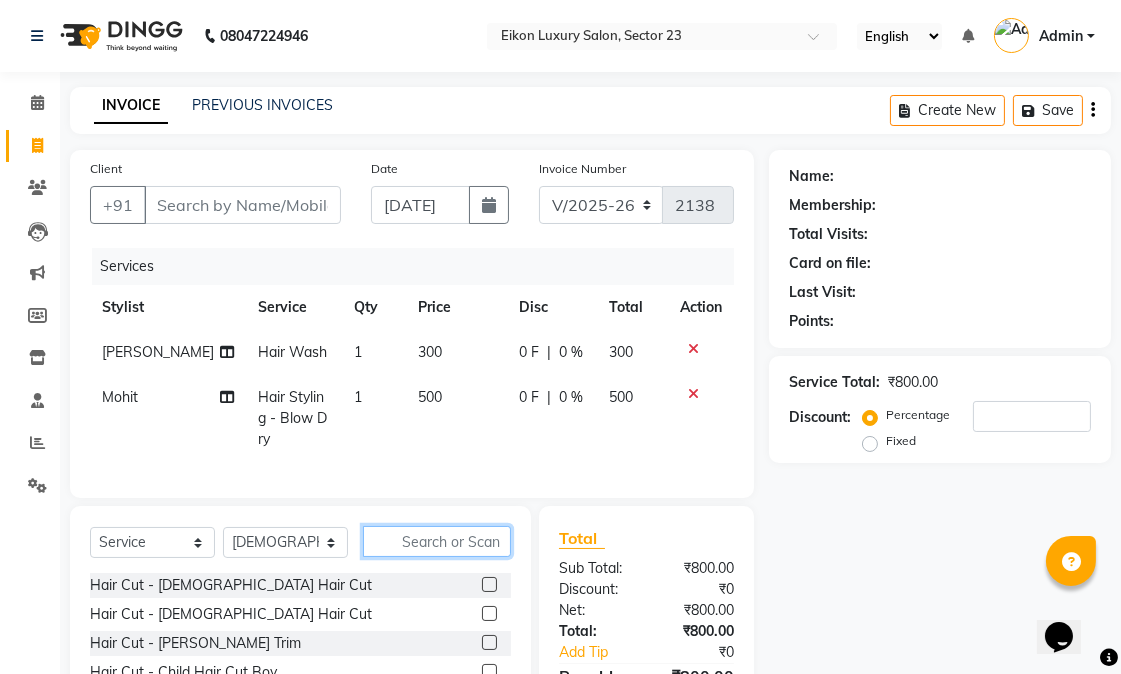 click 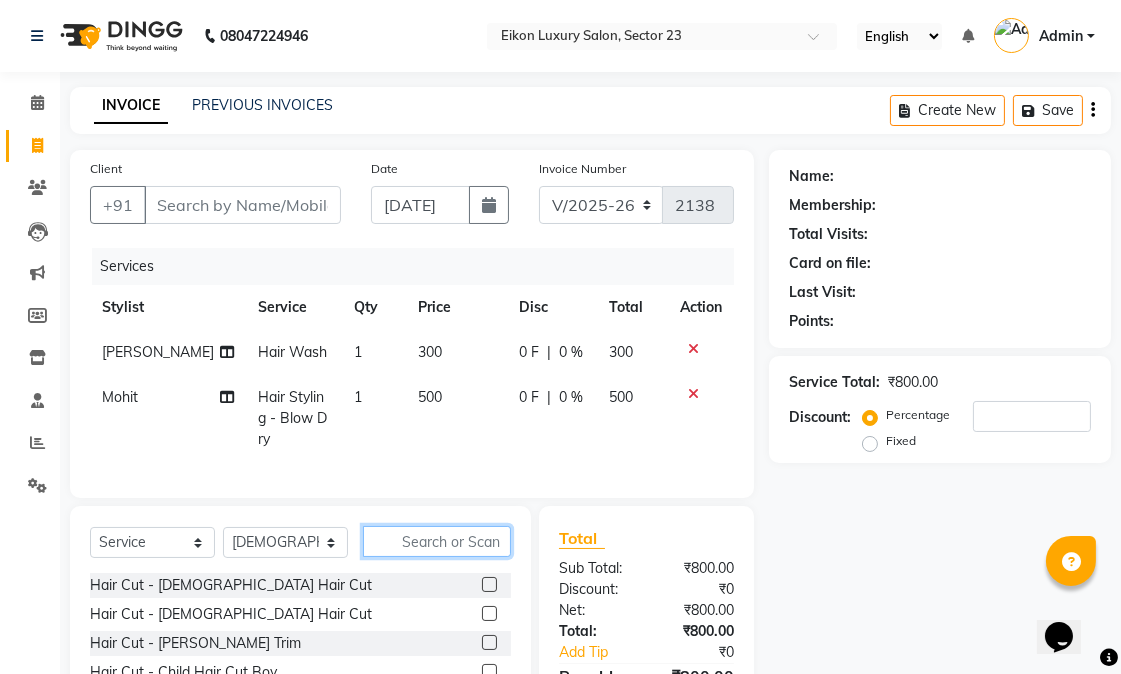 type on "m" 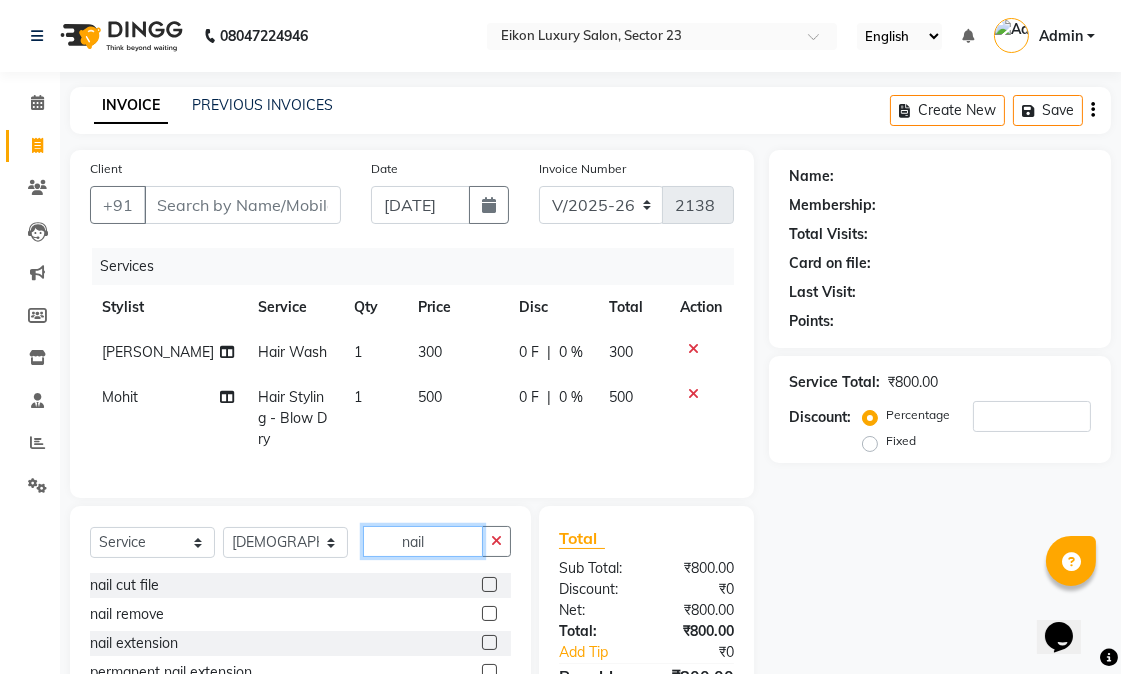 type on "nail" 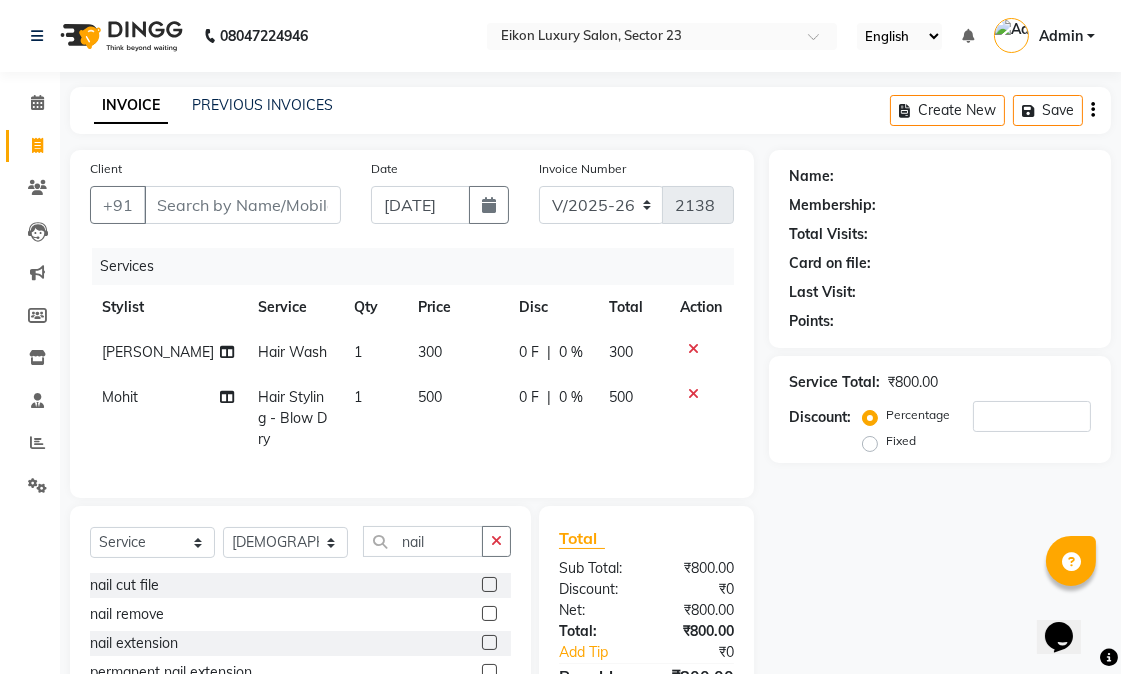 click 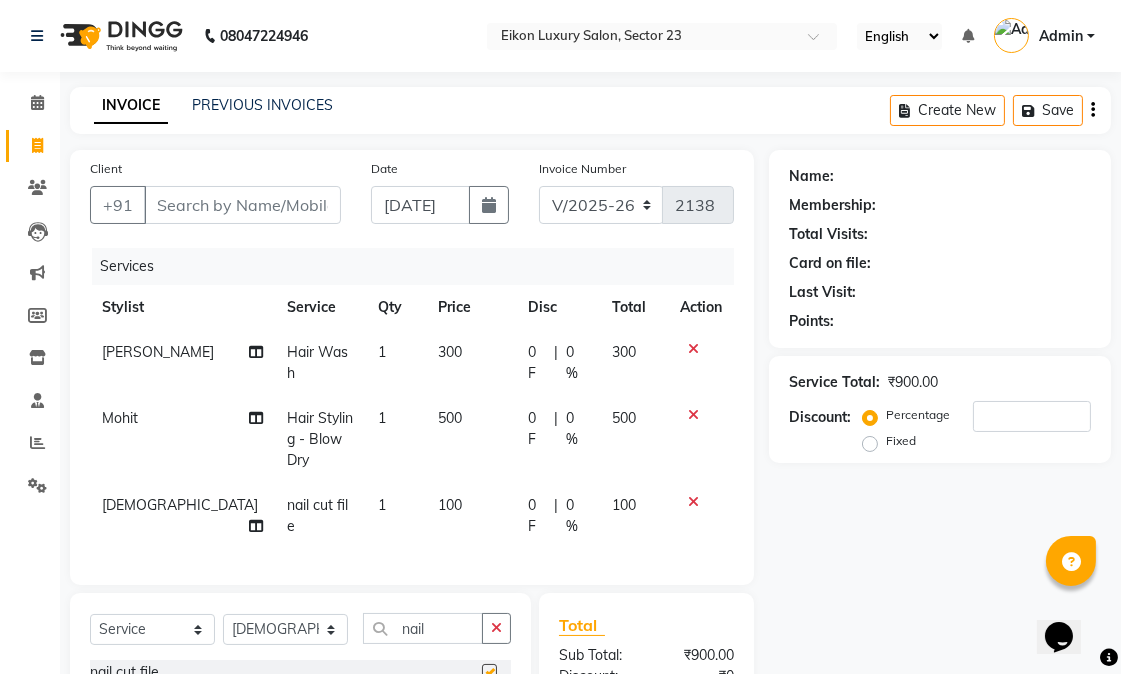 checkbox on "false" 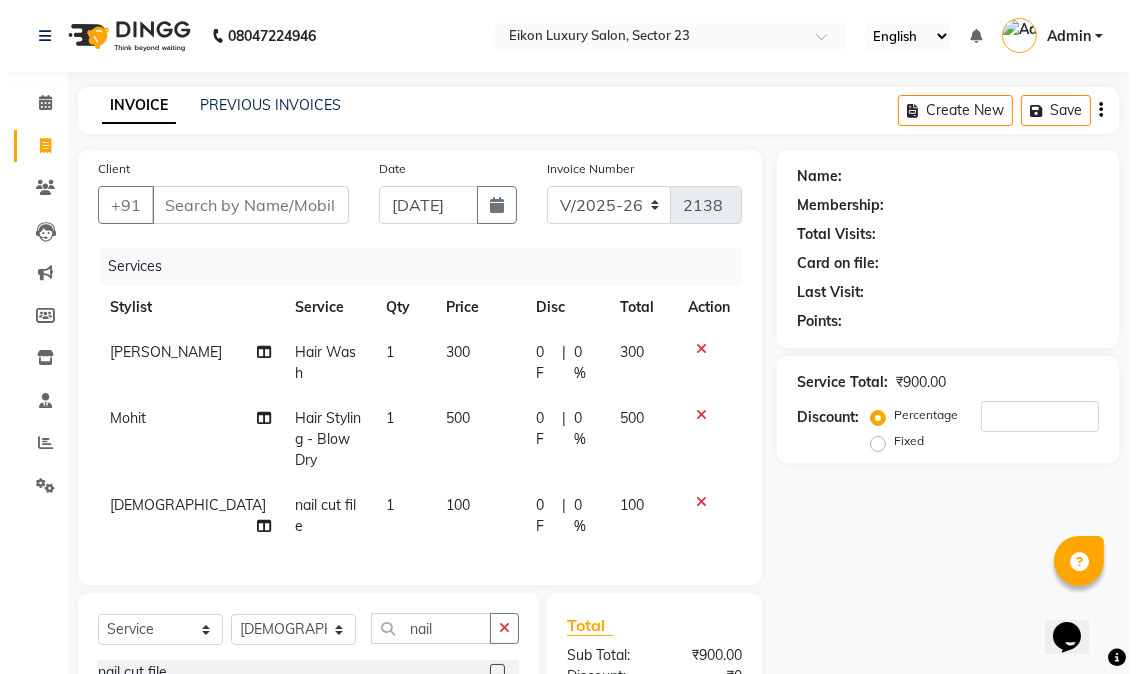 scroll, scrollTop: 154, scrollLeft: 0, axis: vertical 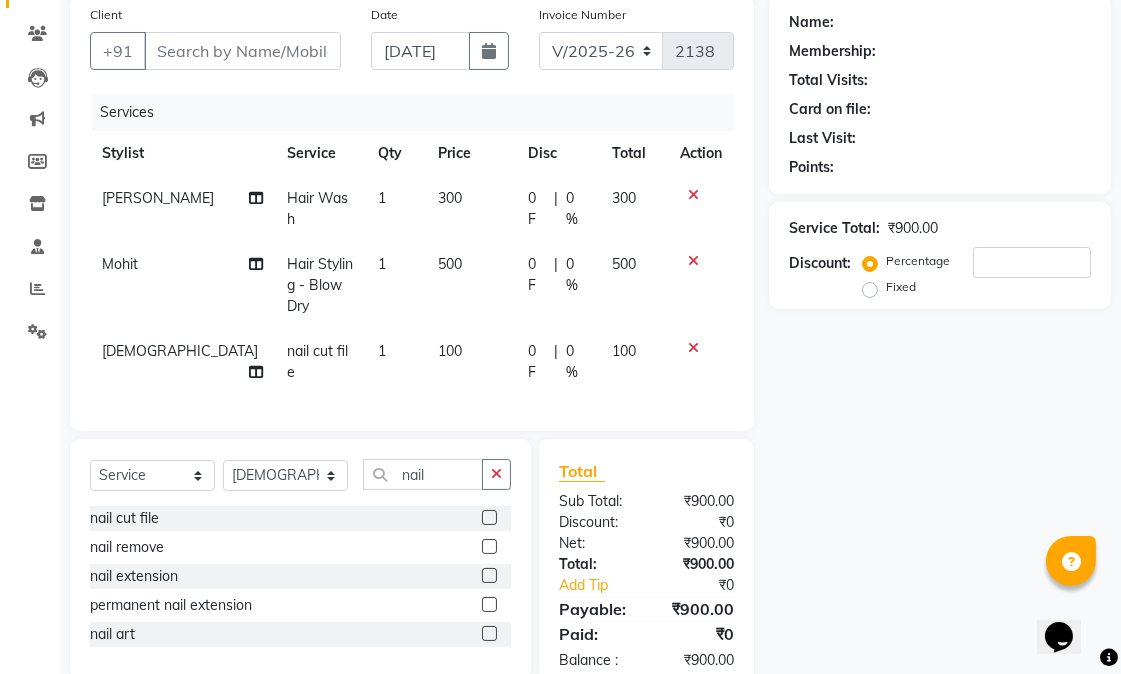 click on "Name: Membership: Total Visits: Card on file: Last Visit:  Points:  Service Total:  ₹900.00  Discount:  Percentage   Fixed" 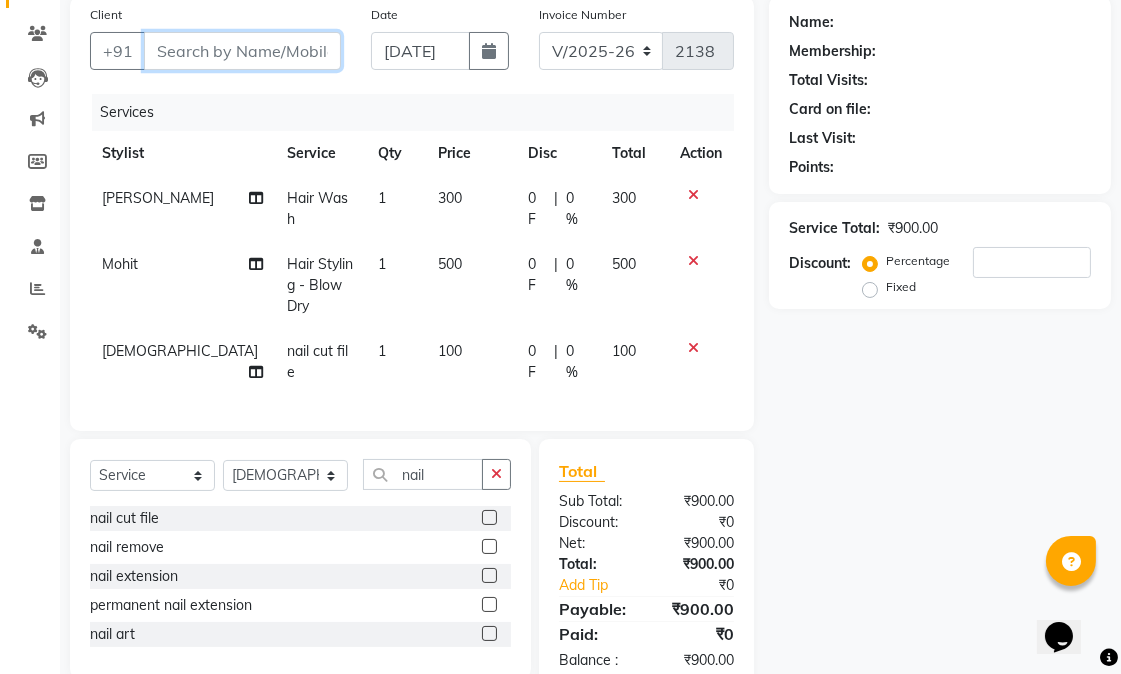 click on "Client" at bounding box center (242, 51) 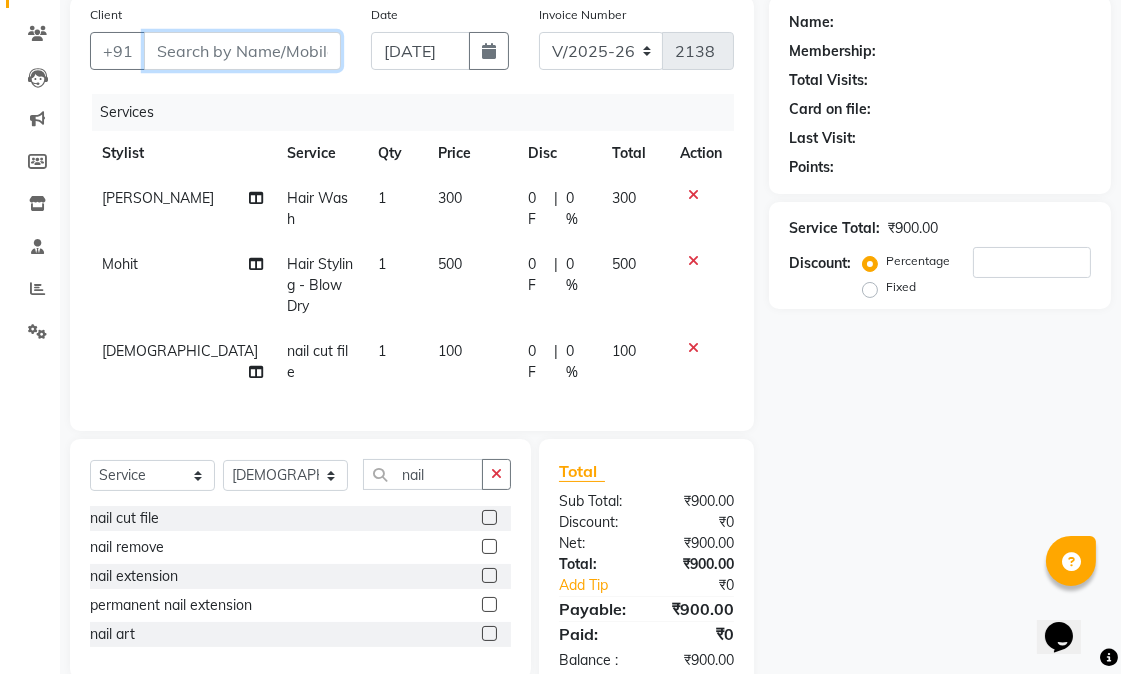 type on "9" 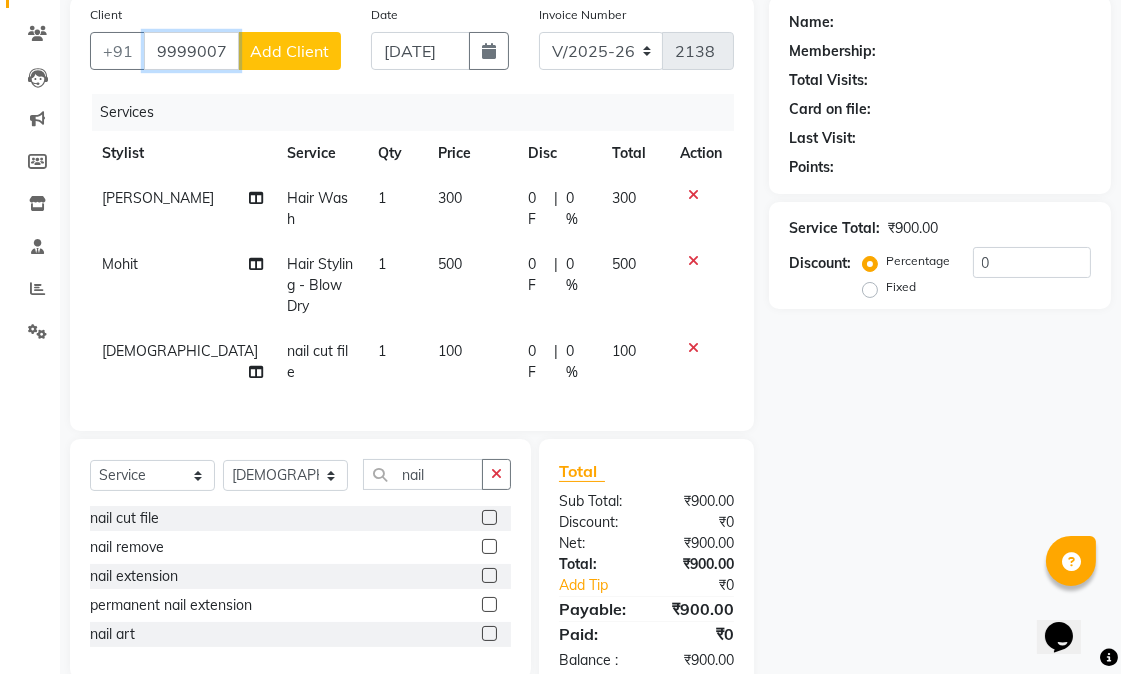 type on "9999007429" 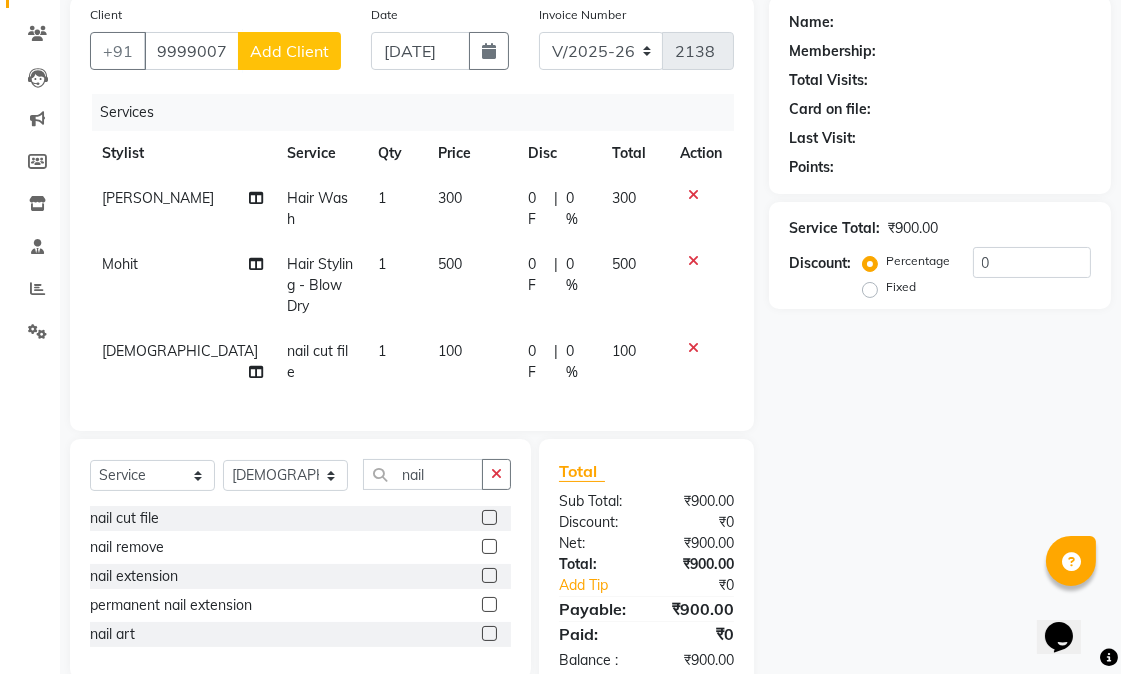 click on "Add Client" 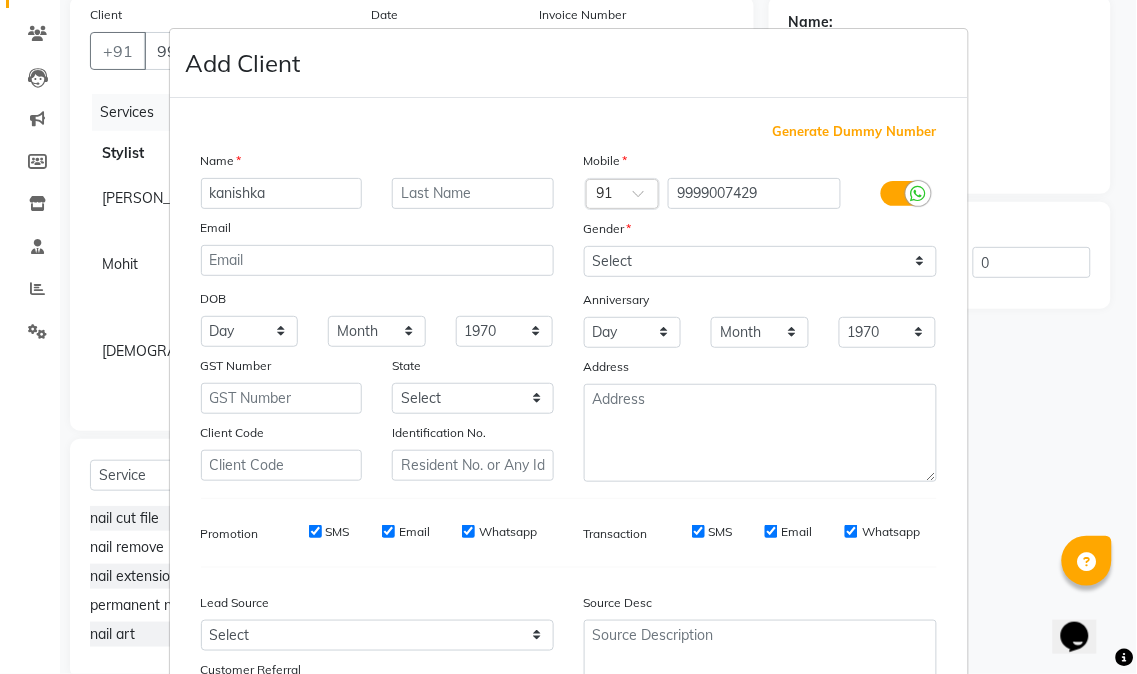 type on "kanishka" 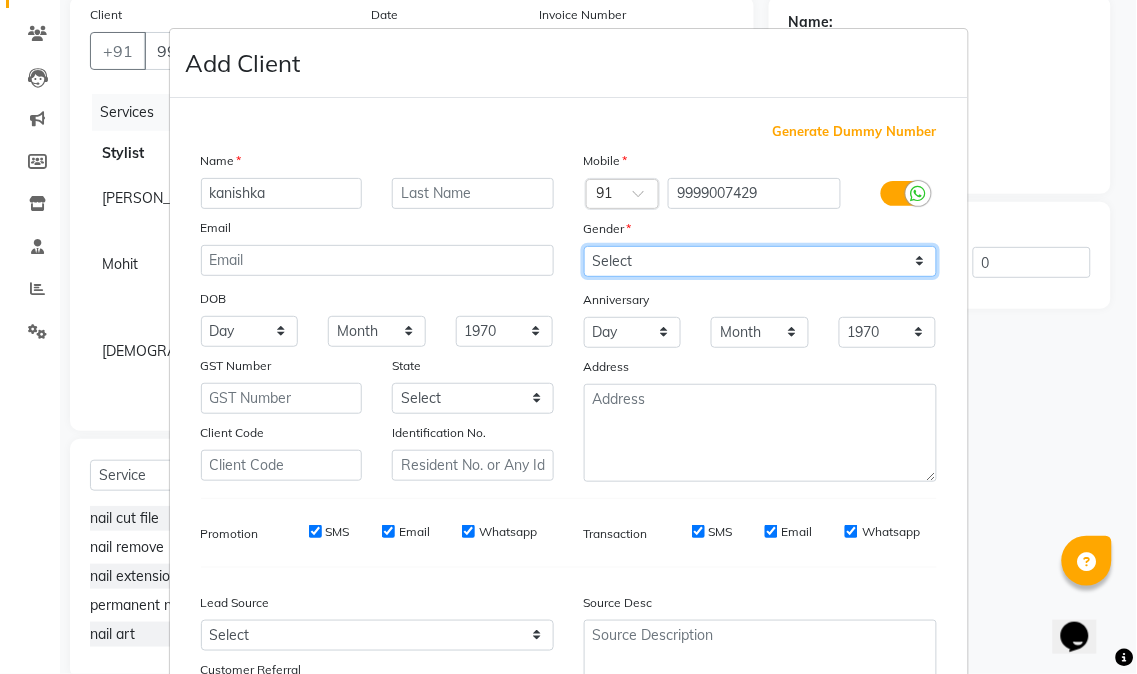 click on "Select Male Female Other Prefer Not To Say" at bounding box center (760, 261) 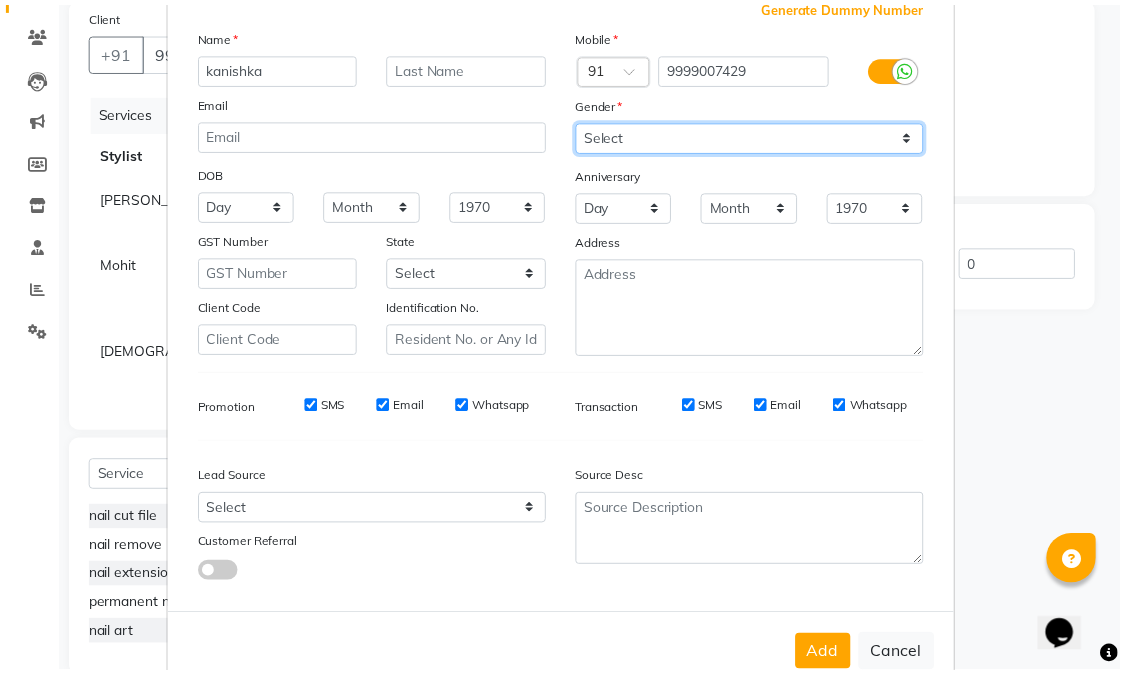 scroll, scrollTop: 176, scrollLeft: 0, axis: vertical 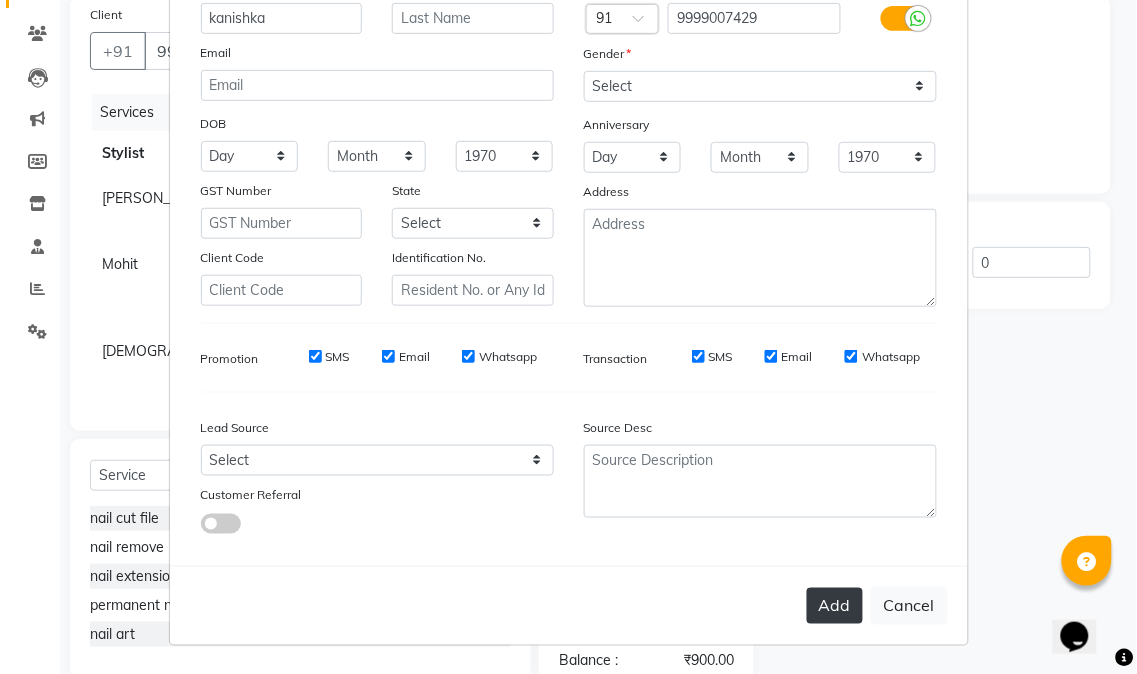 click on "Add" at bounding box center (835, 606) 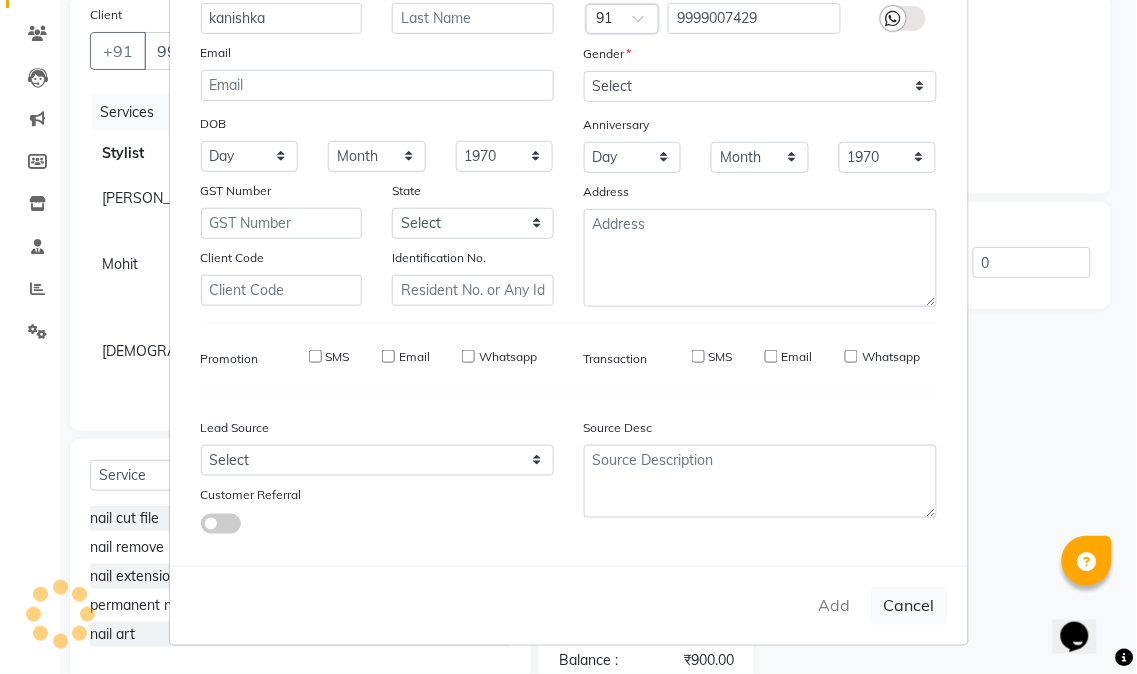 type 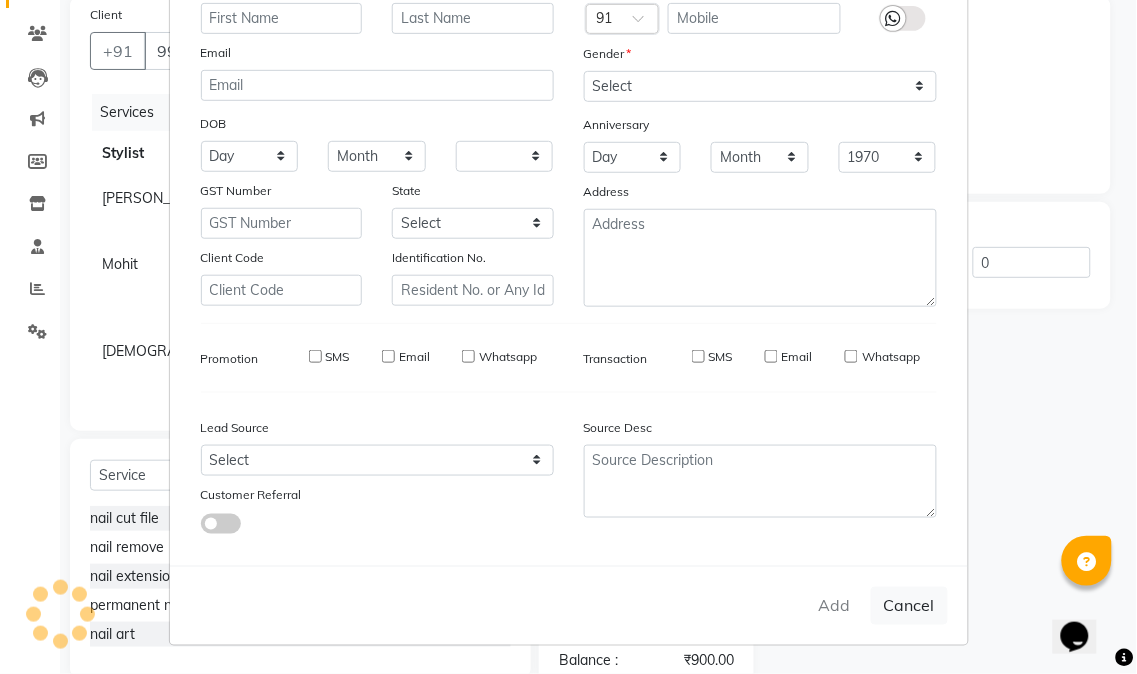 select 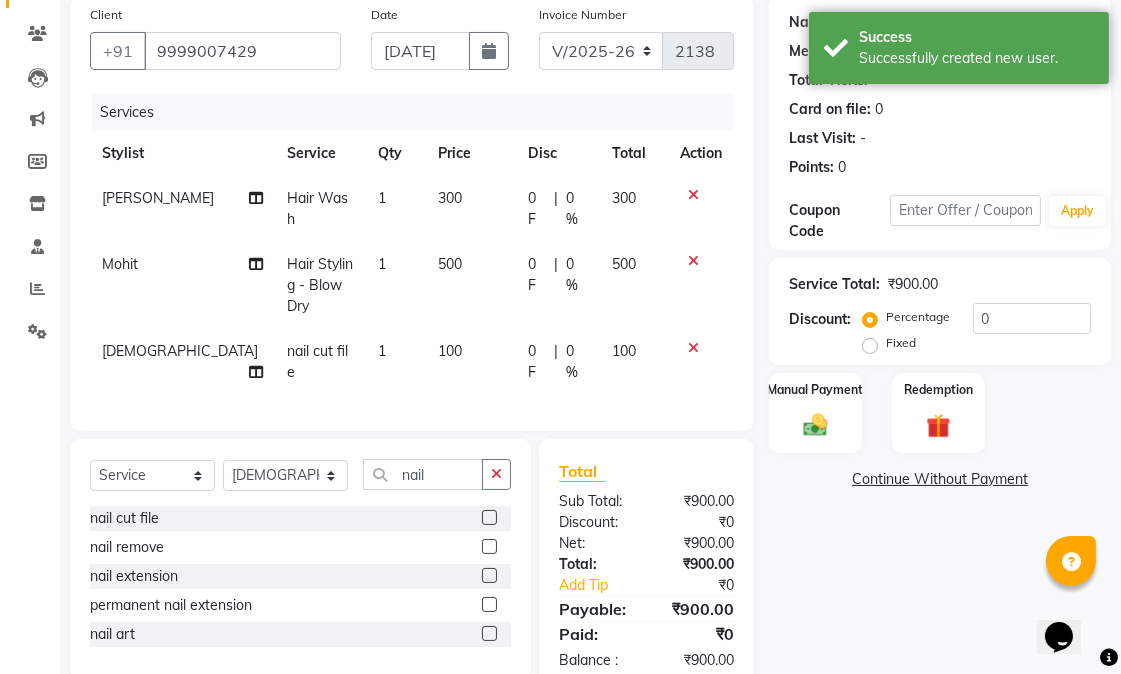 click on "Name: Kanishka  Membership:  No Active Membership  Total Visits:   Card on file:  0 Last Visit:   - Points:   0  Coupon Code Apply Service Total:  ₹900.00  Discount:  Percentage   Fixed  0 Manual Payment Redemption  Continue Without Payment" 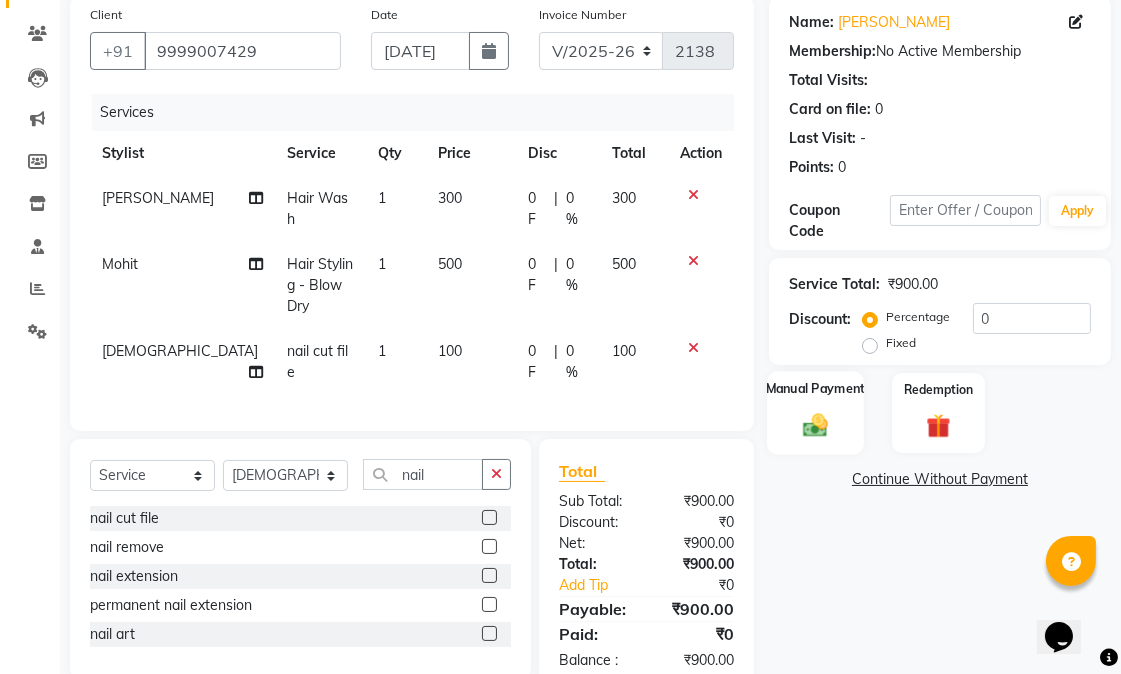 click 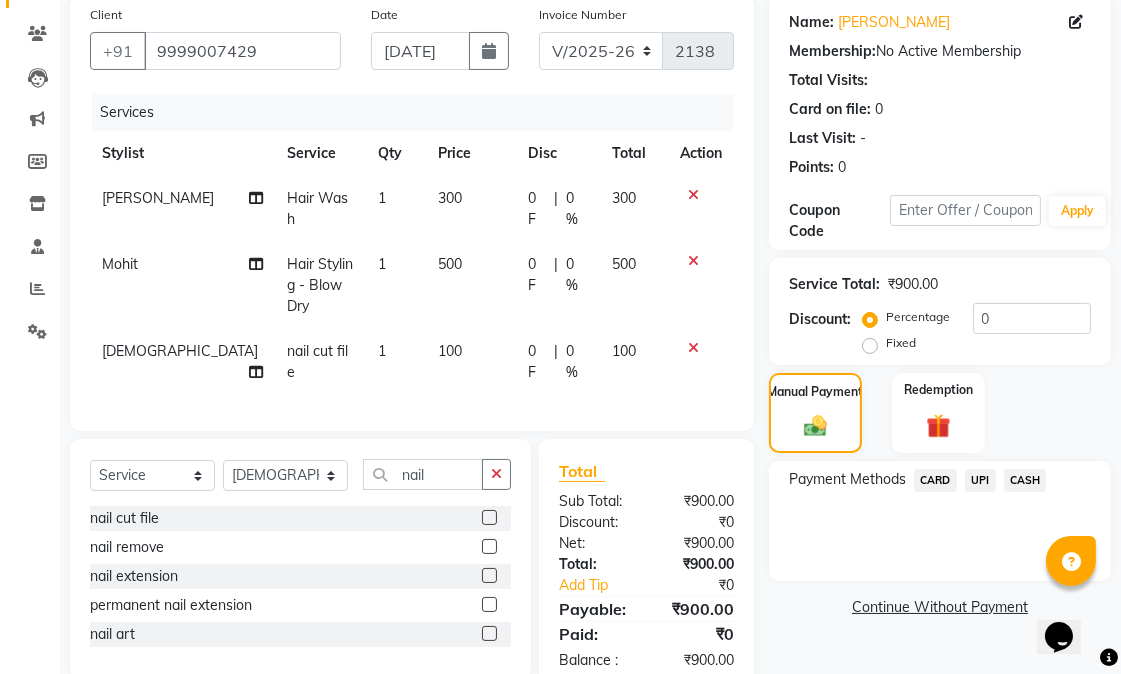 click on "CASH" 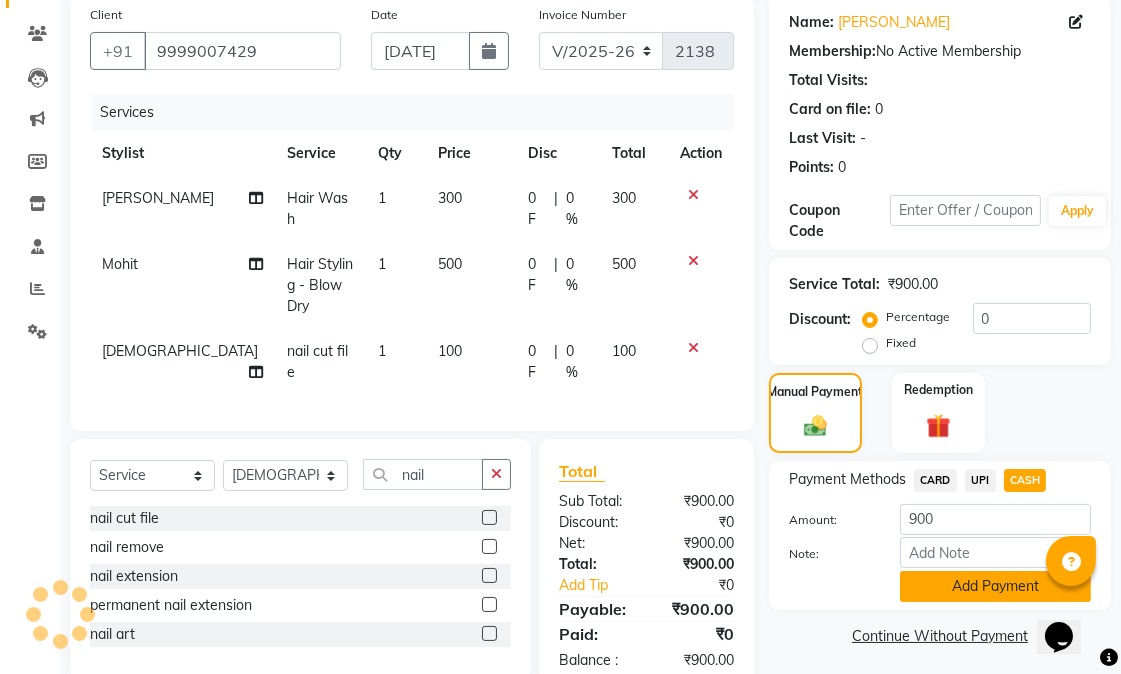 click on "Add Payment" 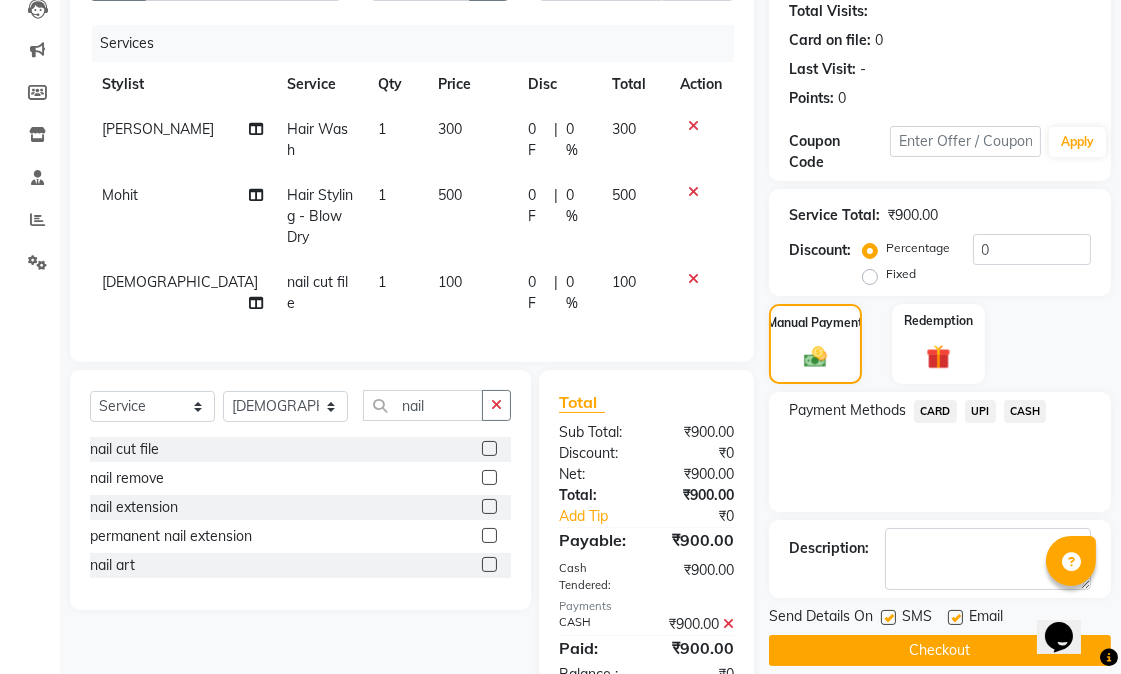 scroll, scrollTop: 258, scrollLeft: 0, axis: vertical 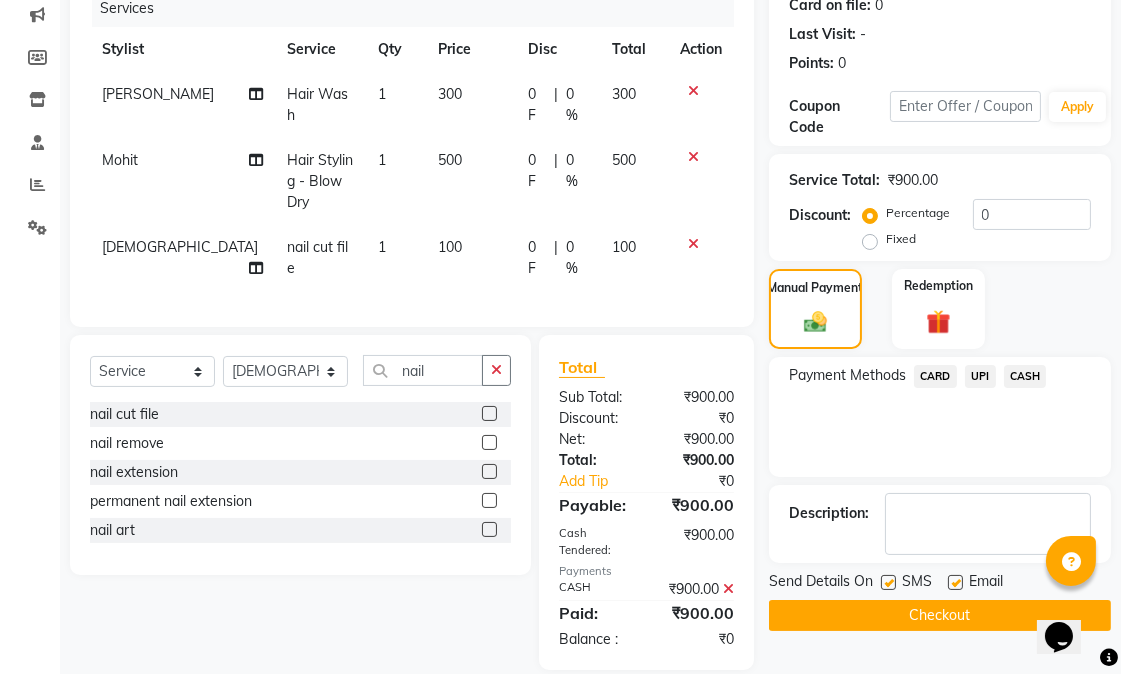 click 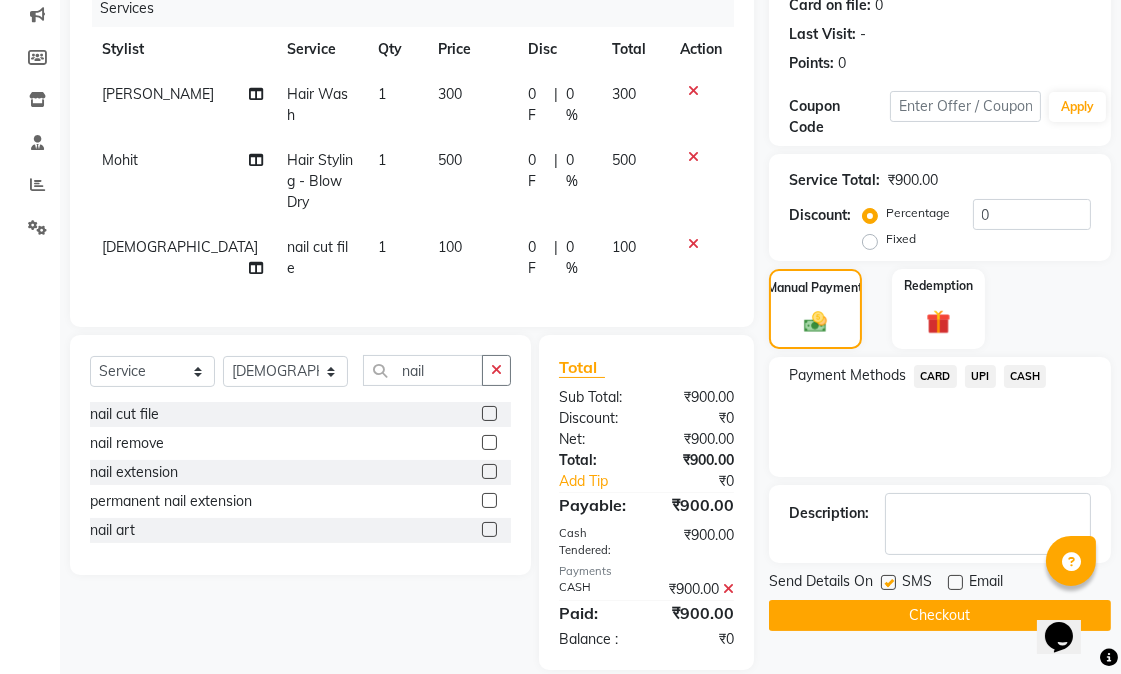 click 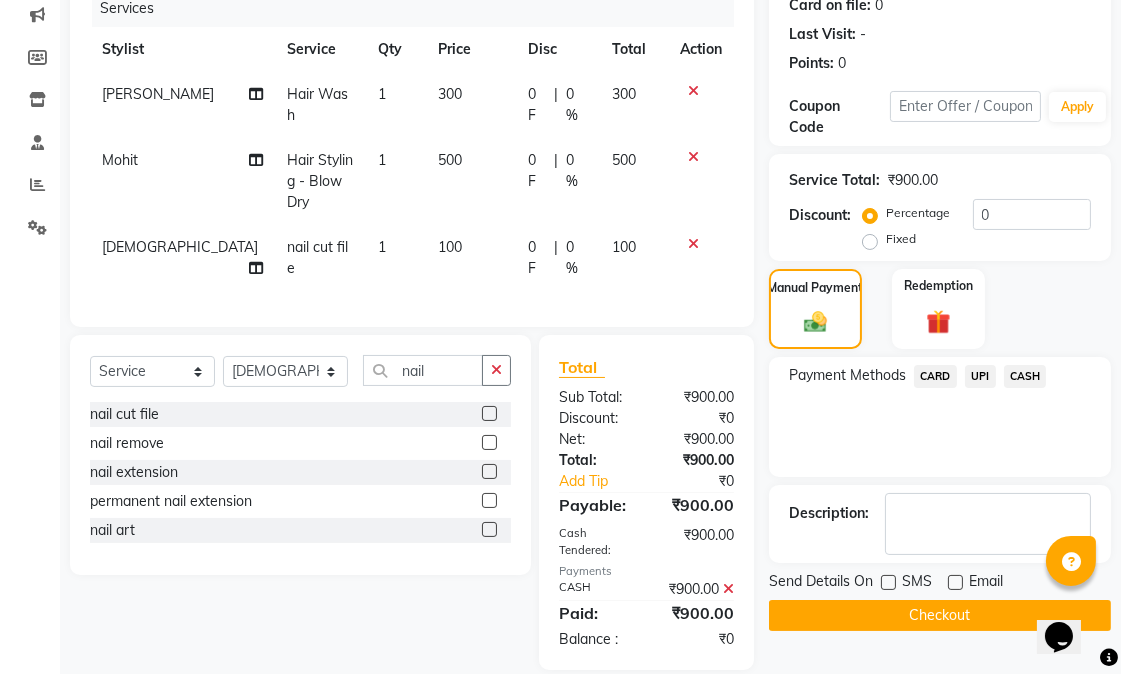 click on "Checkout" 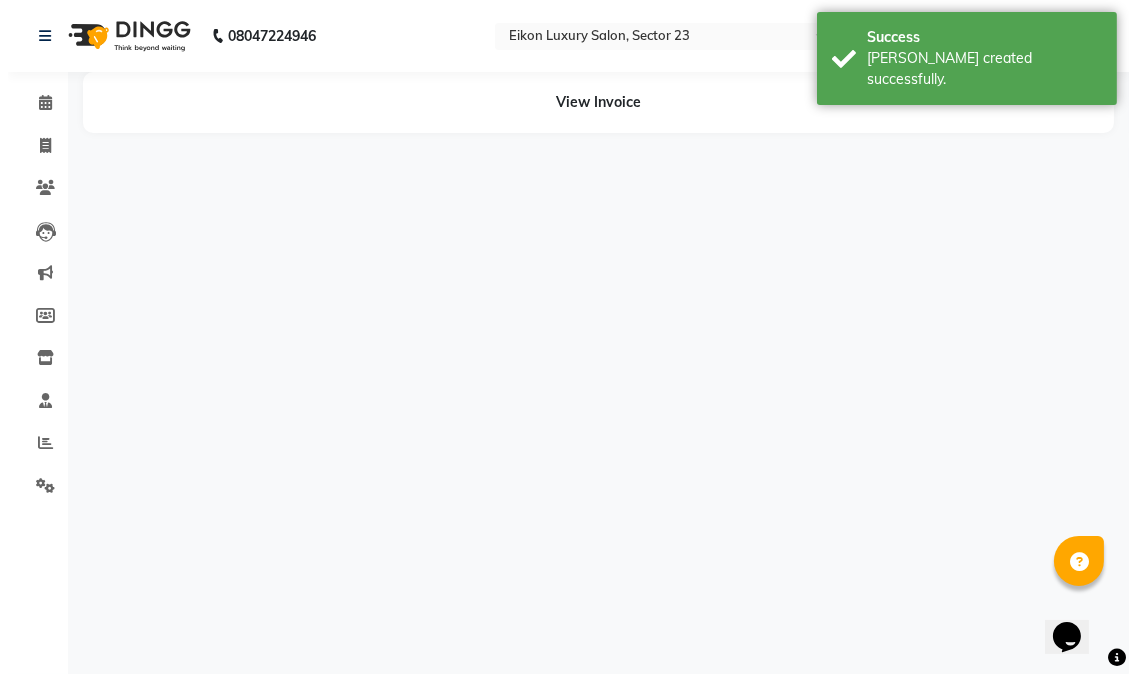 scroll, scrollTop: 0, scrollLeft: 0, axis: both 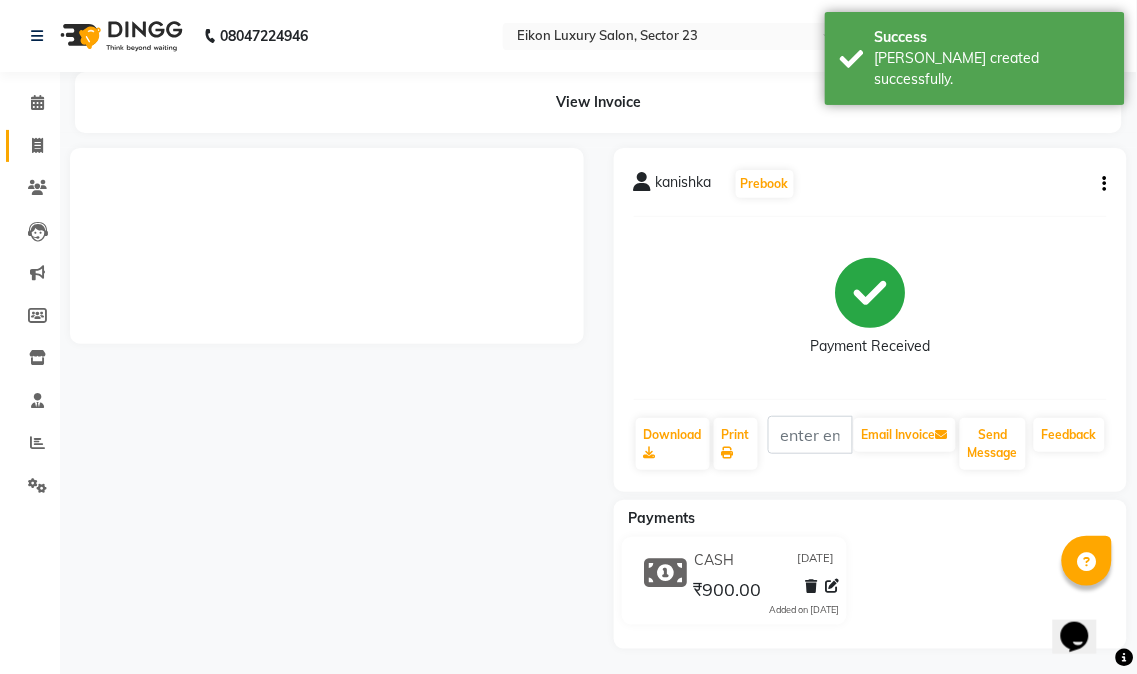click 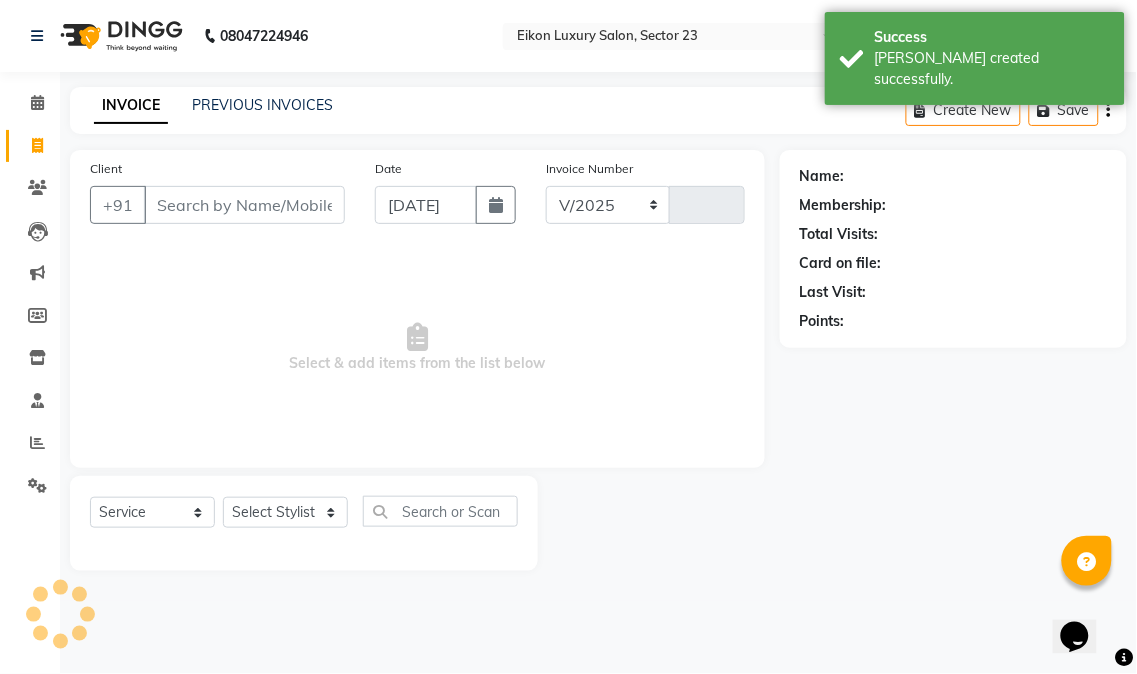 select on "7080" 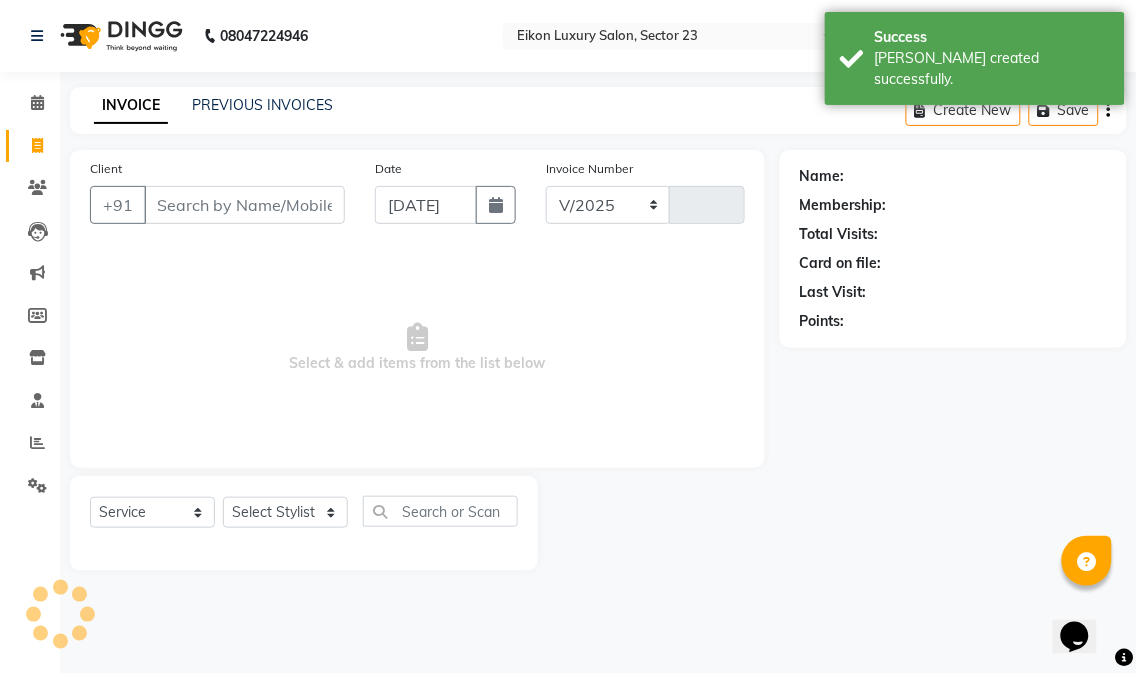 type on "2144" 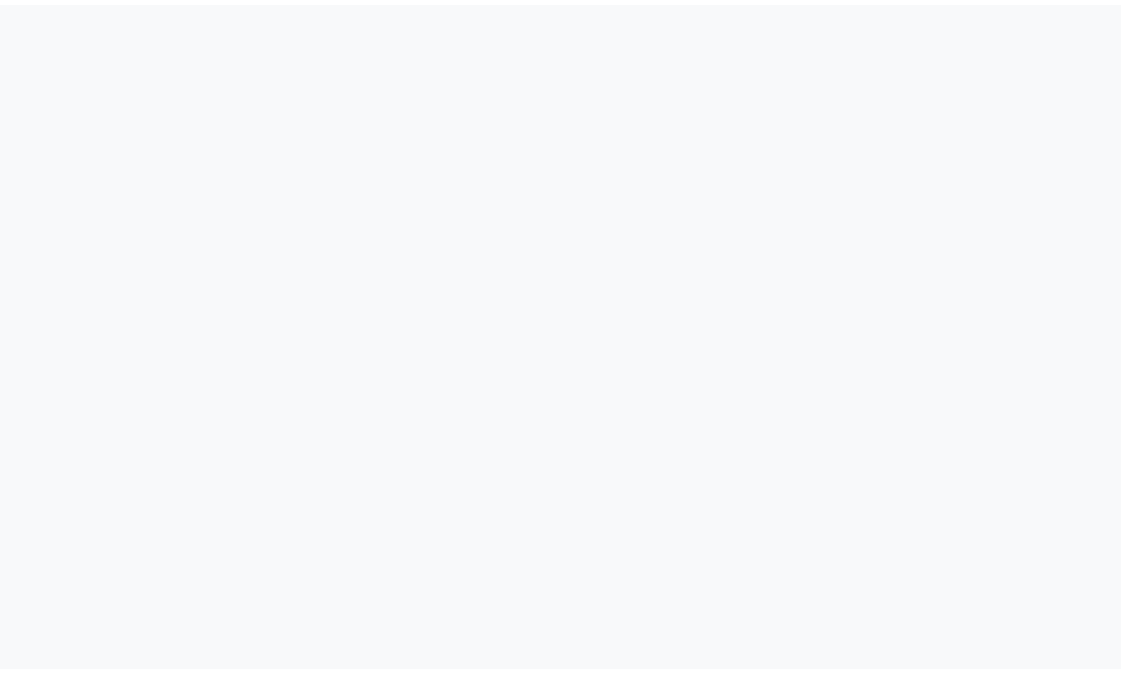 scroll, scrollTop: 0, scrollLeft: 0, axis: both 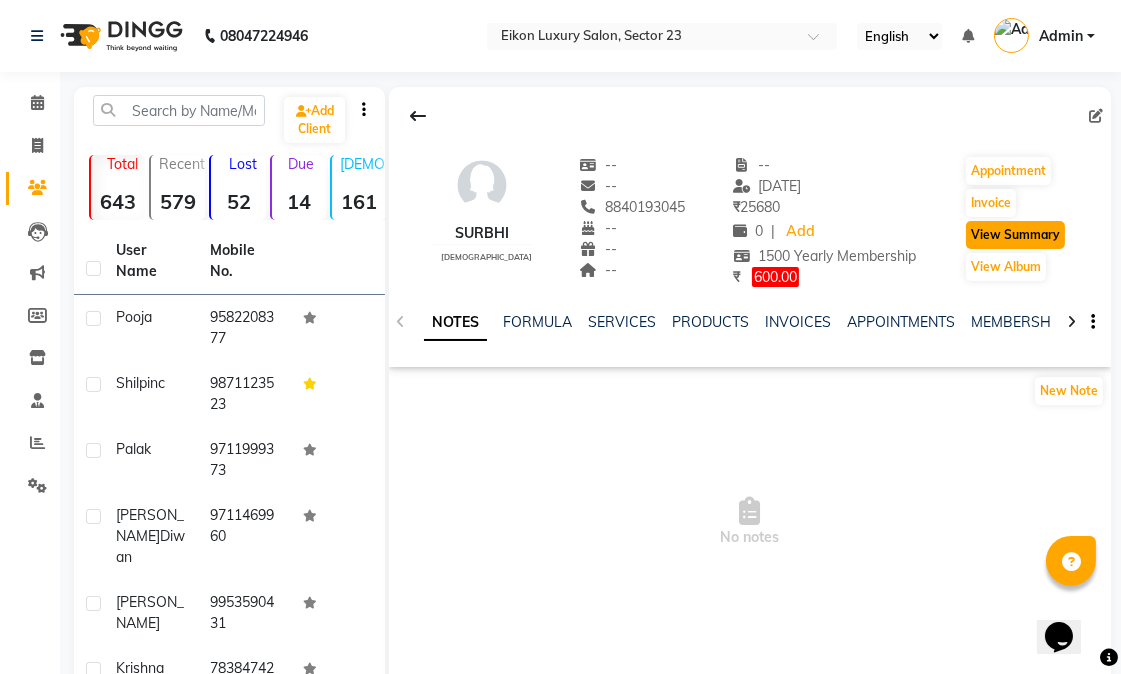 click on "View Summary" 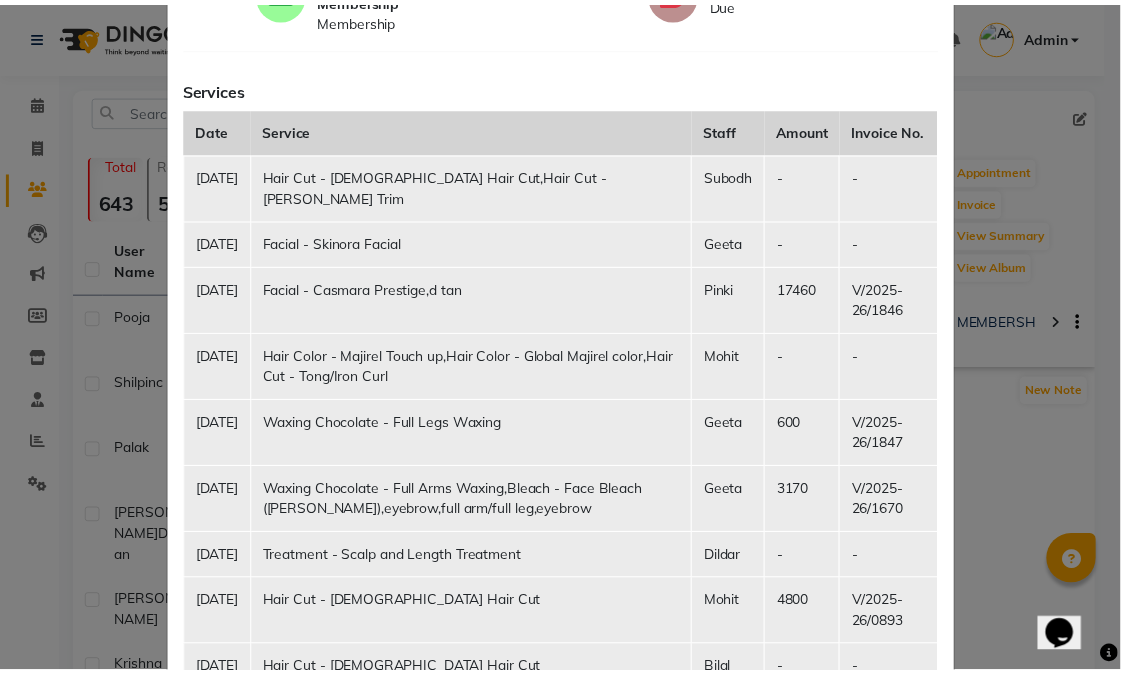 scroll, scrollTop: 0, scrollLeft: 0, axis: both 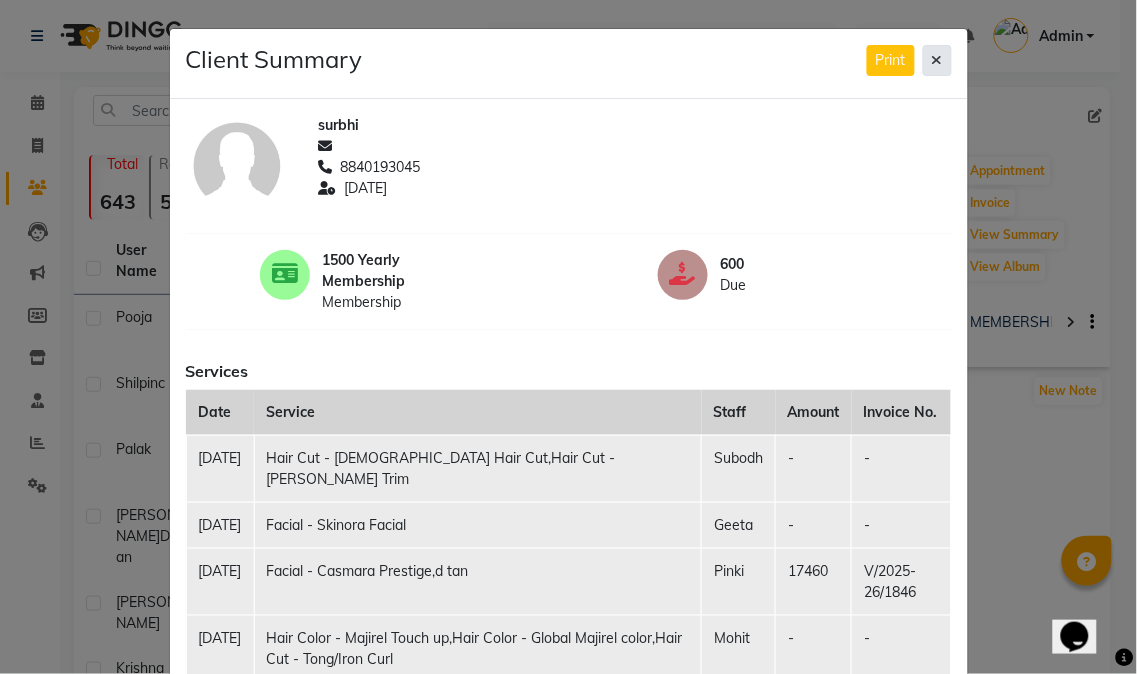 click 